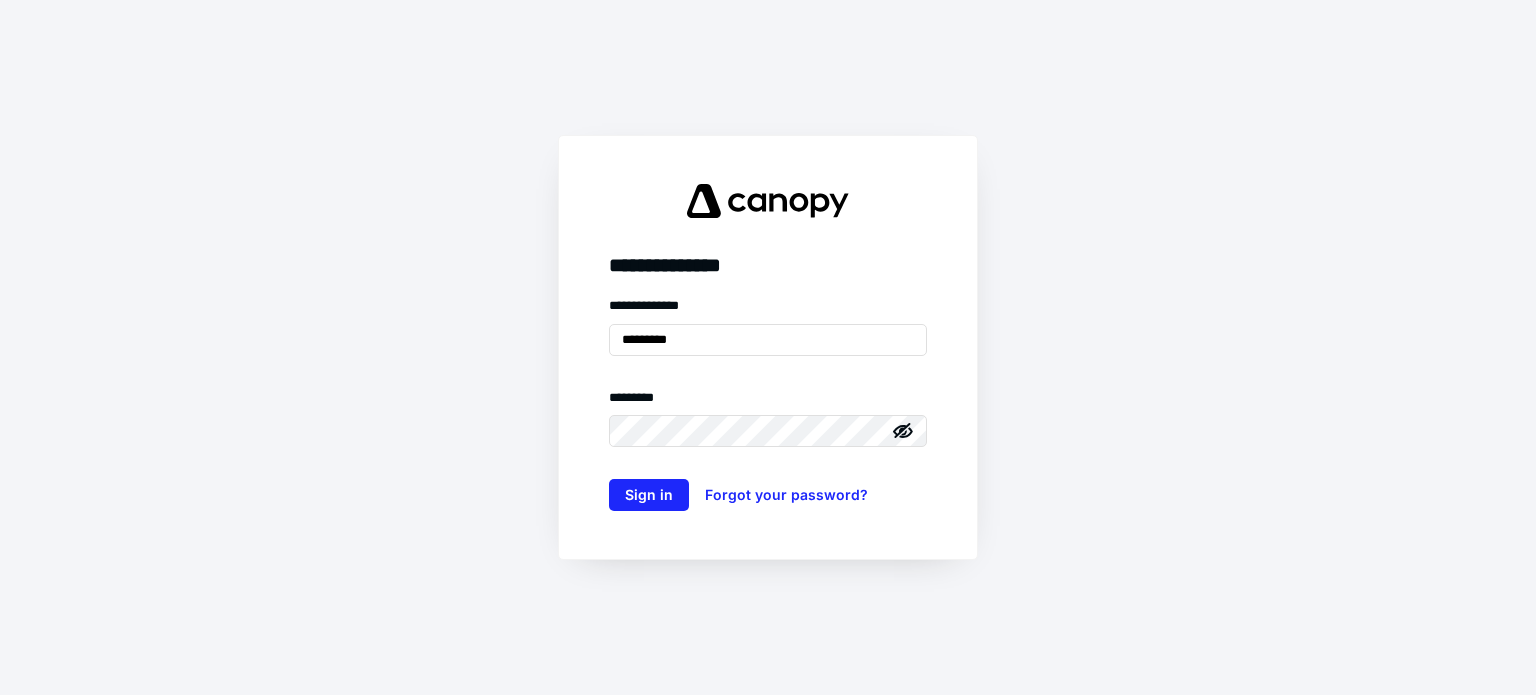 scroll, scrollTop: 0, scrollLeft: 0, axis: both 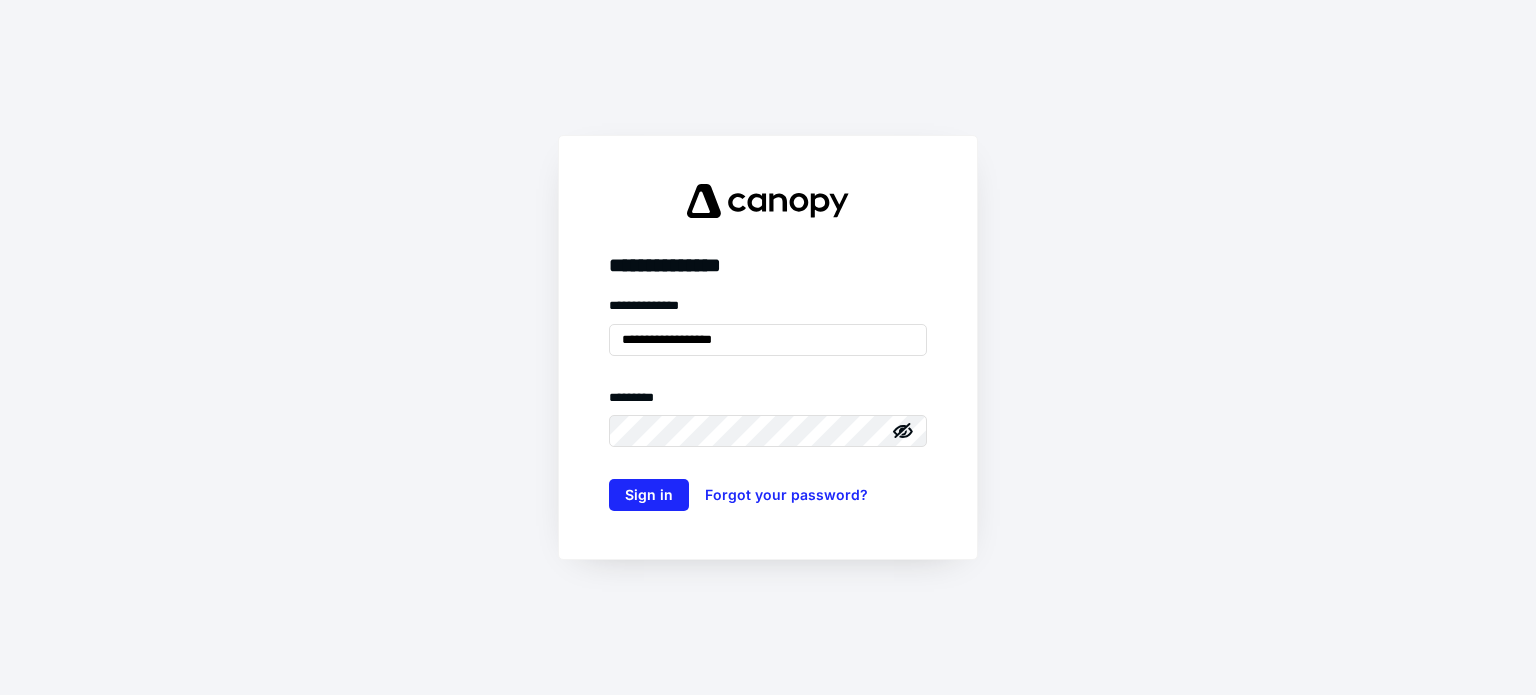 type on "**********" 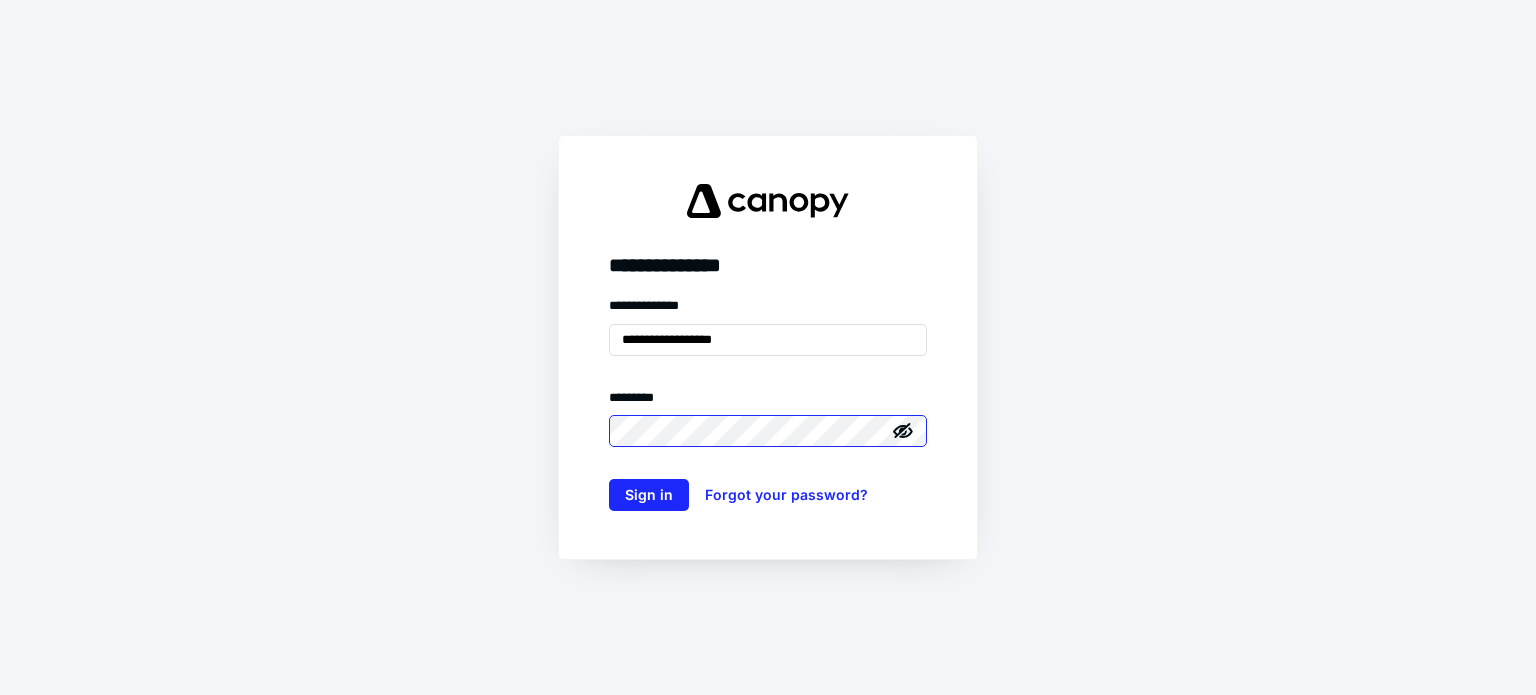 click on "Sign in" at bounding box center (649, 495) 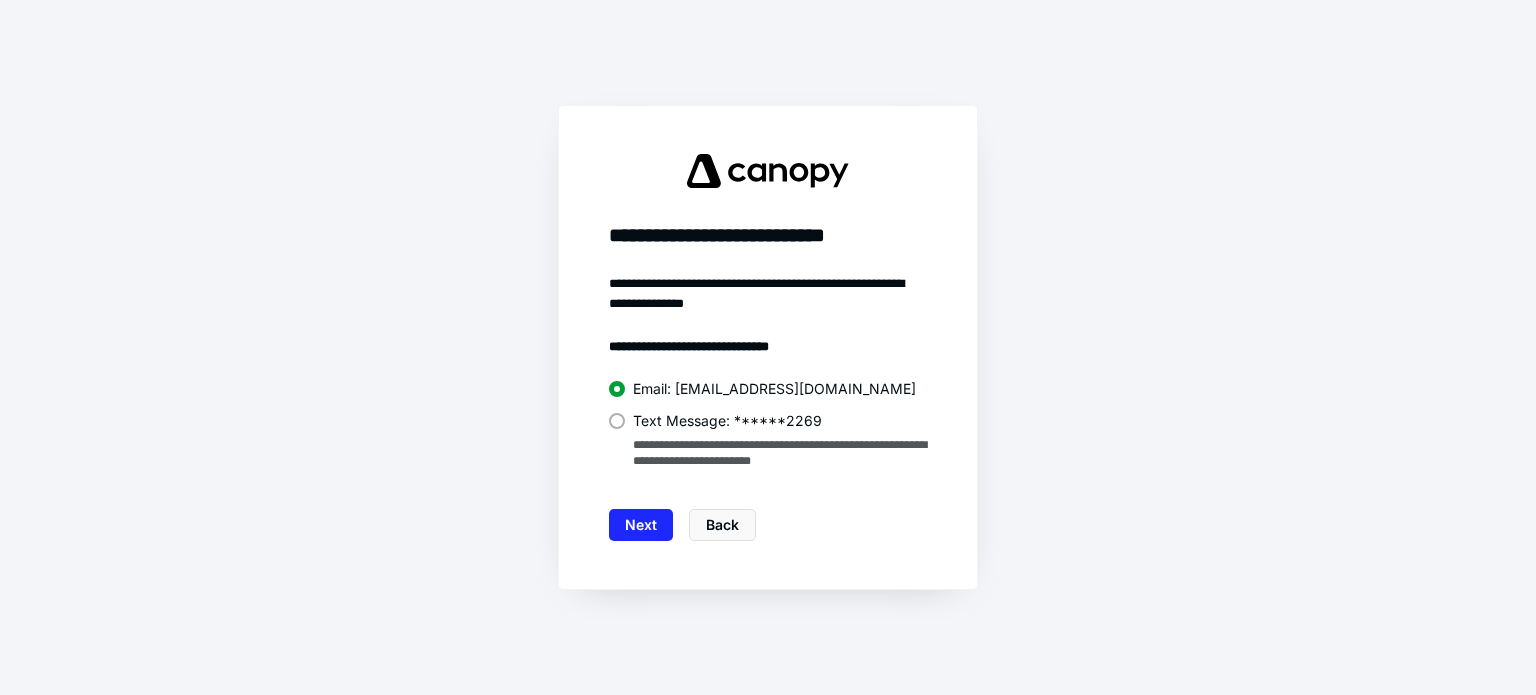 click on "Text Message: ******2269" at bounding box center [727, 421] 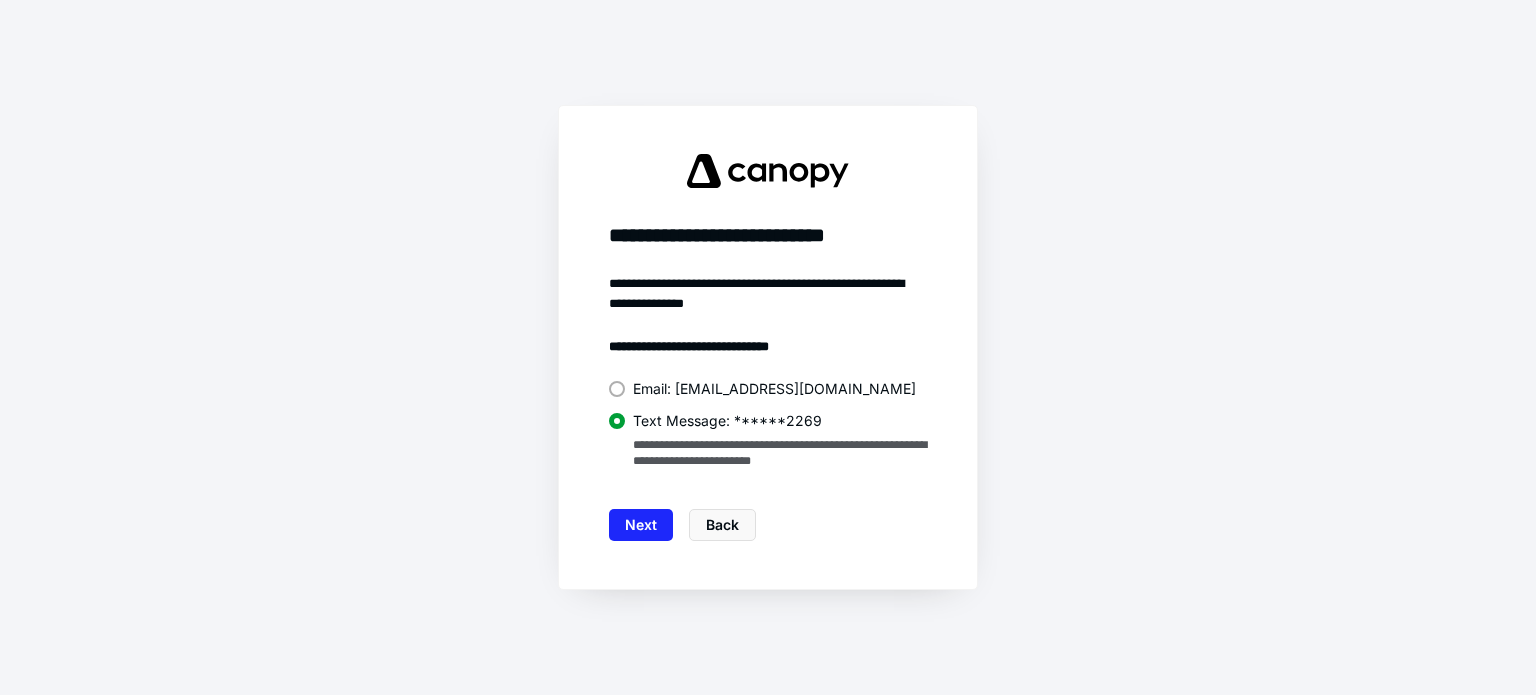 click on "**********" at bounding box center [768, 347] 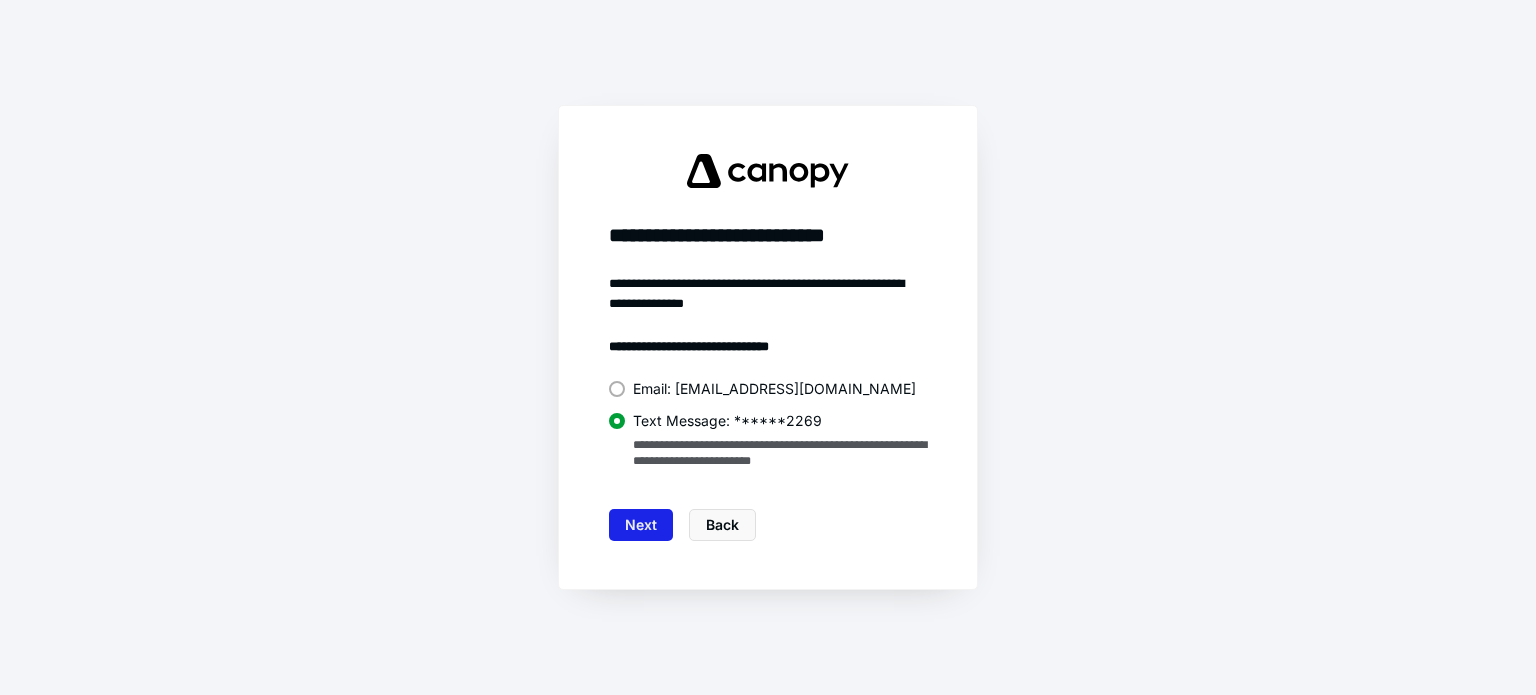 click on "Next" at bounding box center (641, 525) 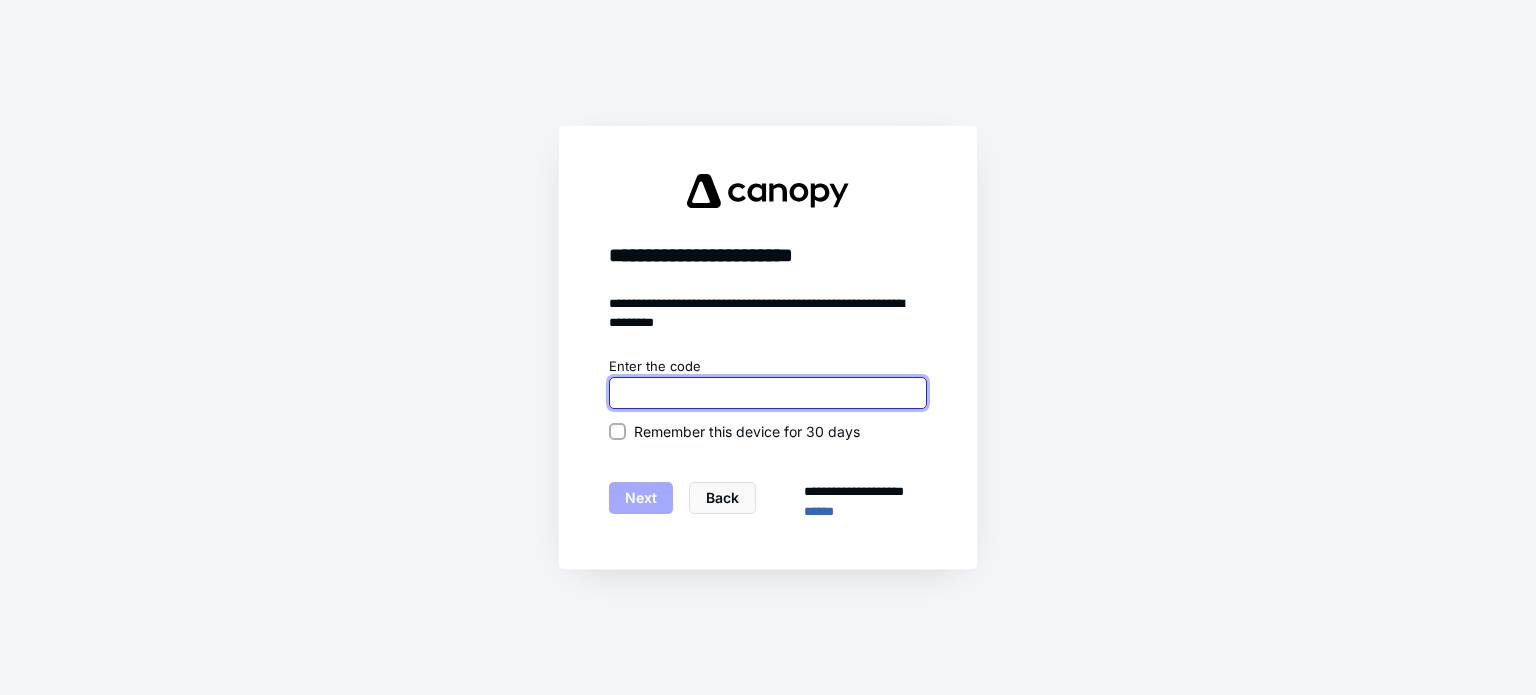 click at bounding box center (768, 393) 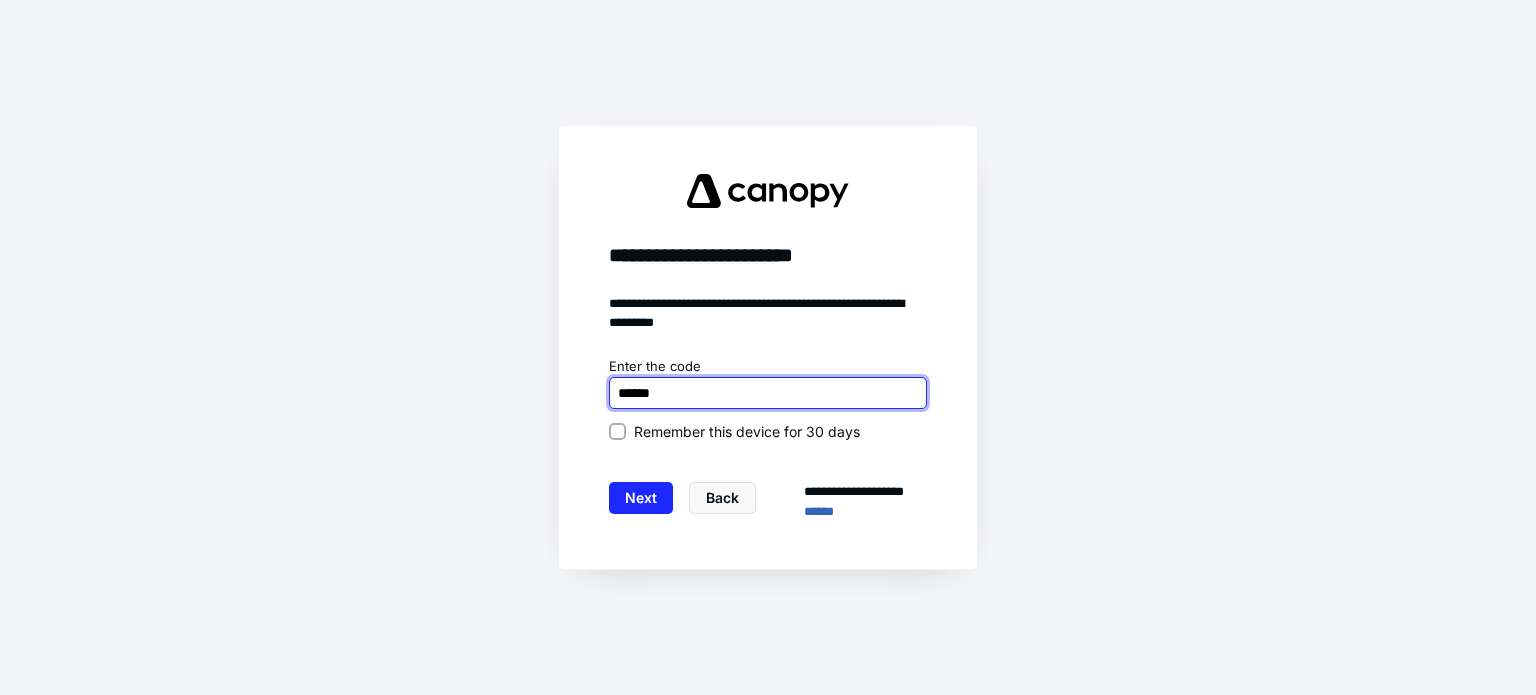 type on "******" 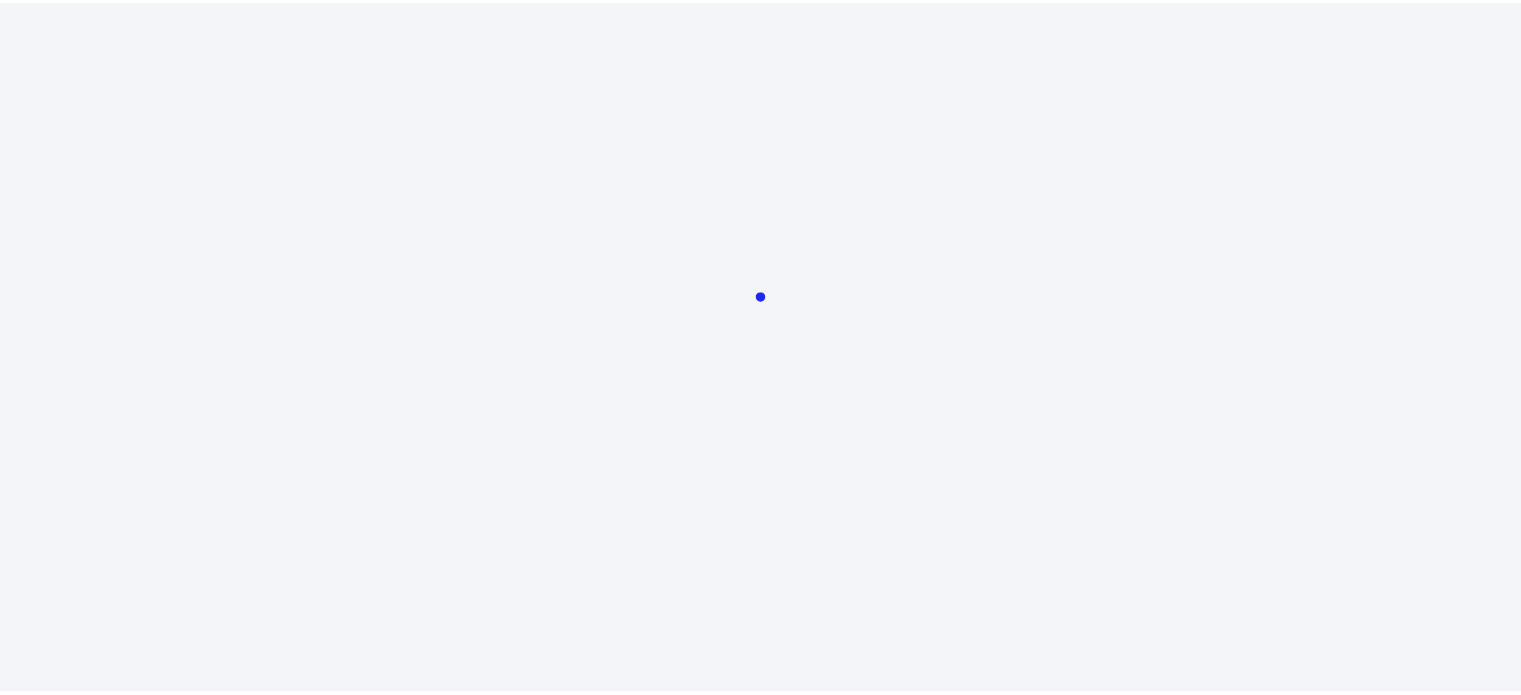 scroll, scrollTop: 0, scrollLeft: 0, axis: both 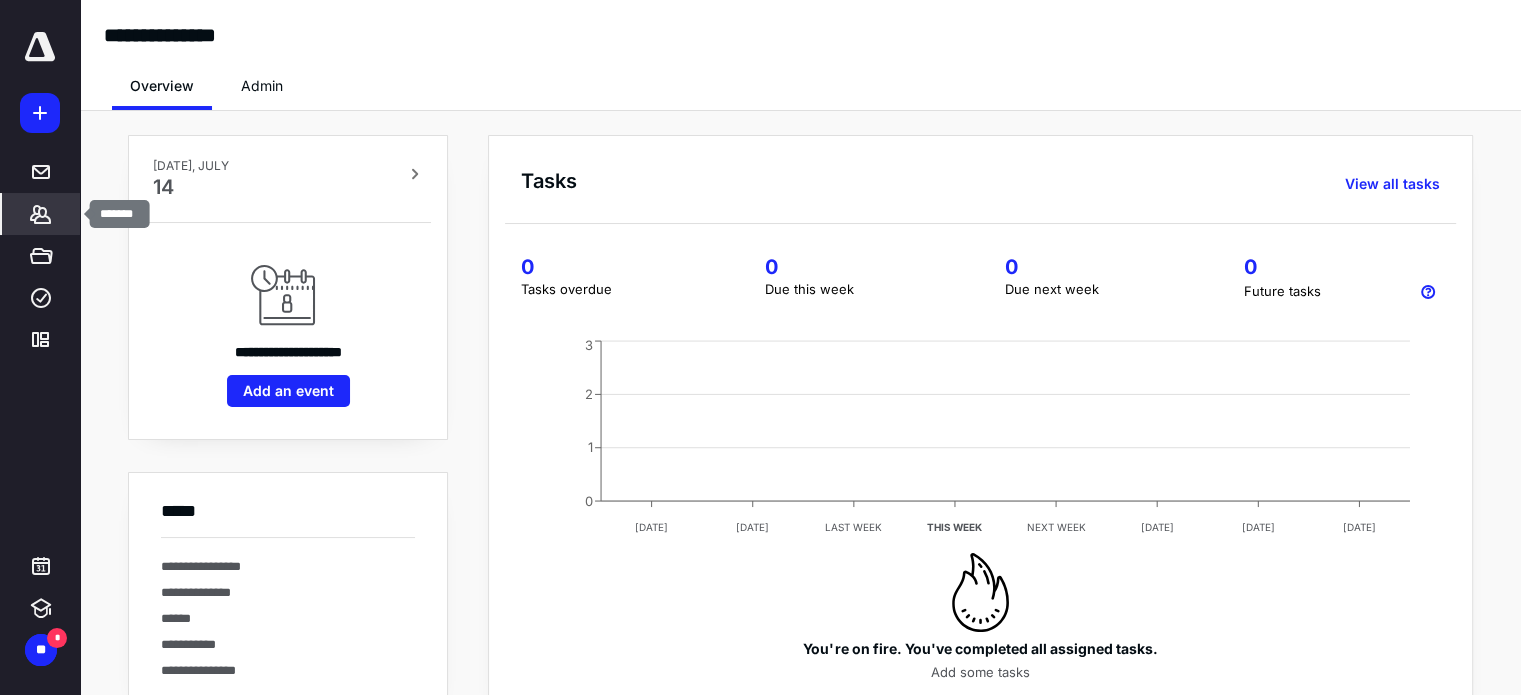 click 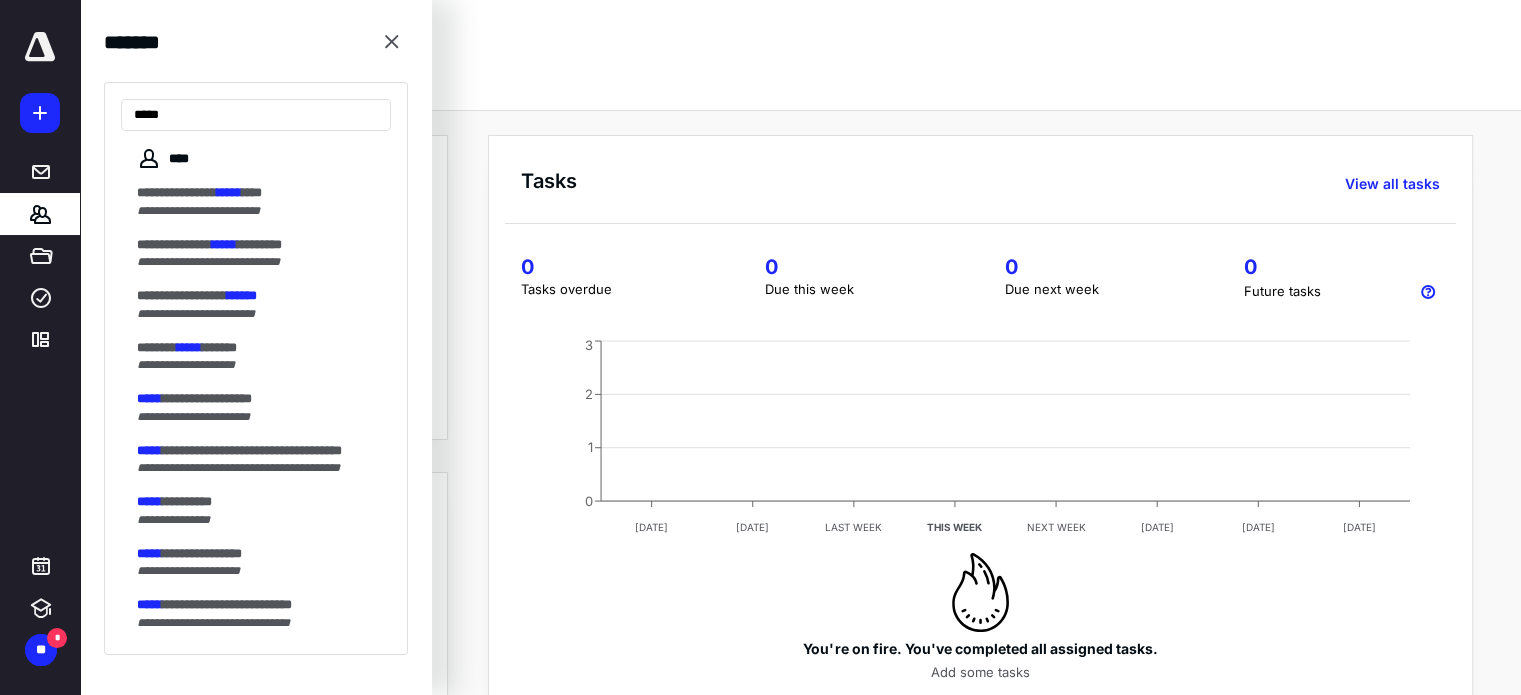 type on "*****" 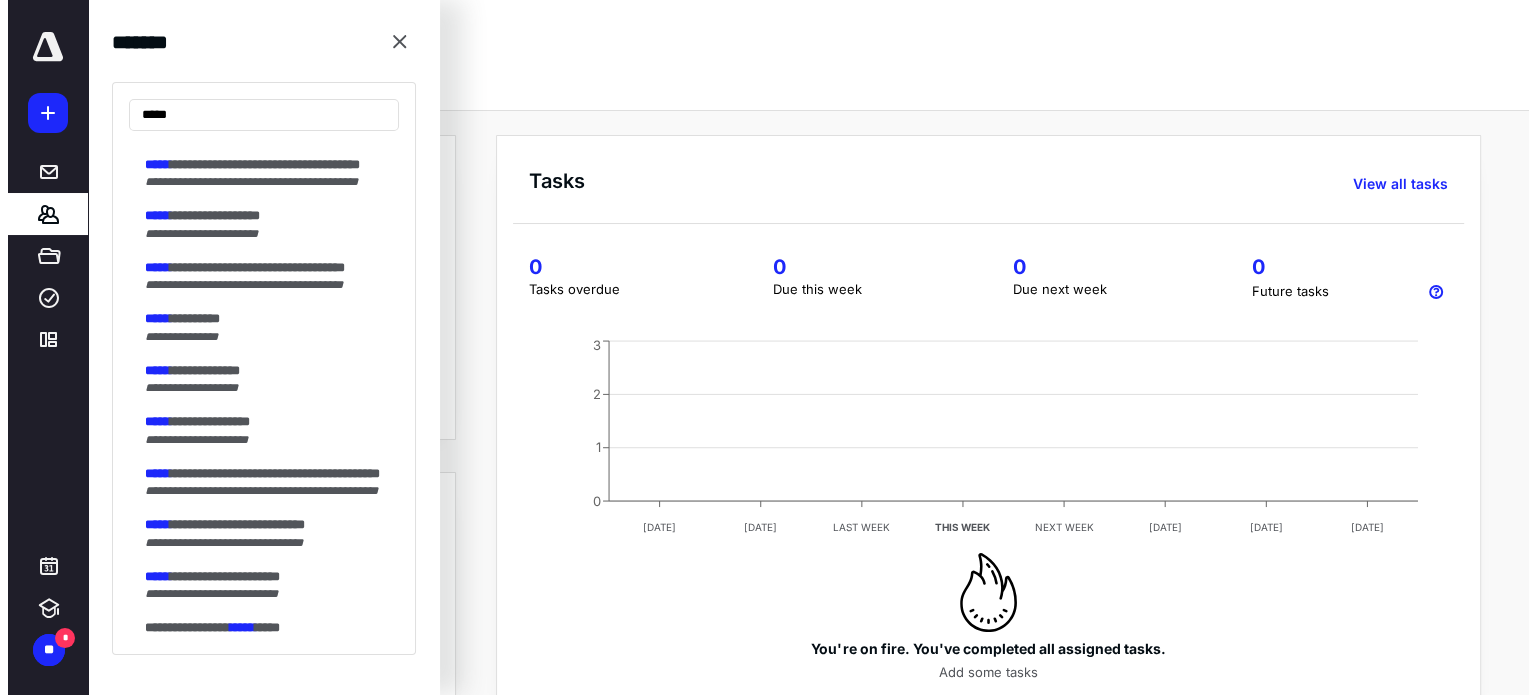 scroll, scrollTop: 523, scrollLeft: 0, axis: vertical 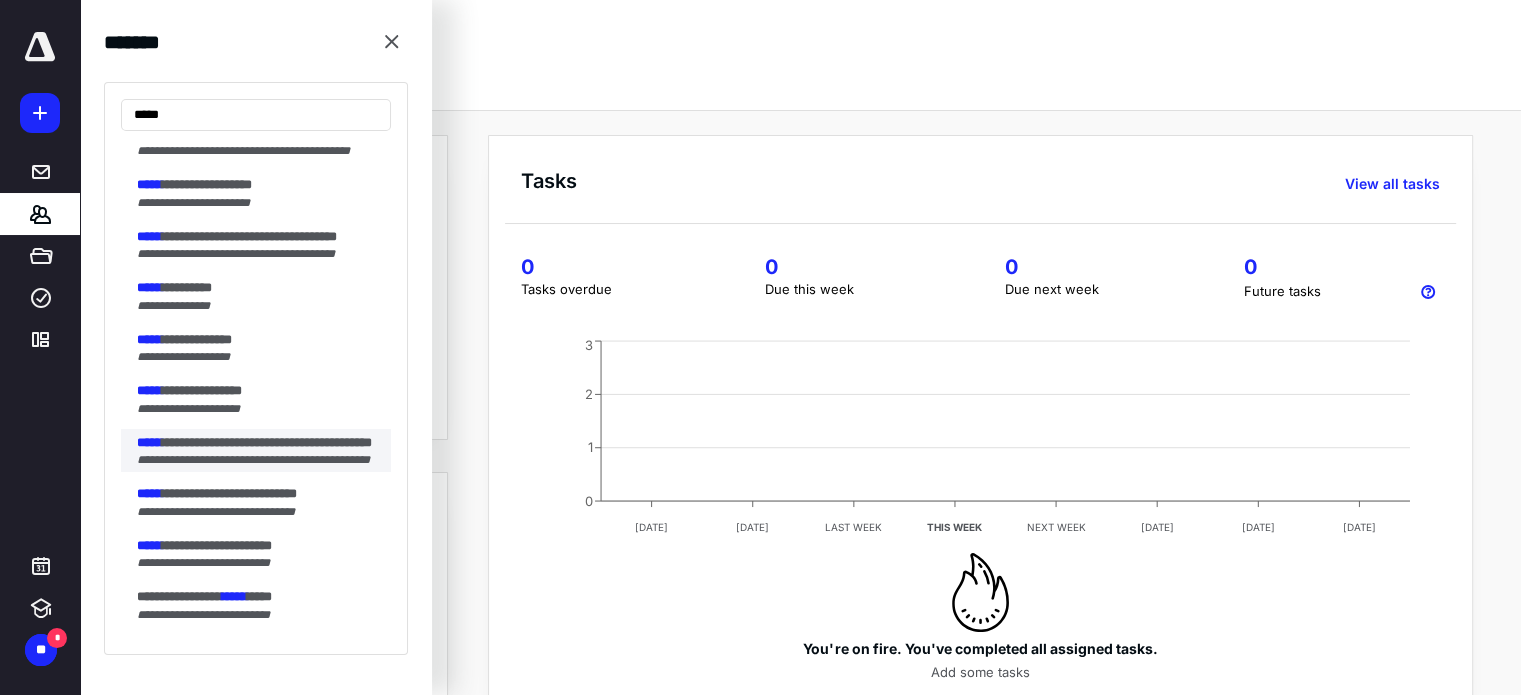 click on "**********" at bounding box center (267, 442) 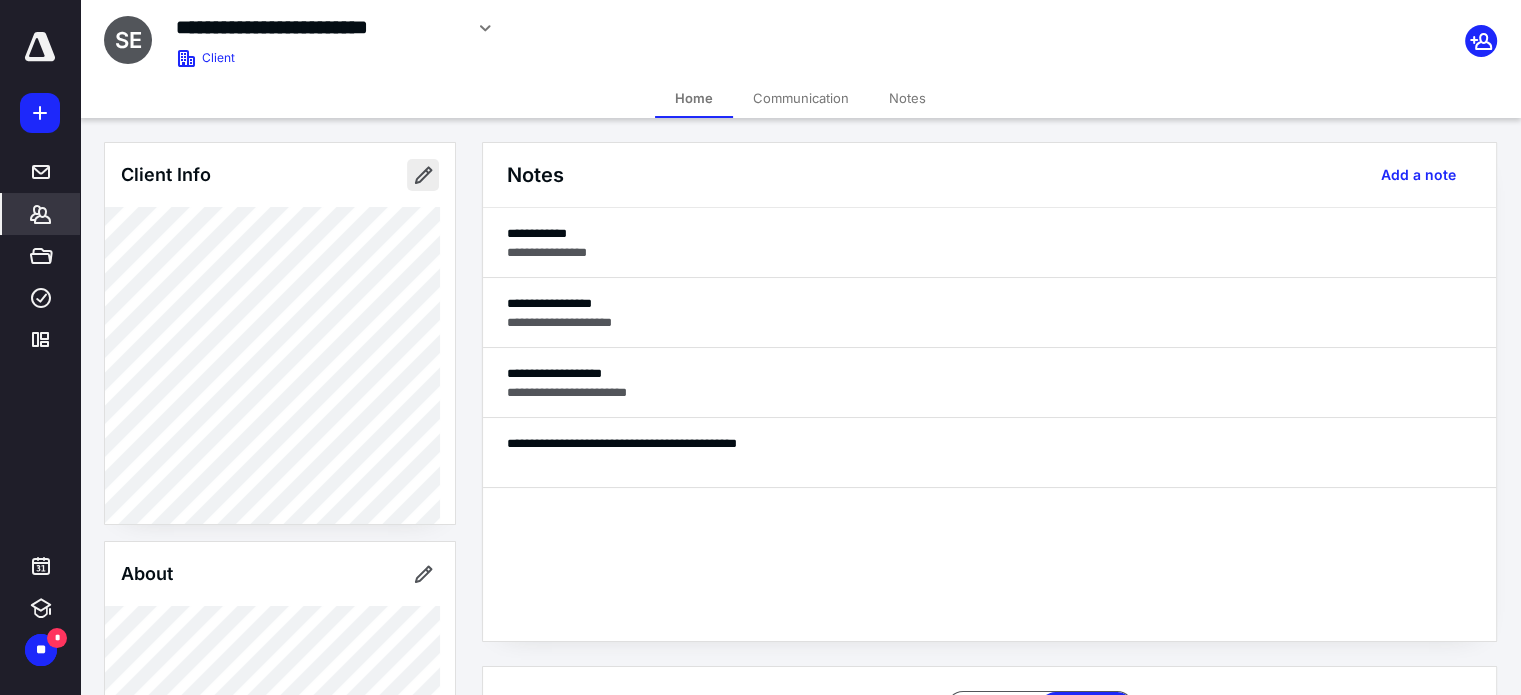 click at bounding box center (423, 175) 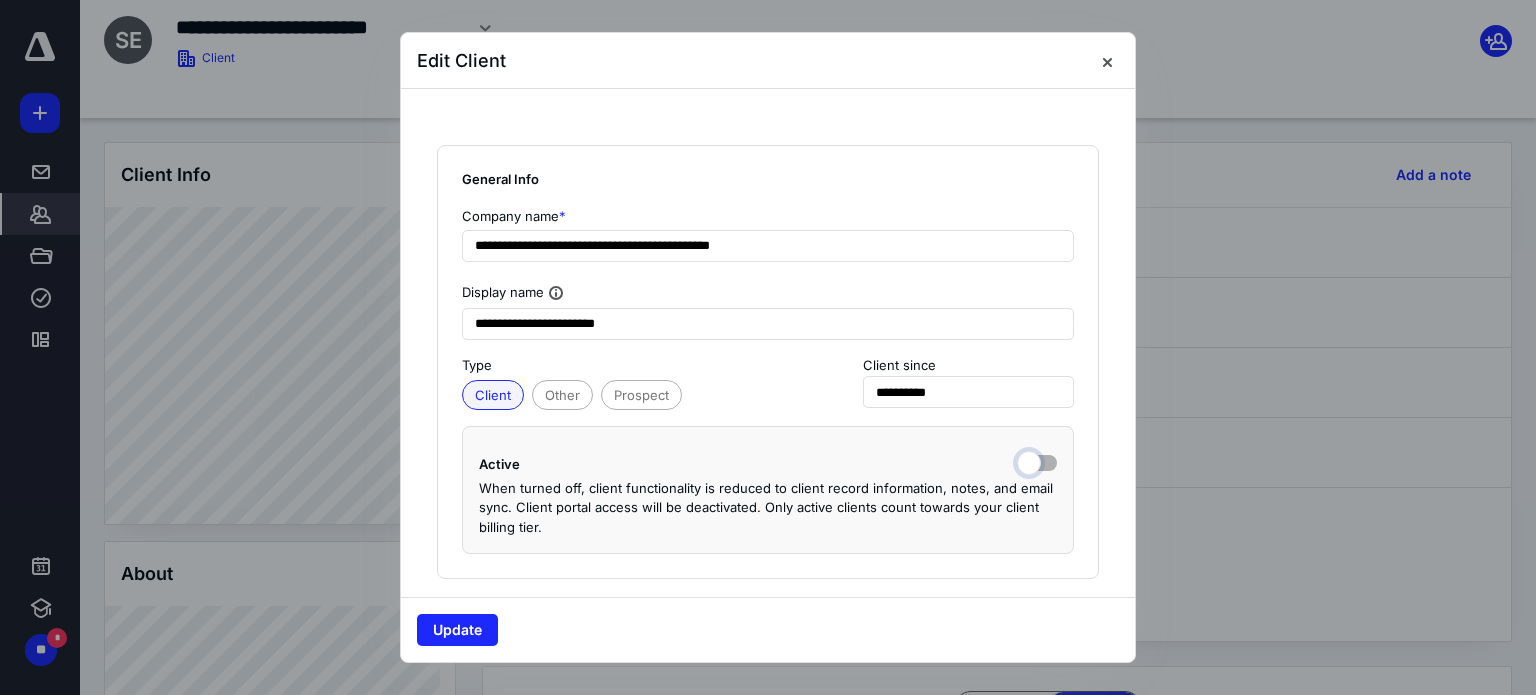click at bounding box center (1037, 461) 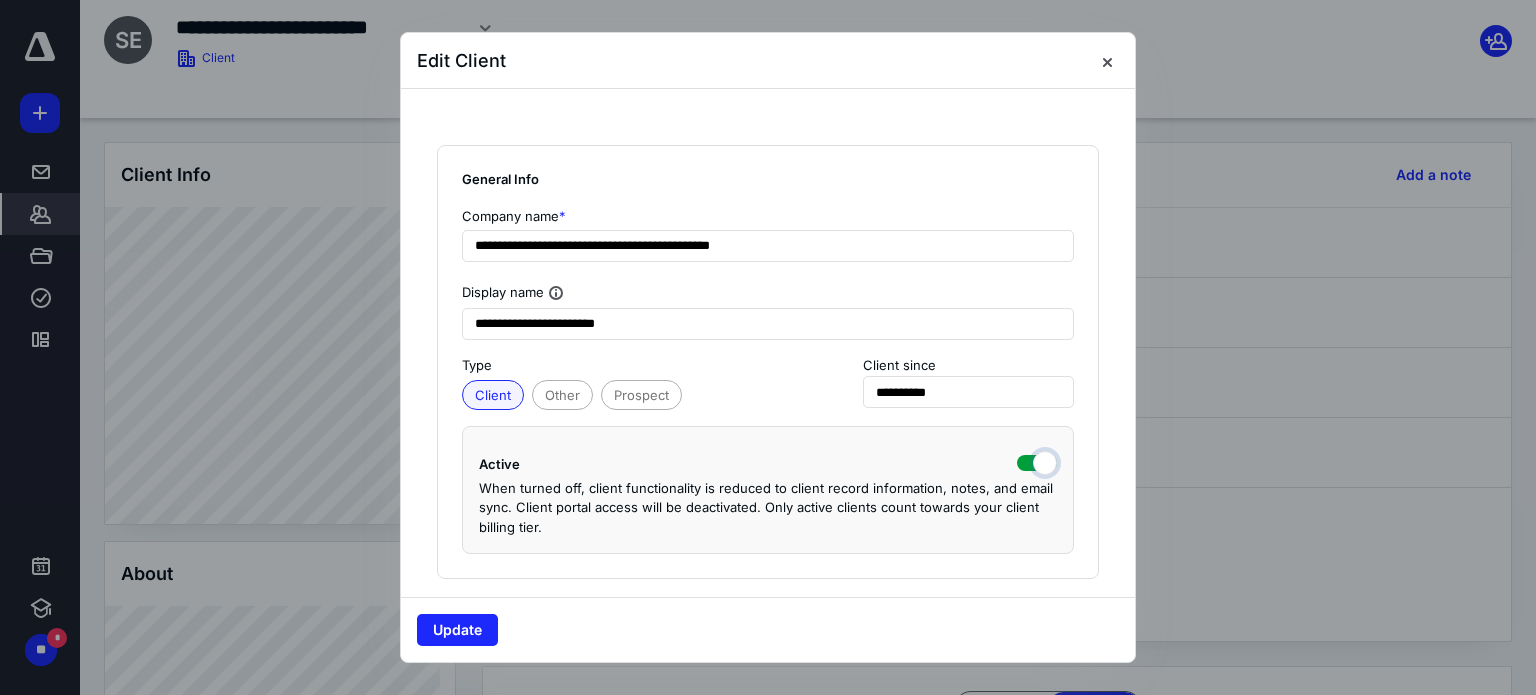 checkbox on "true" 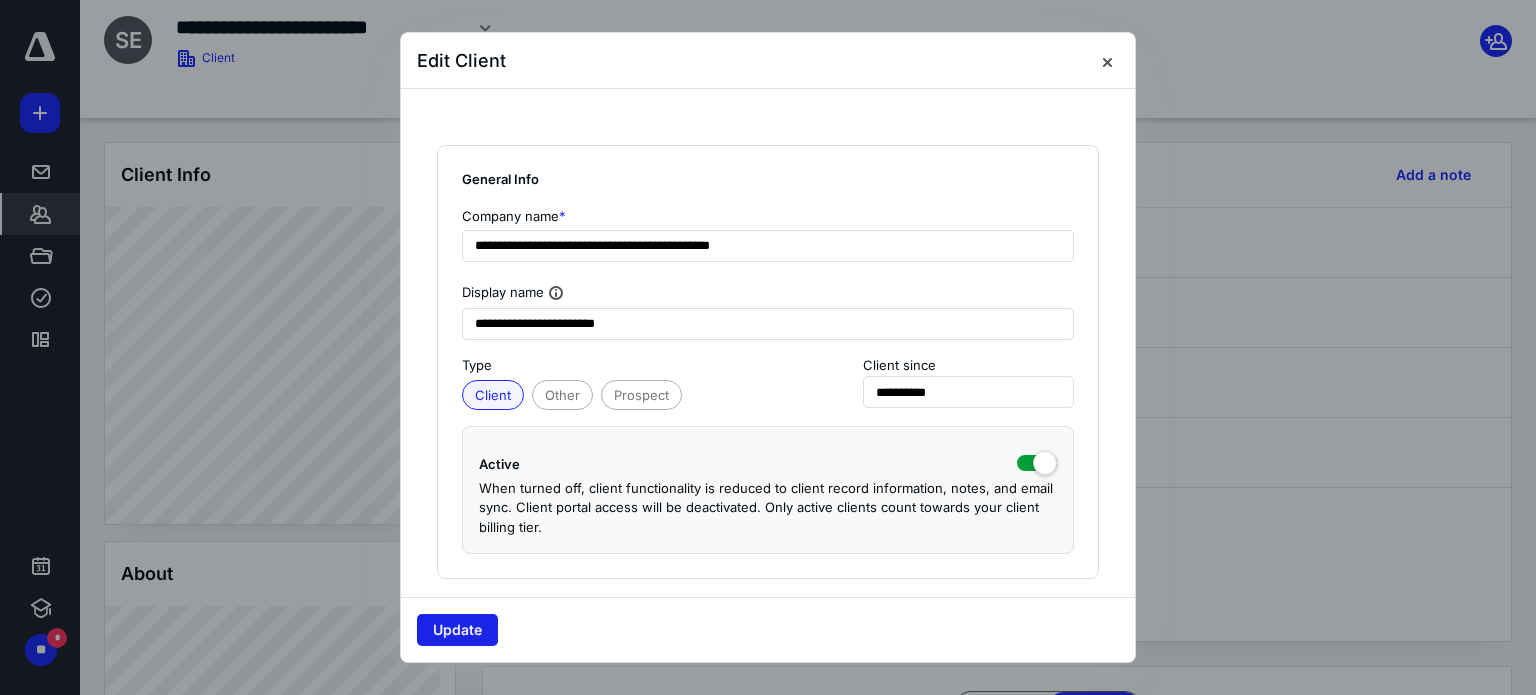 click on "Update" at bounding box center (457, 630) 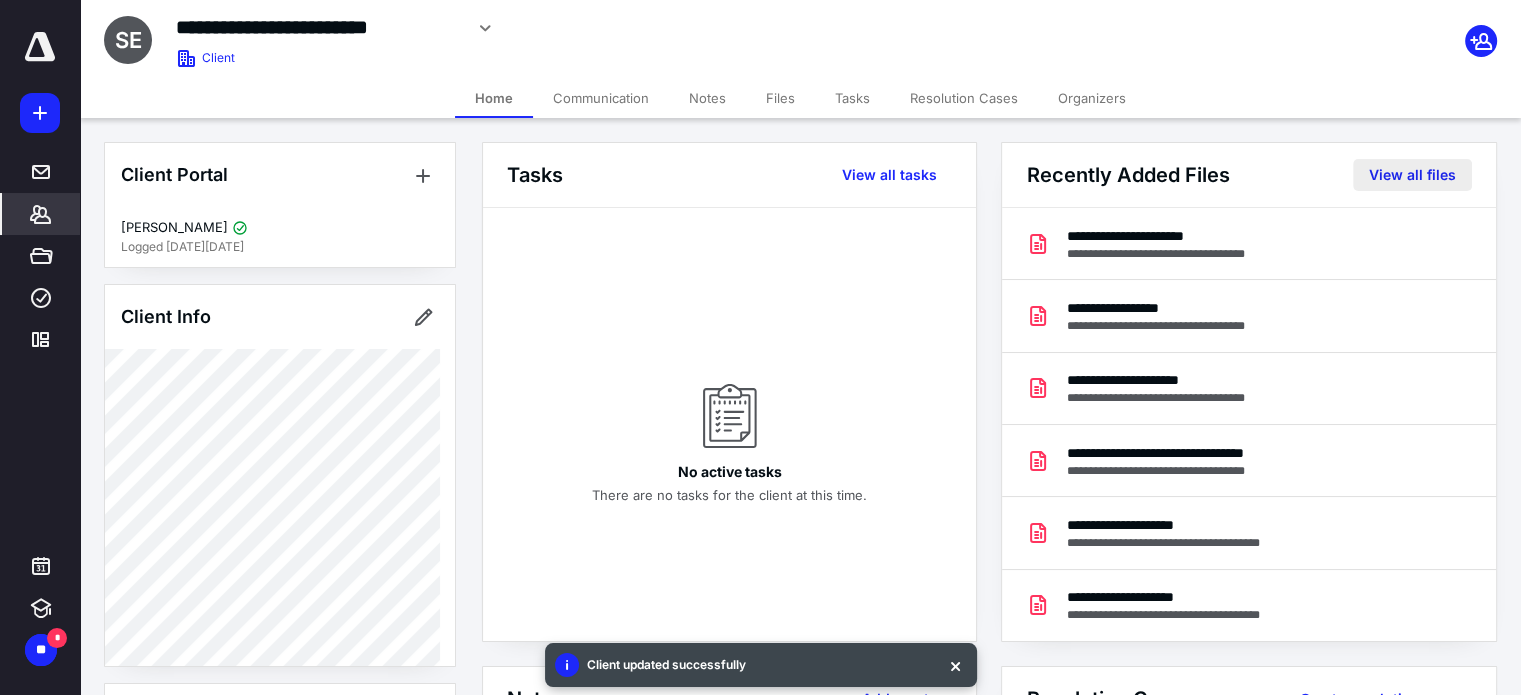 click on "View all files" at bounding box center (1412, 175) 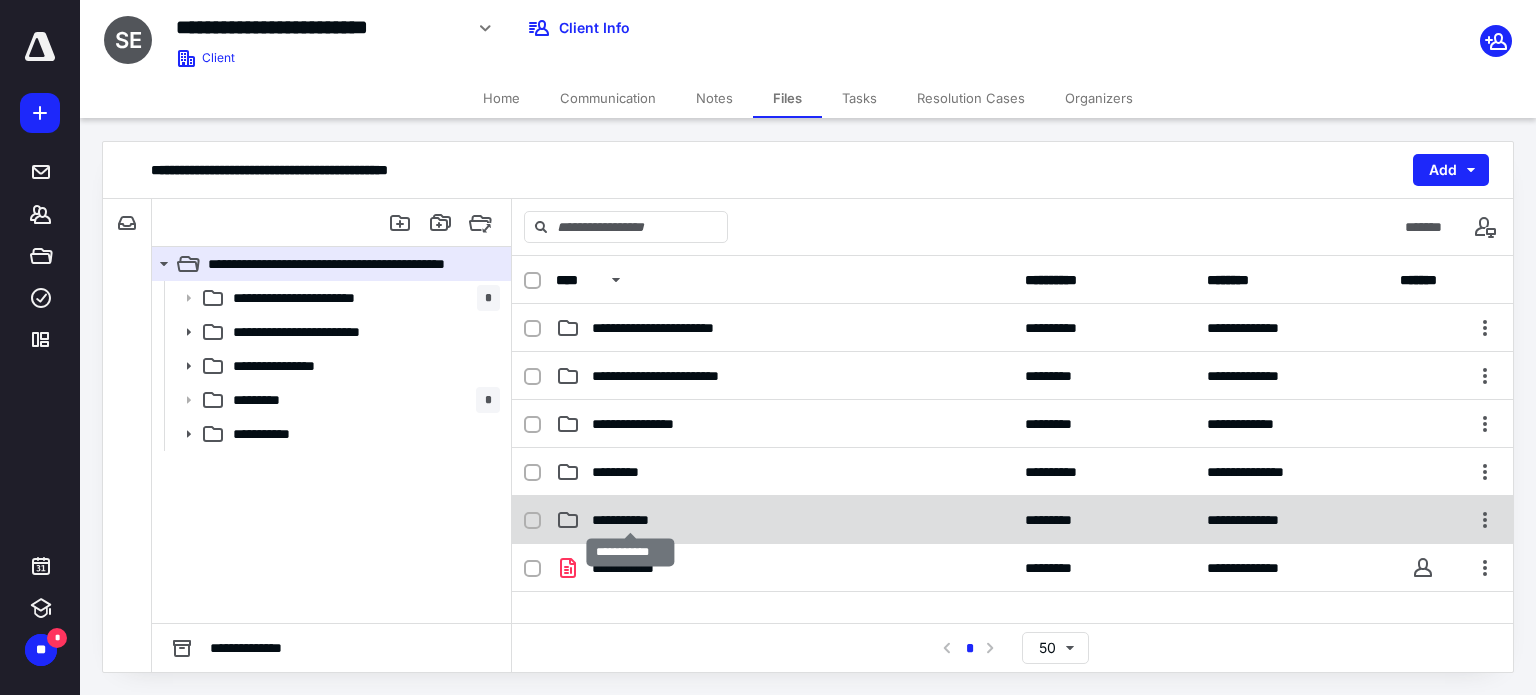 click on "**********" at bounding box center (631, 520) 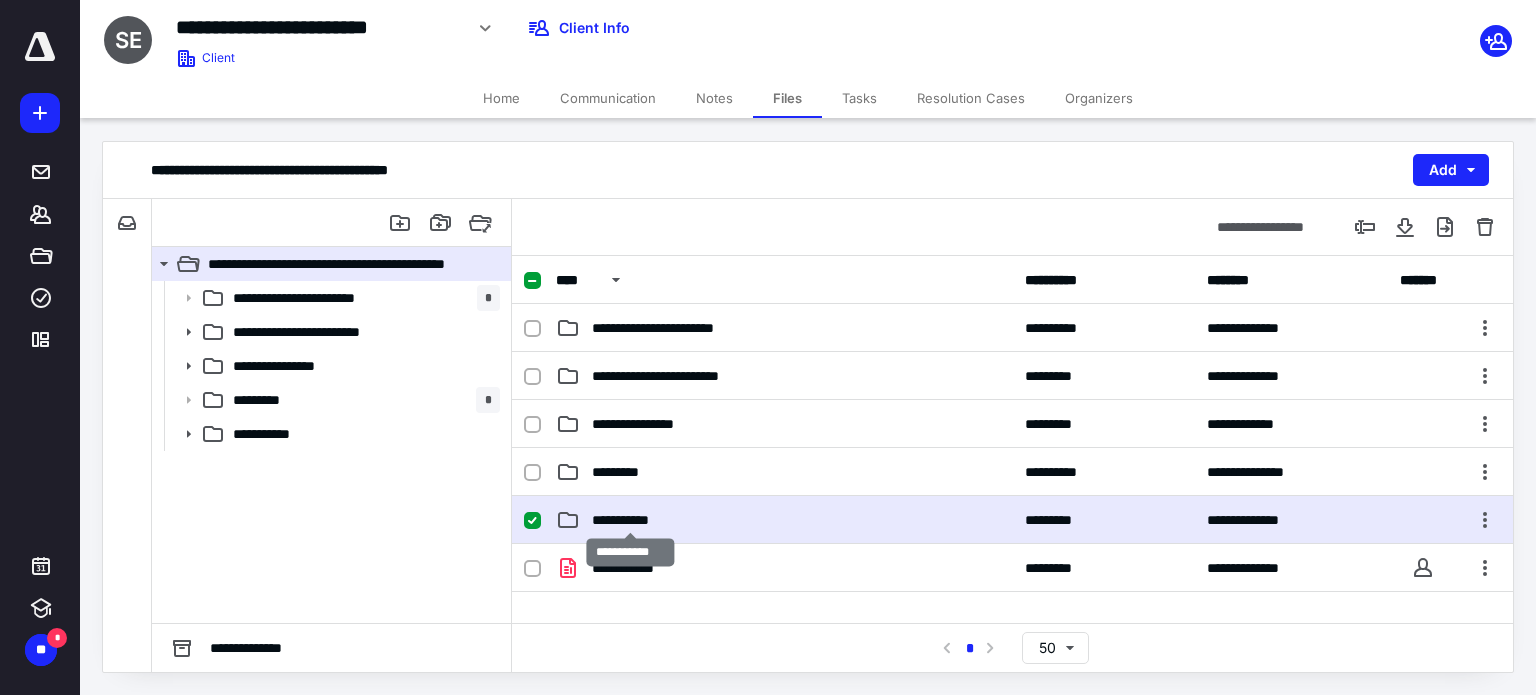 click on "**********" at bounding box center [631, 520] 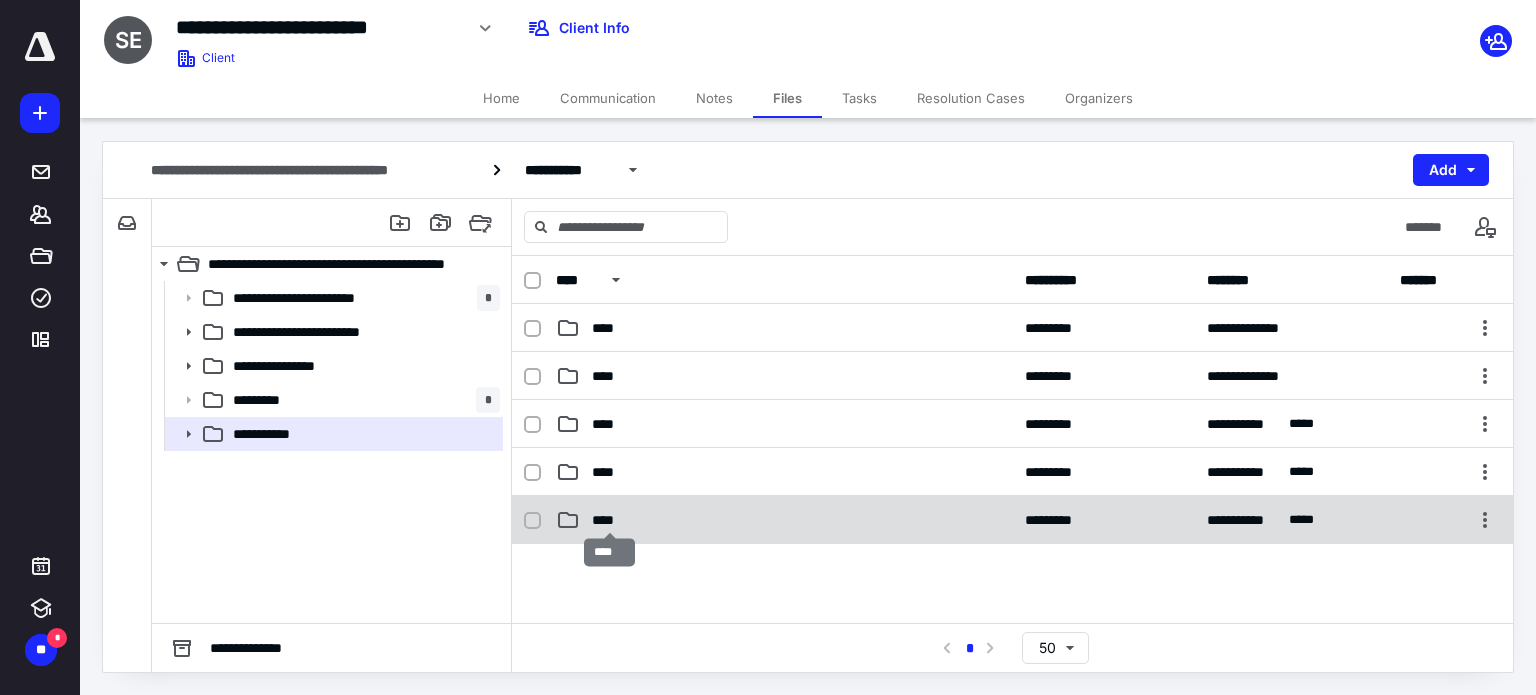 click on "****" at bounding box center (610, 520) 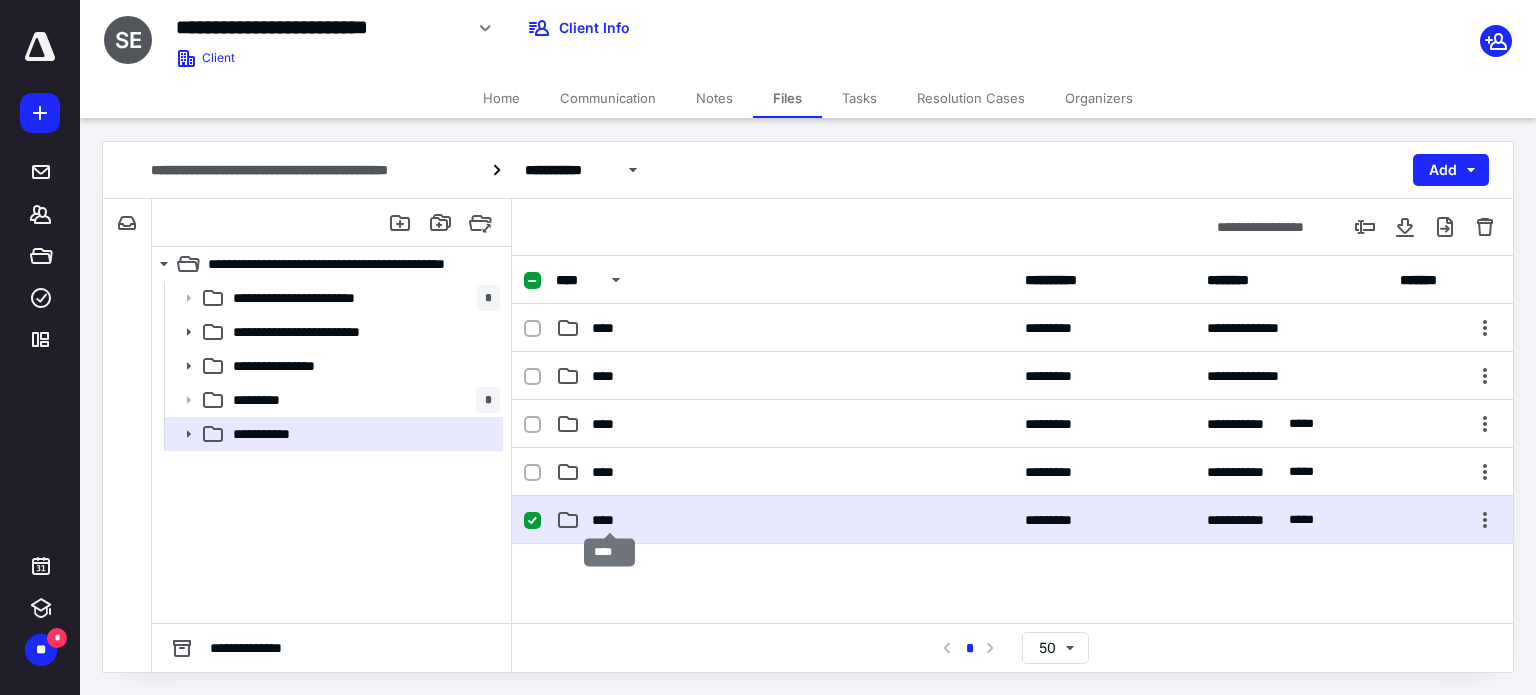 click on "****" at bounding box center (610, 520) 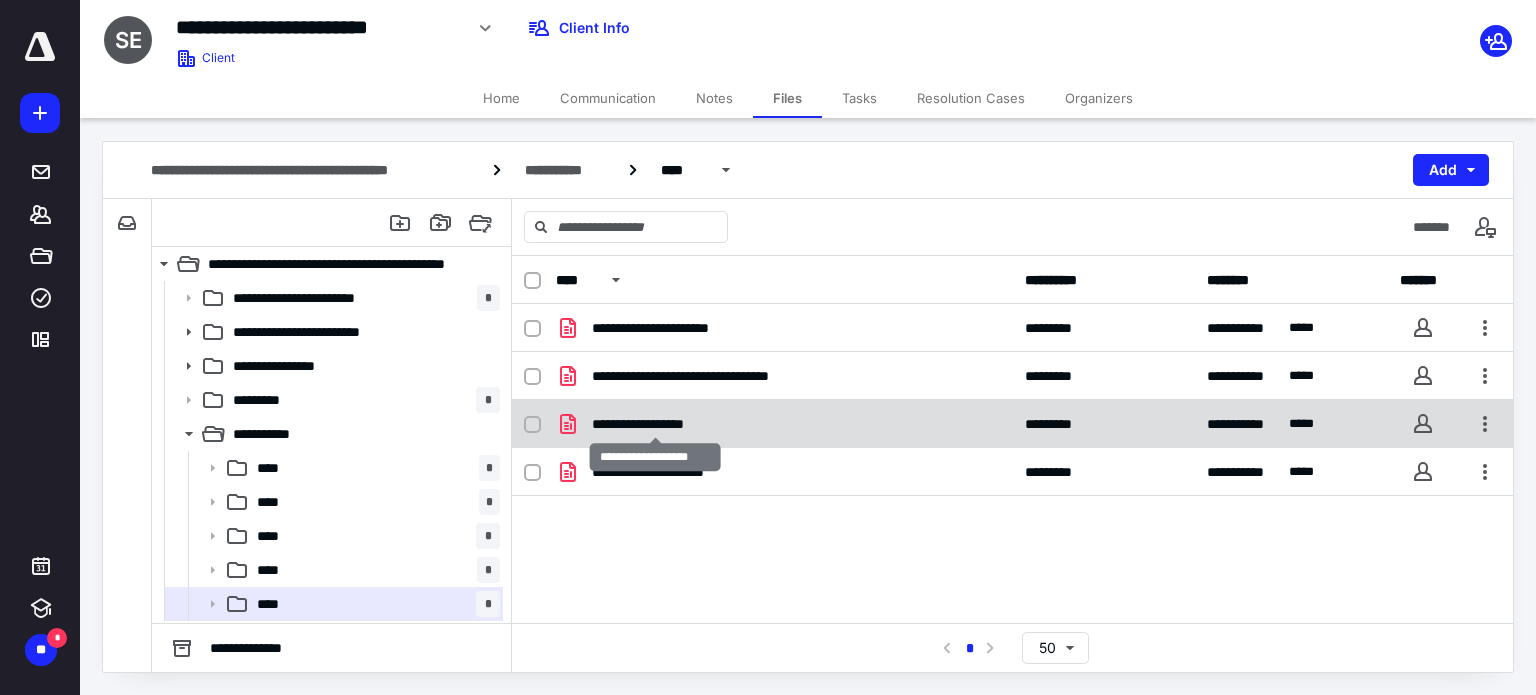 click on "**********" at bounding box center (655, 424) 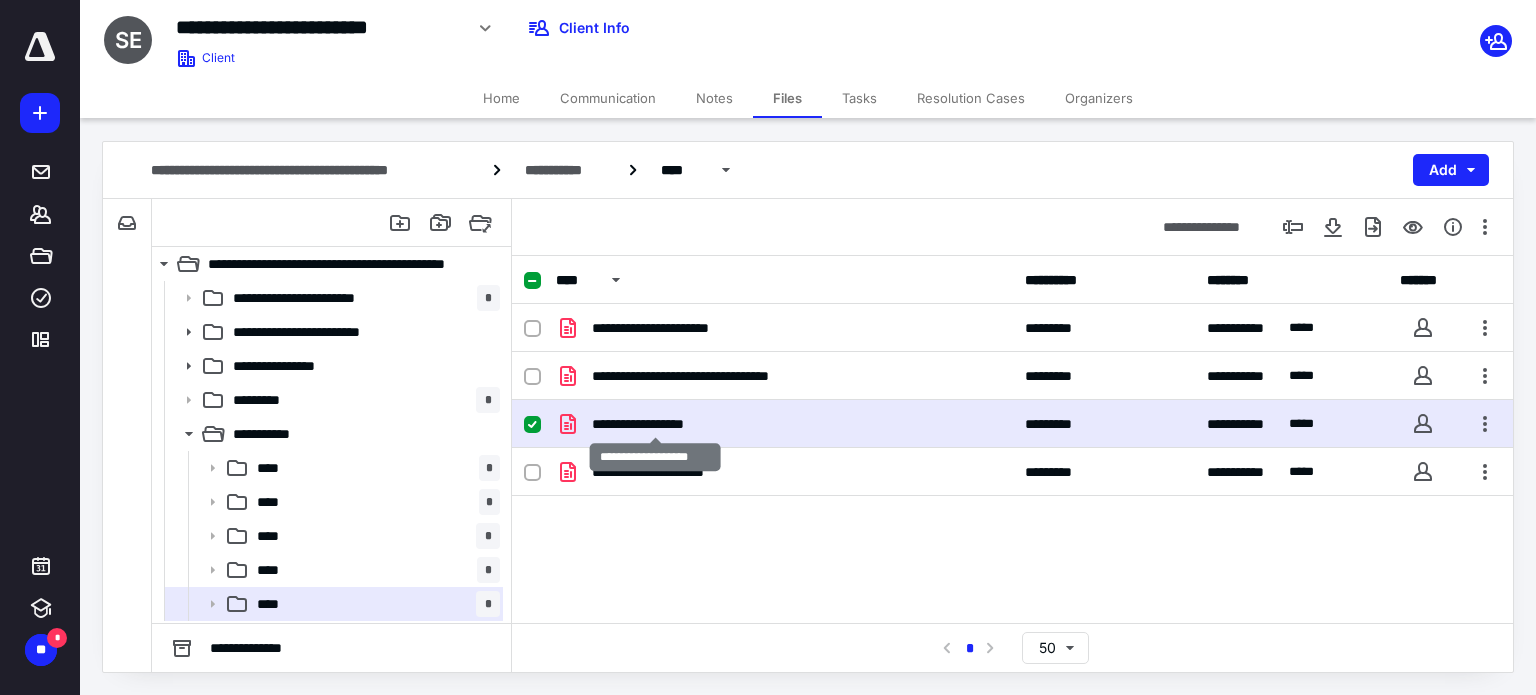 click on "**********" at bounding box center (655, 424) 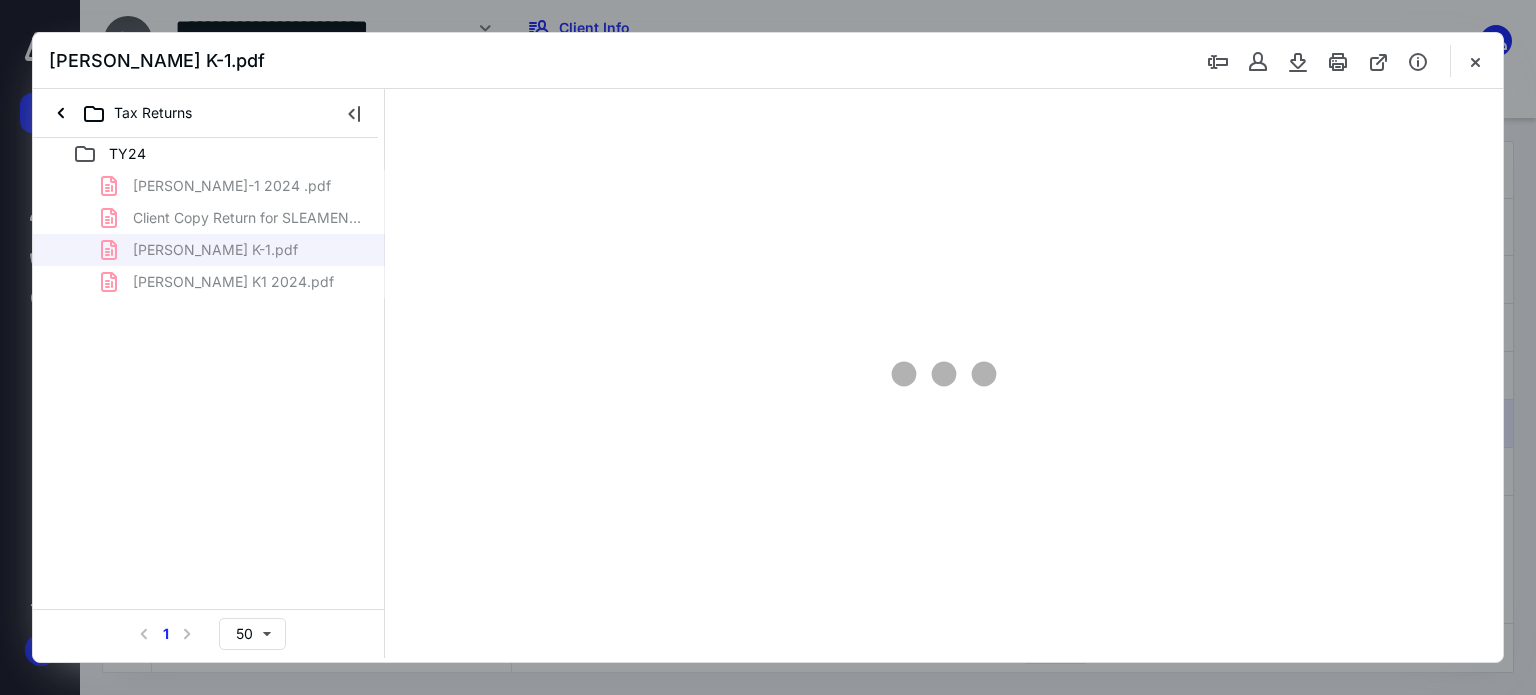scroll, scrollTop: 0, scrollLeft: 0, axis: both 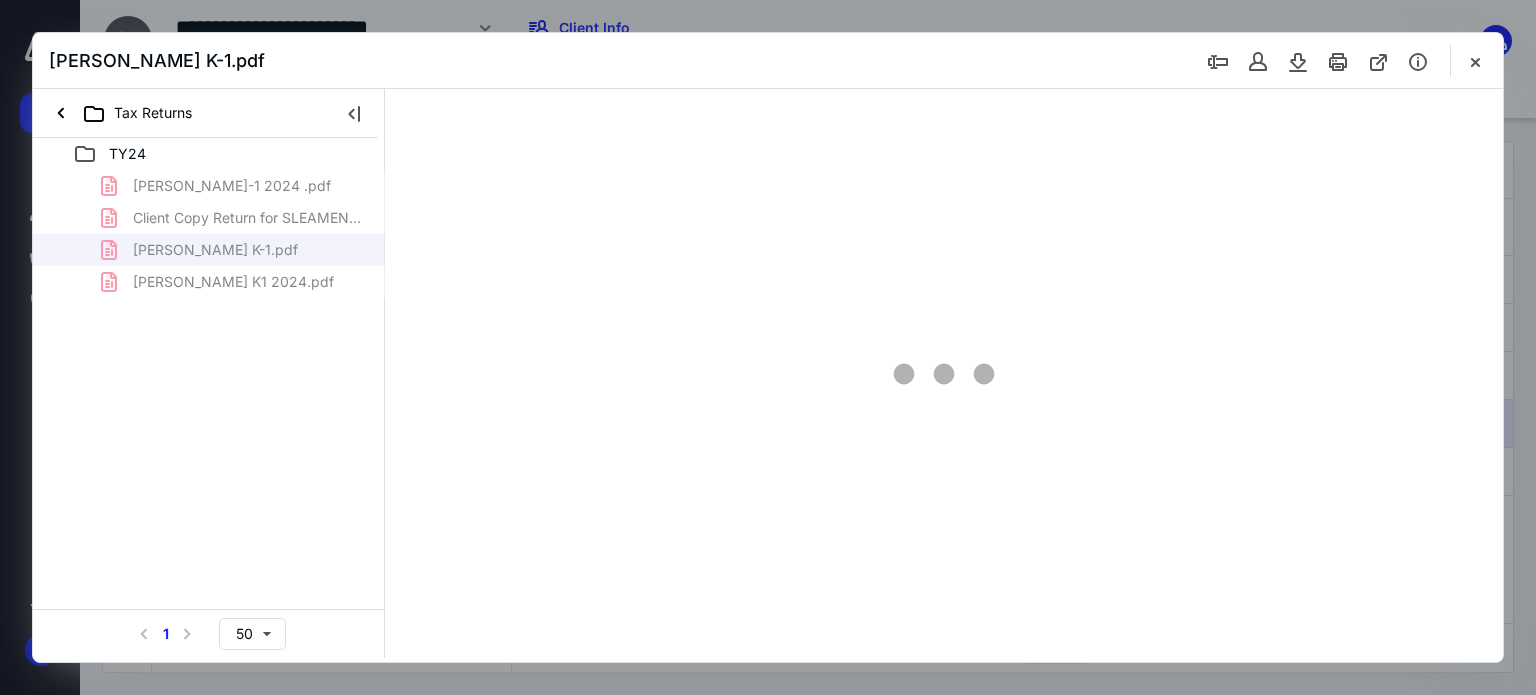 type on "67" 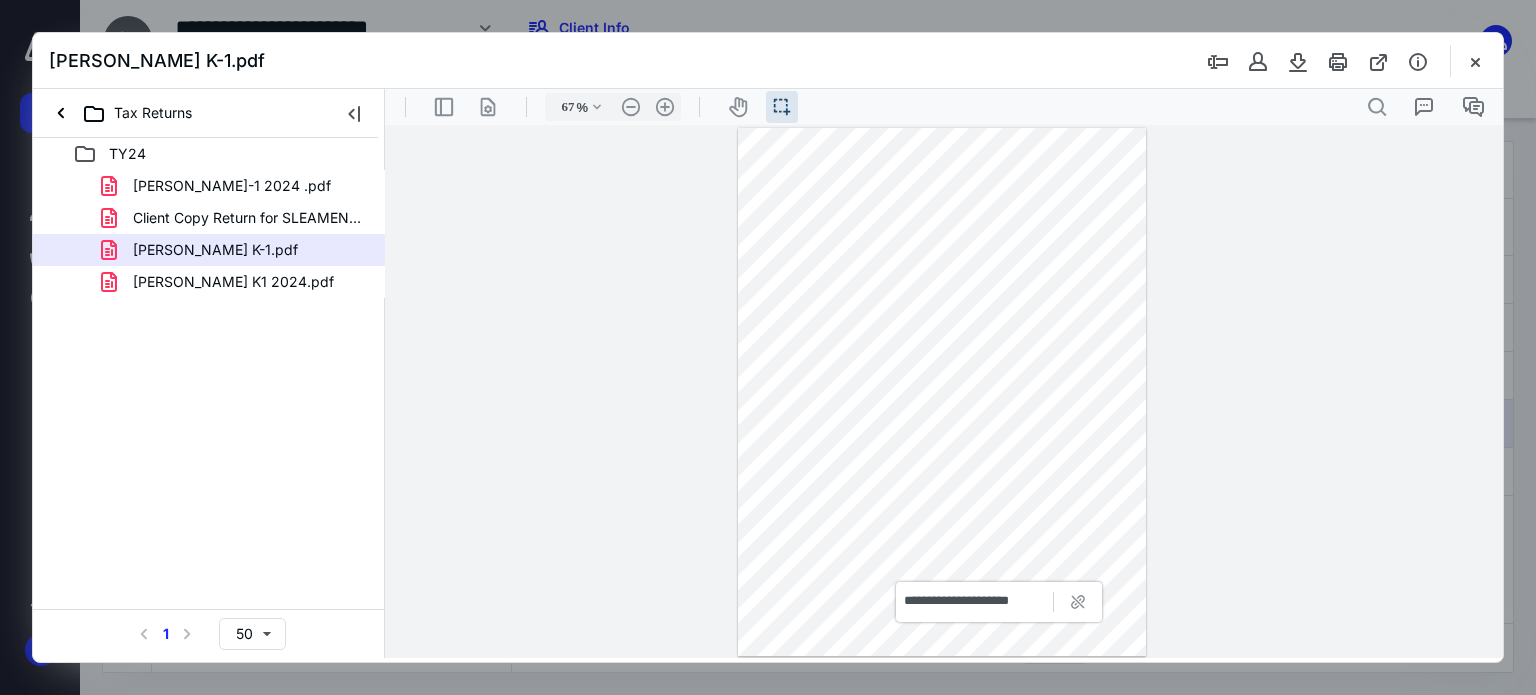 click on "**********" at bounding box center [999, 602] 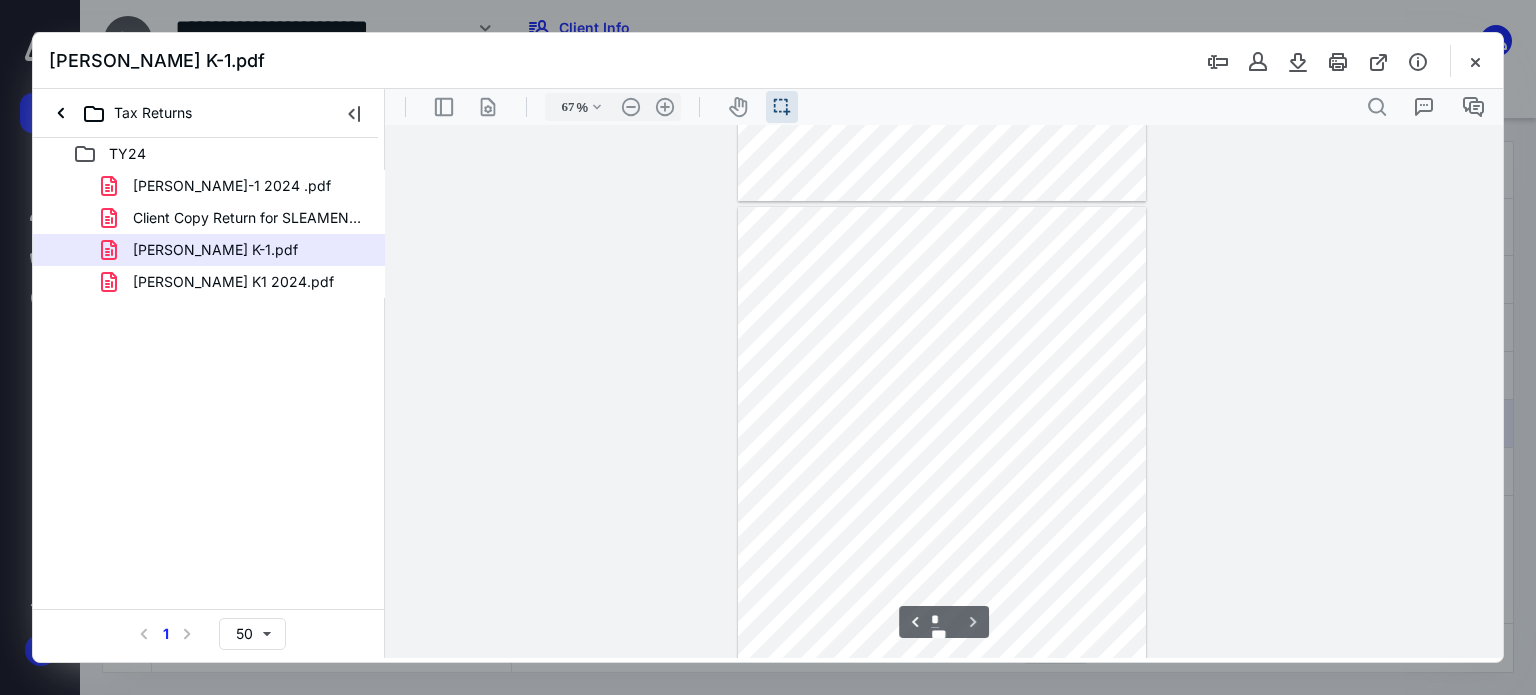 scroll, scrollTop: 1068, scrollLeft: 0, axis: vertical 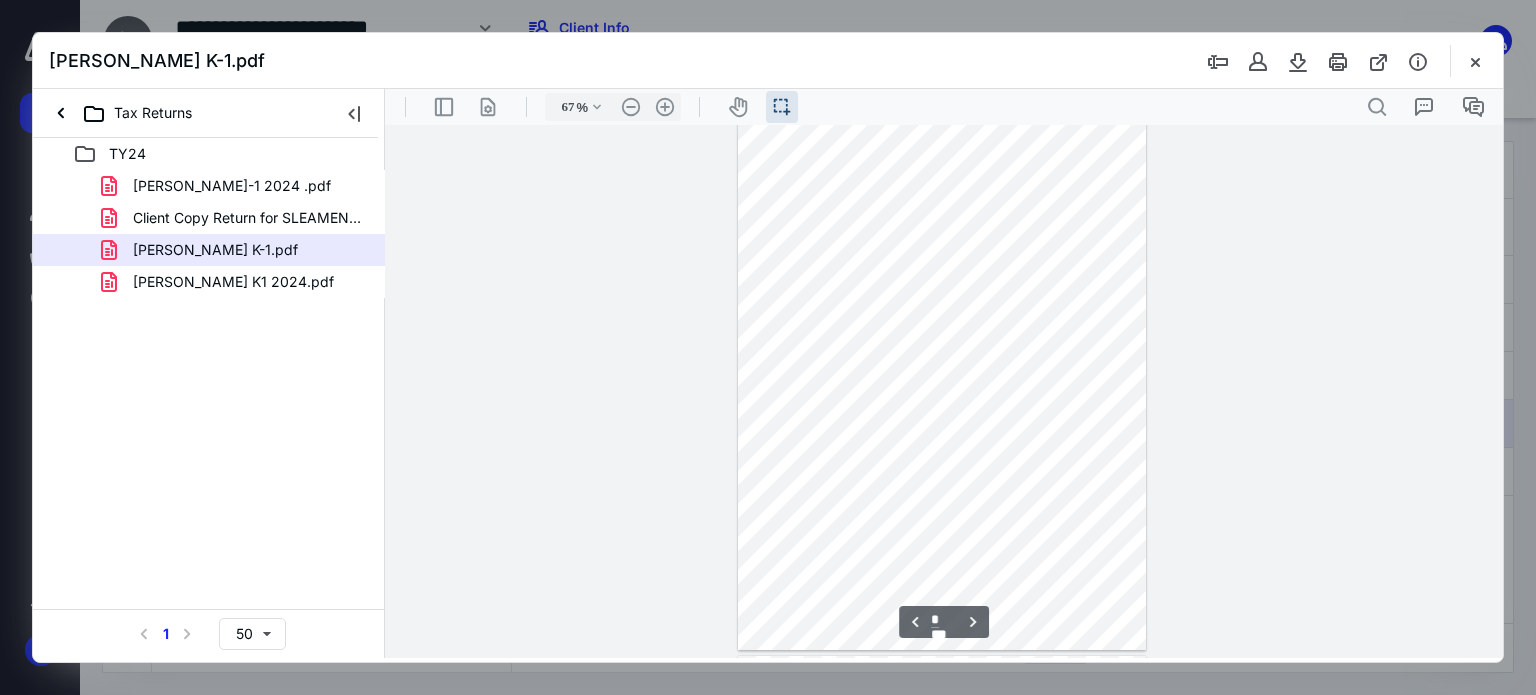 type on "*" 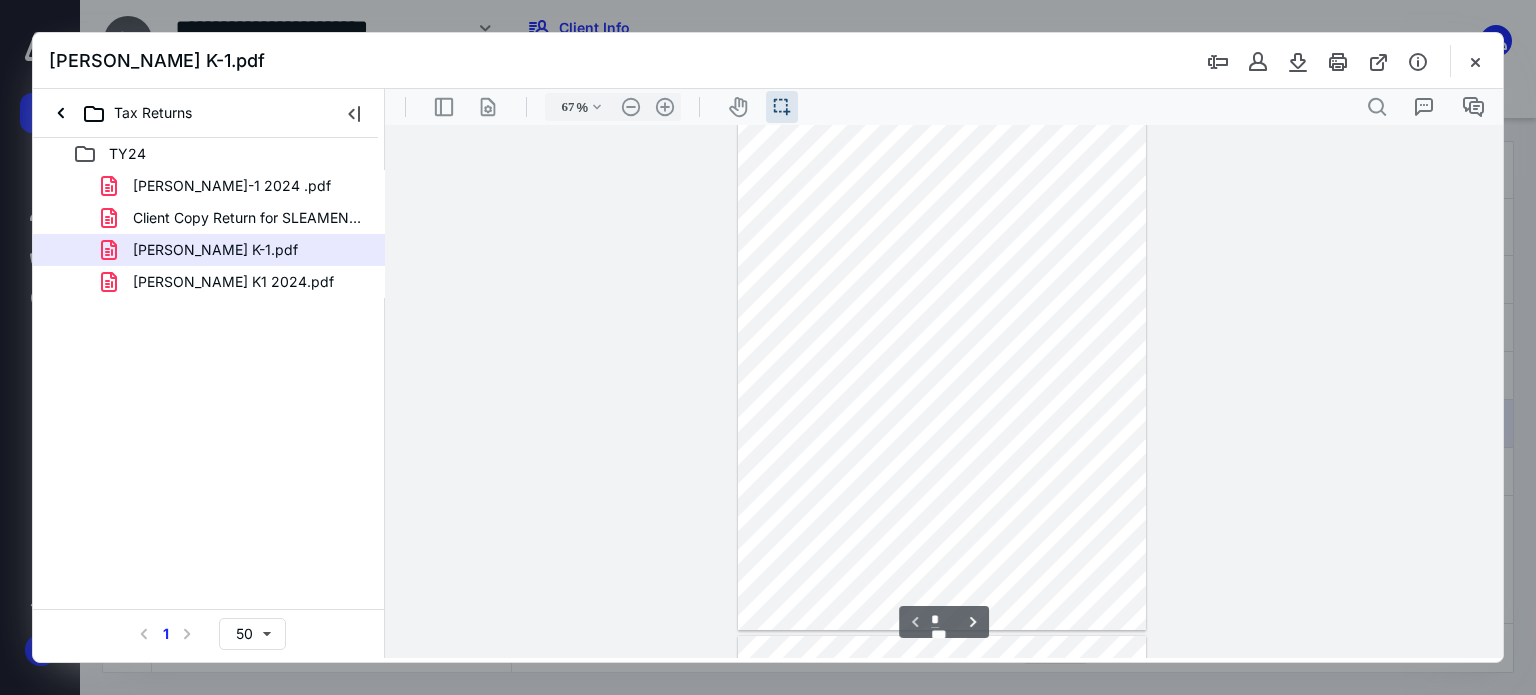 scroll, scrollTop: 2, scrollLeft: 0, axis: vertical 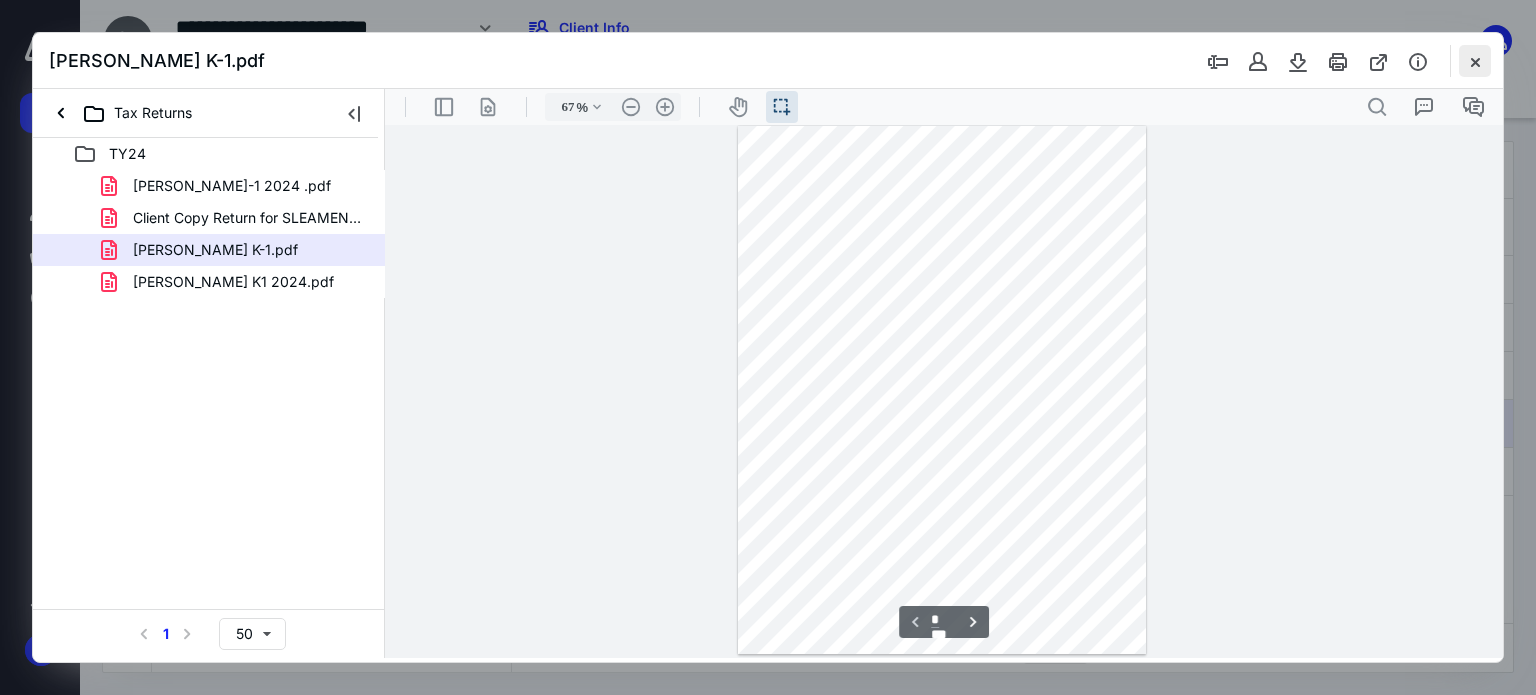 click at bounding box center [1475, 61] 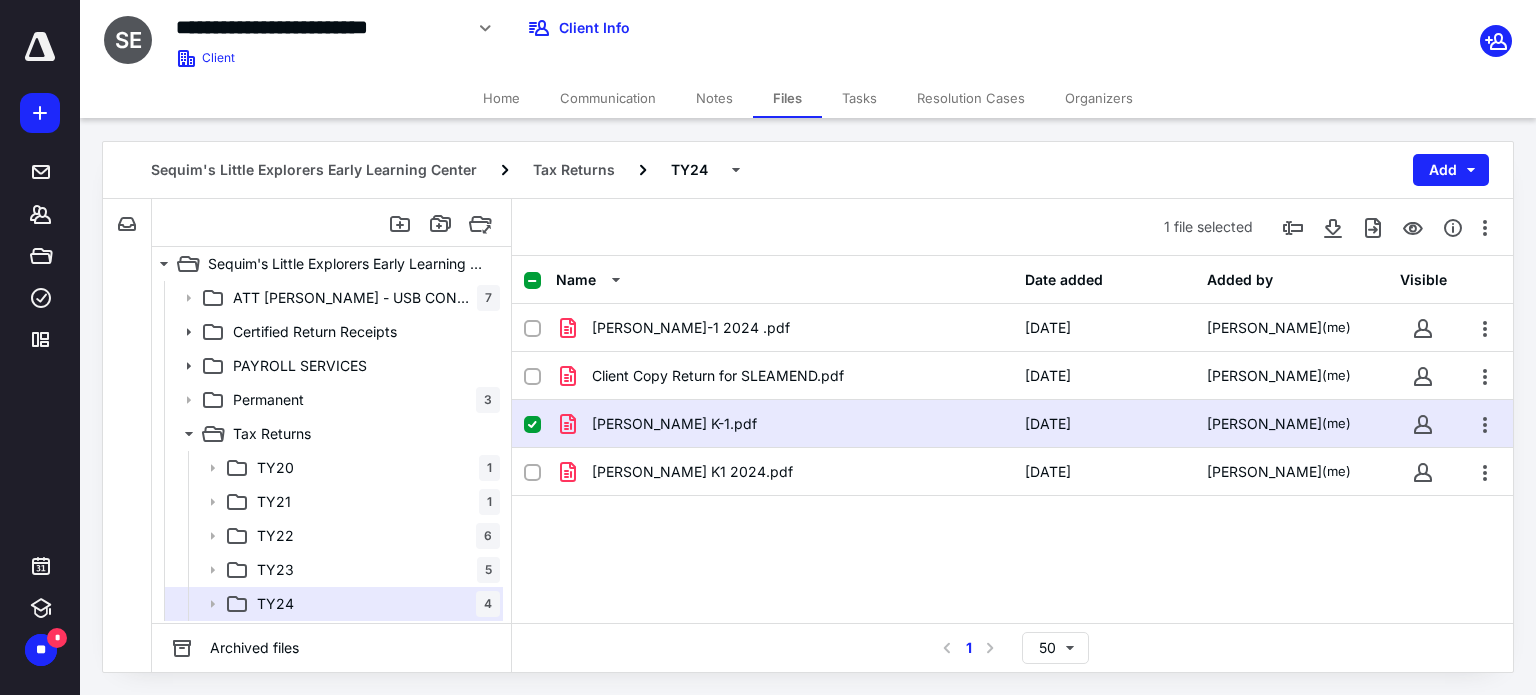 click 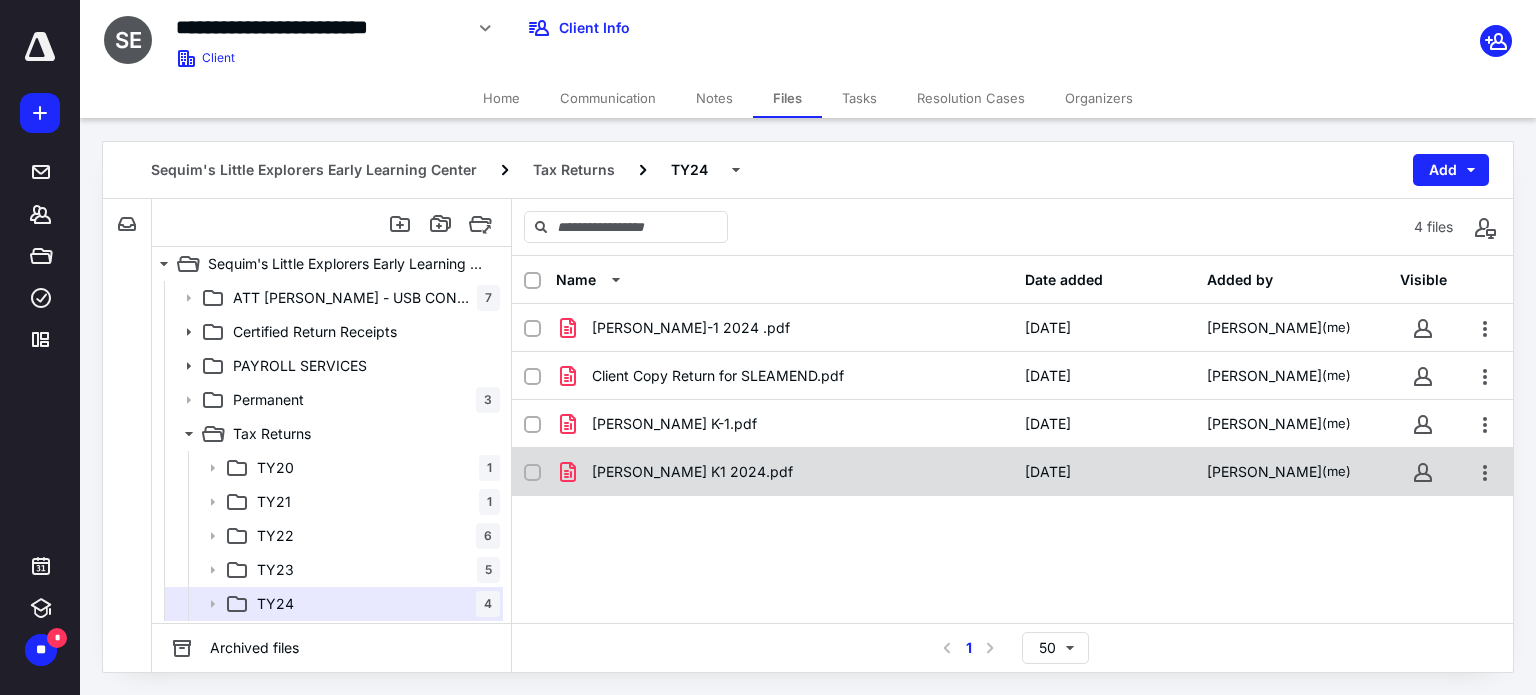 click 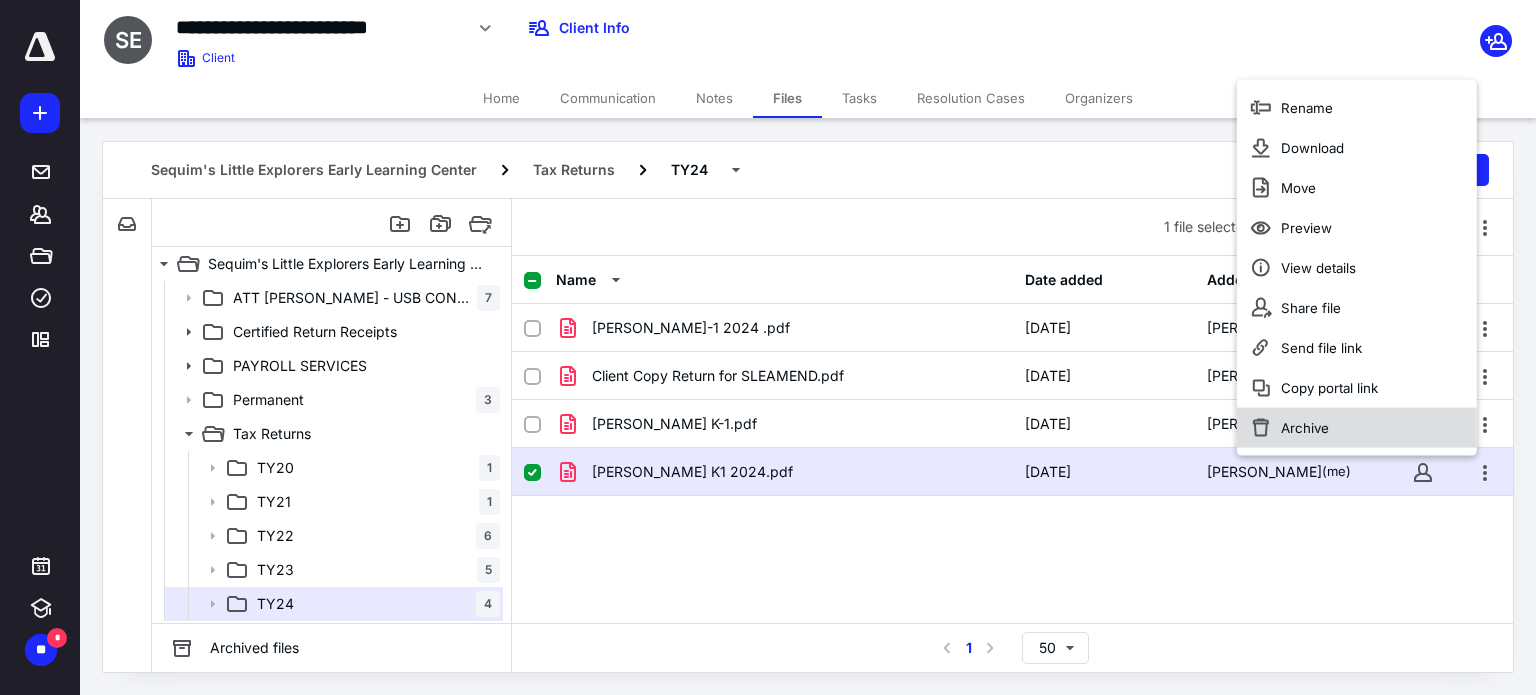click on "Archive" at bounding box center [1305, 428] 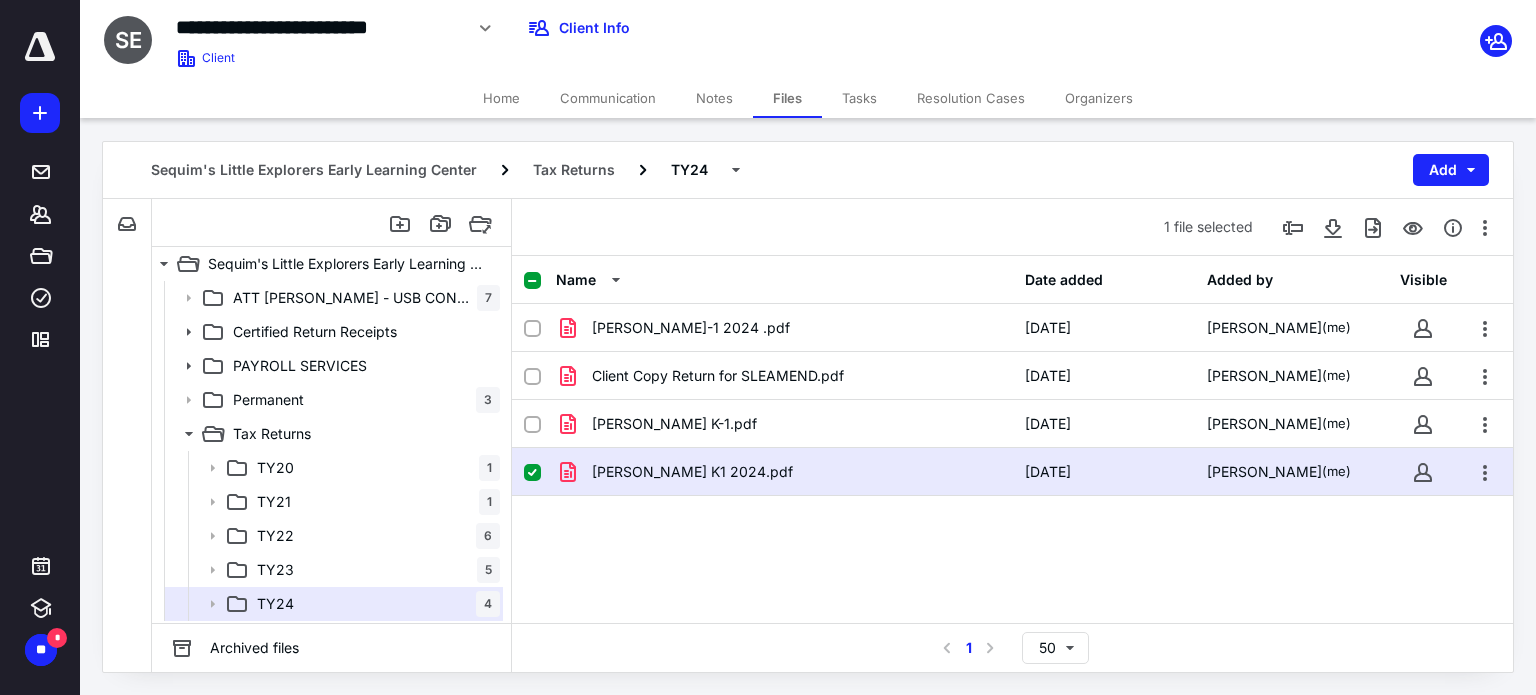 checkbox on "false" 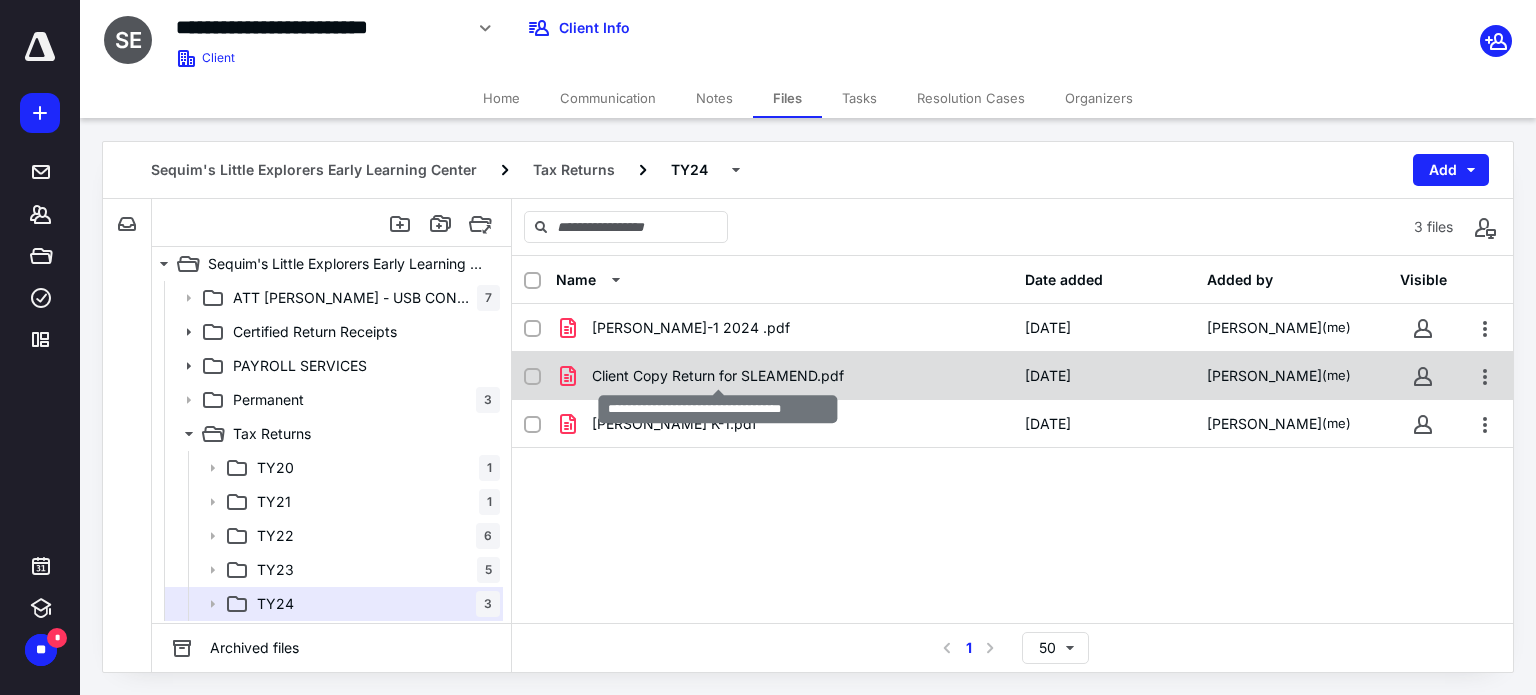 checkbox on "true" 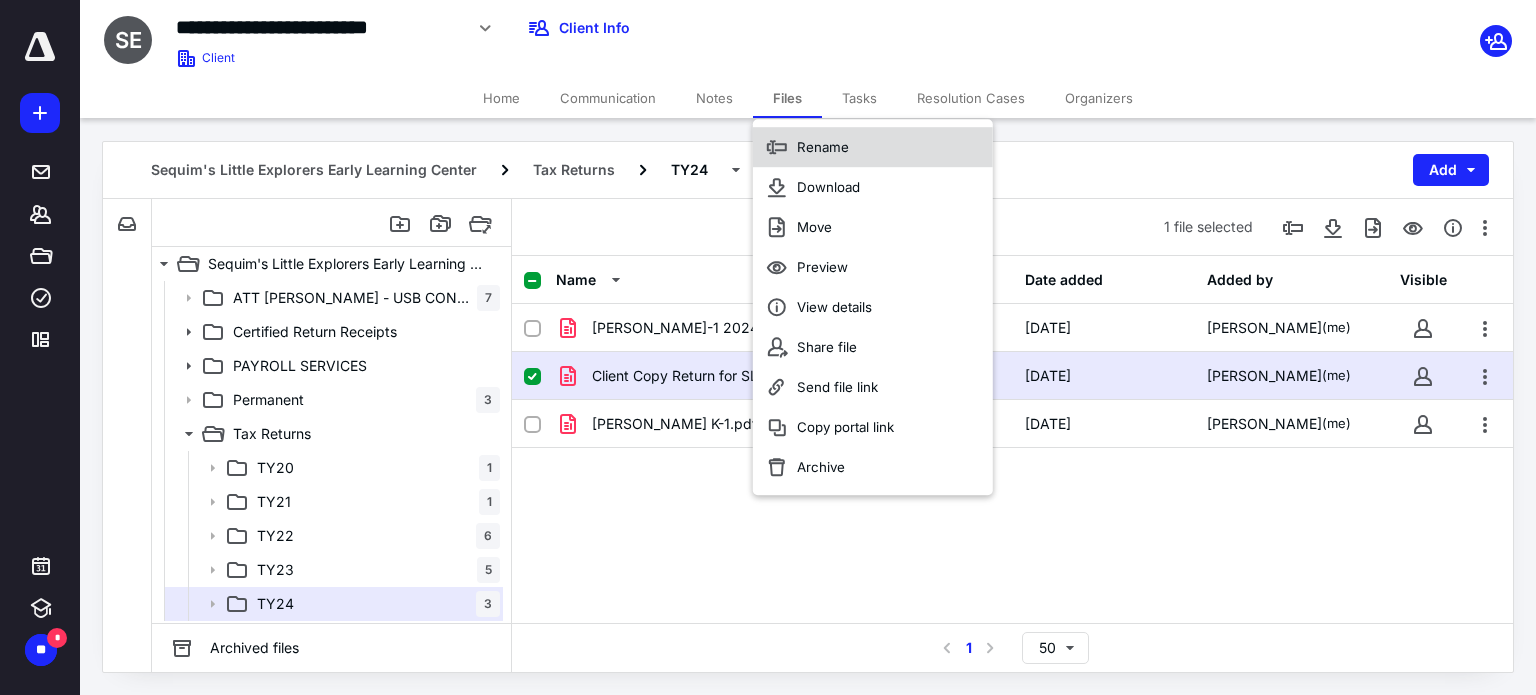 click on "Rename" at bounding box center [823, 147] 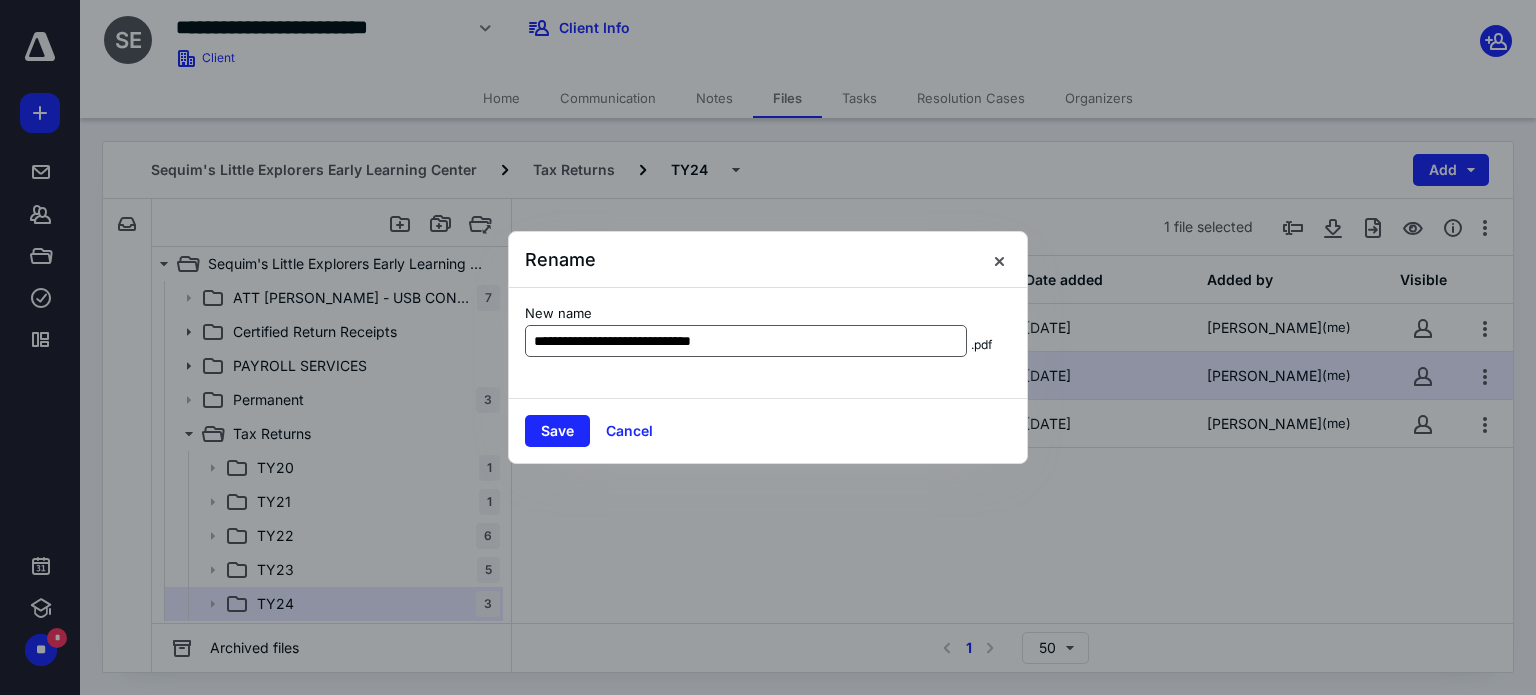 click on "**********" at bounding box center [746, 341] 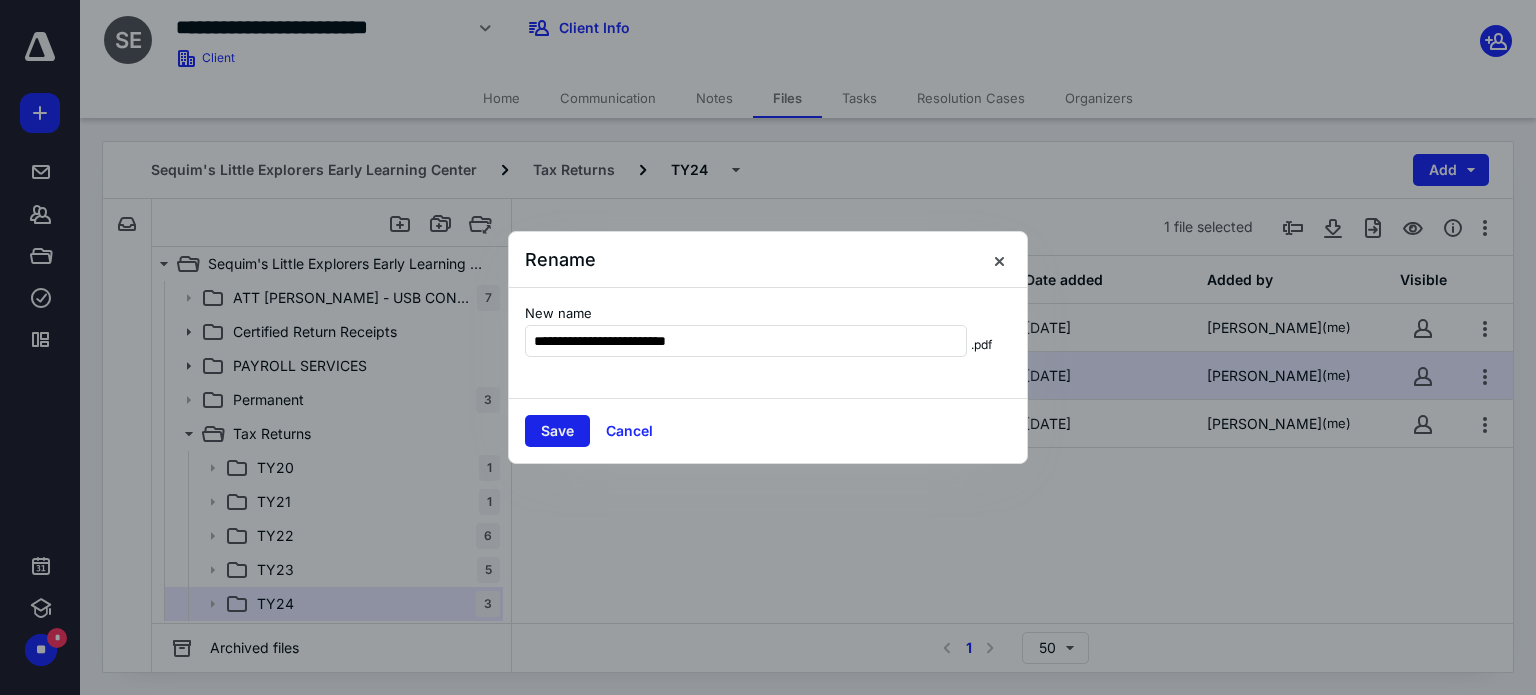 type on "**********" 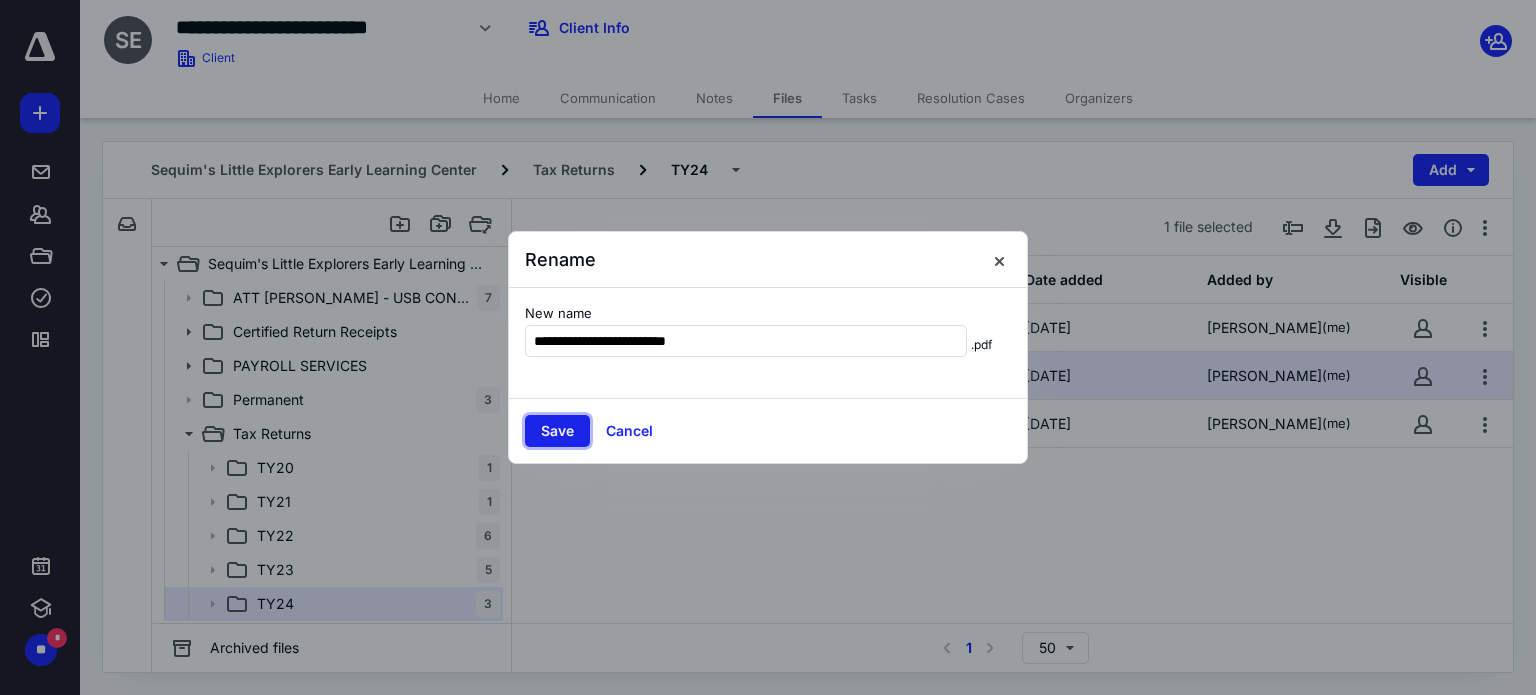 click on "Save" at bounding box center (557, 431) 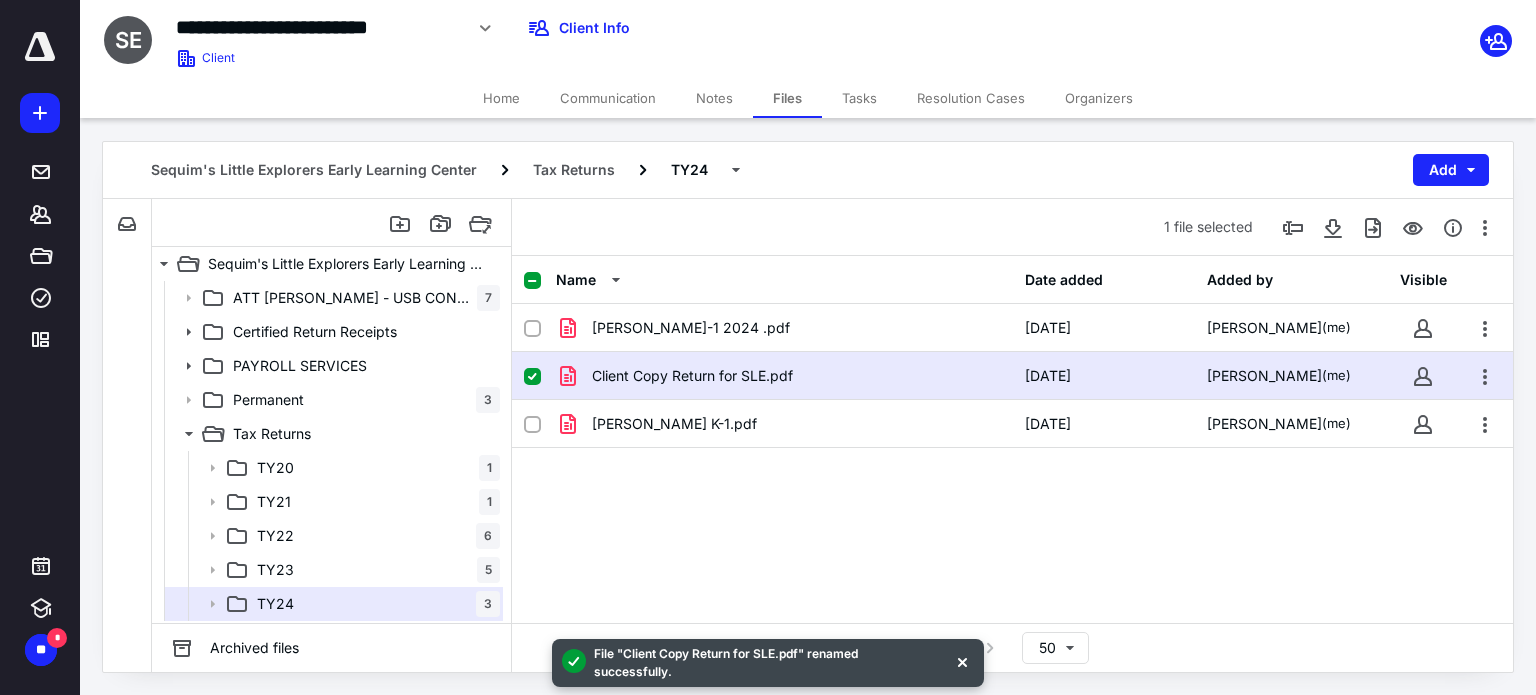 click at bounding box center (532, 377) 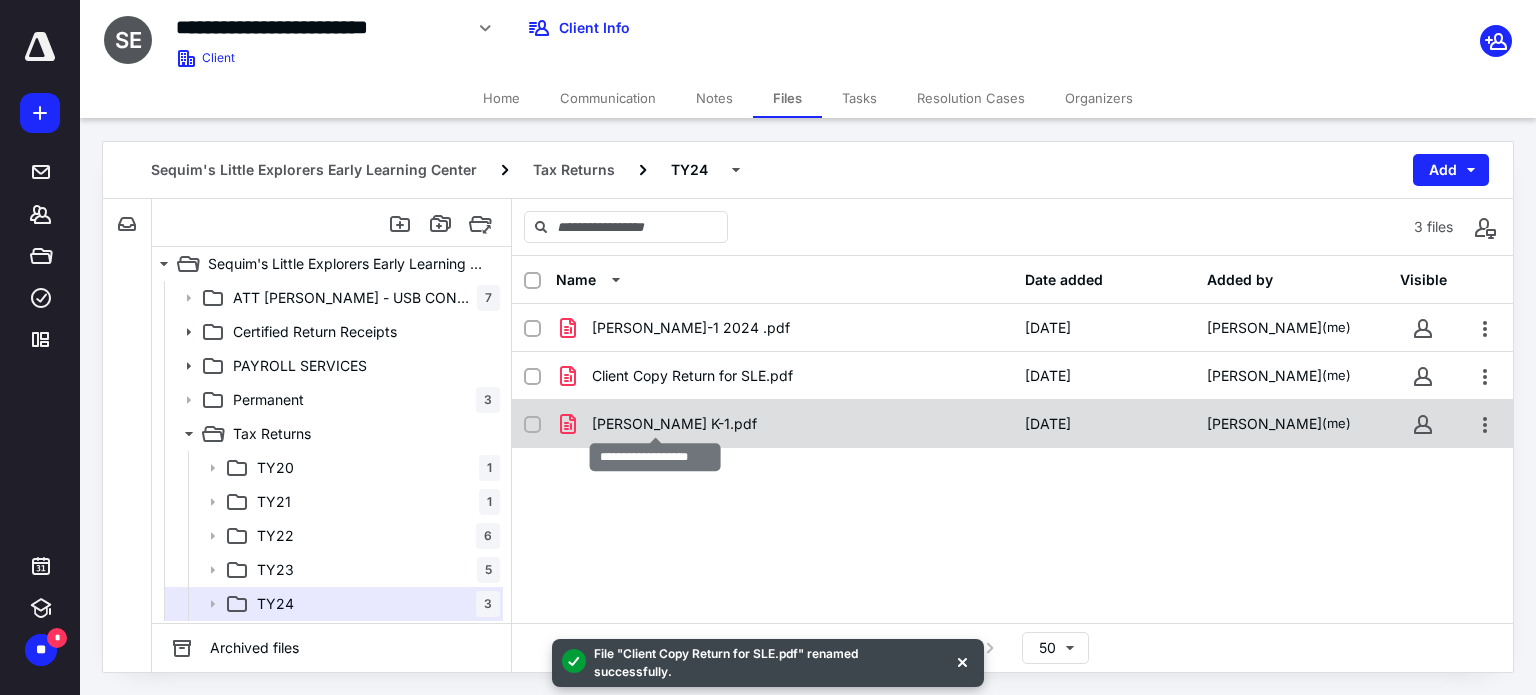 click on "Coddington K-1.pdf" at bounding box center (674, 424) 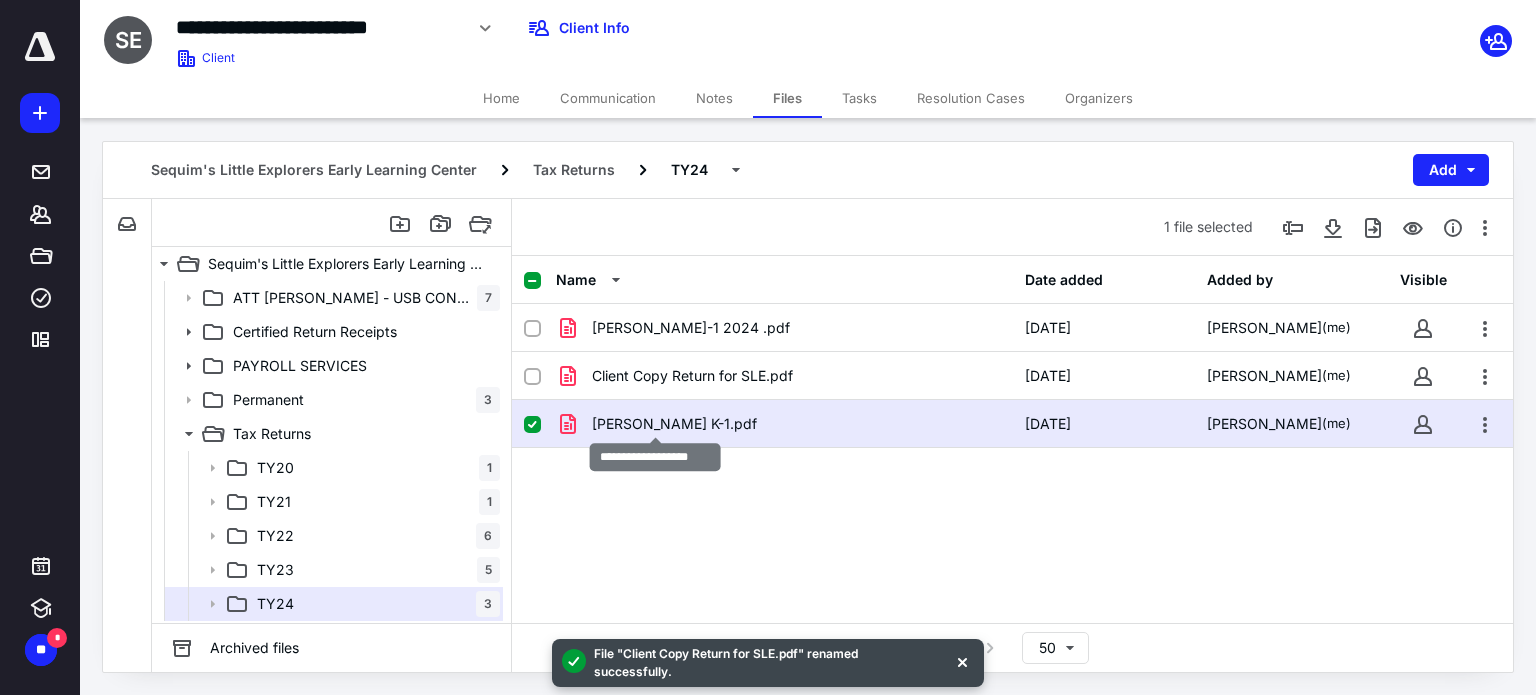 click on "Coddington K-1.pdf" at bounding box center [674, 424] 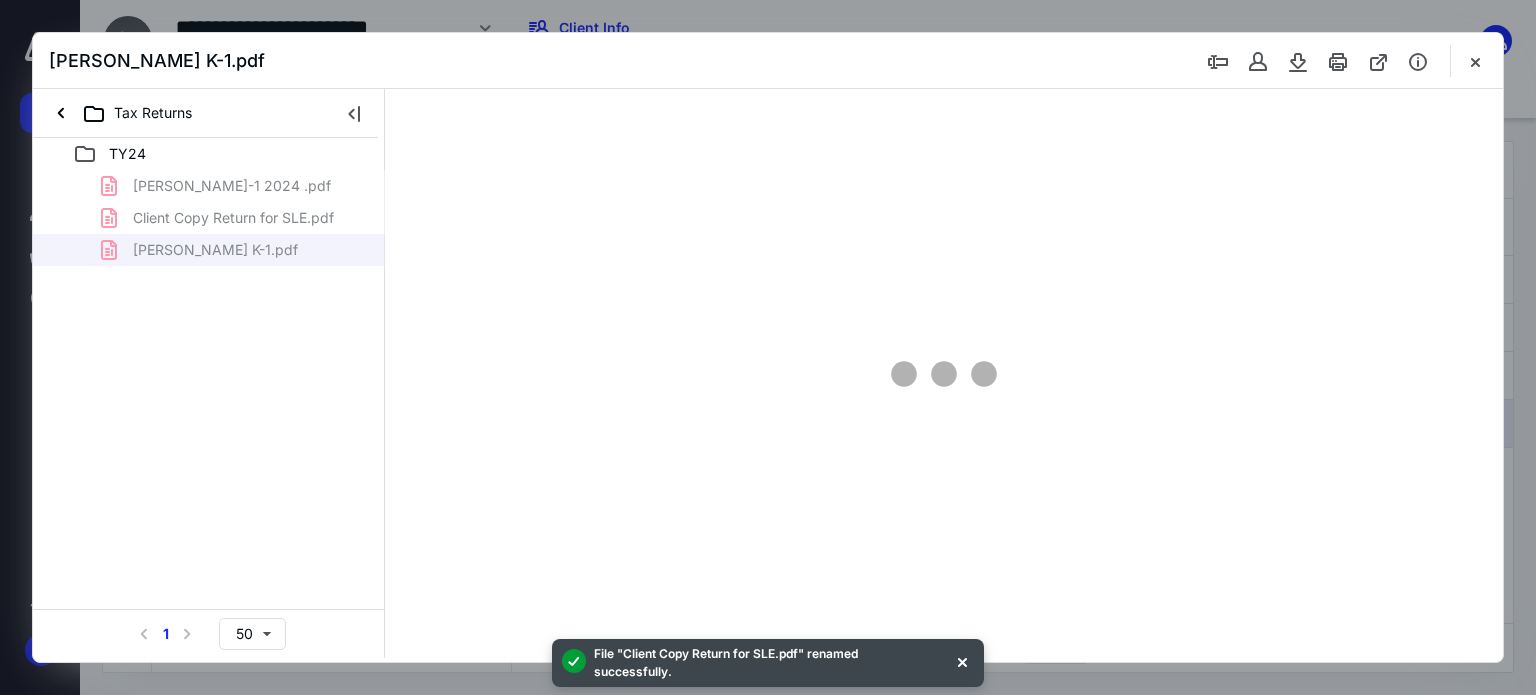 scroll, scrollTop: 0, scrollLeft: 0, axis: both 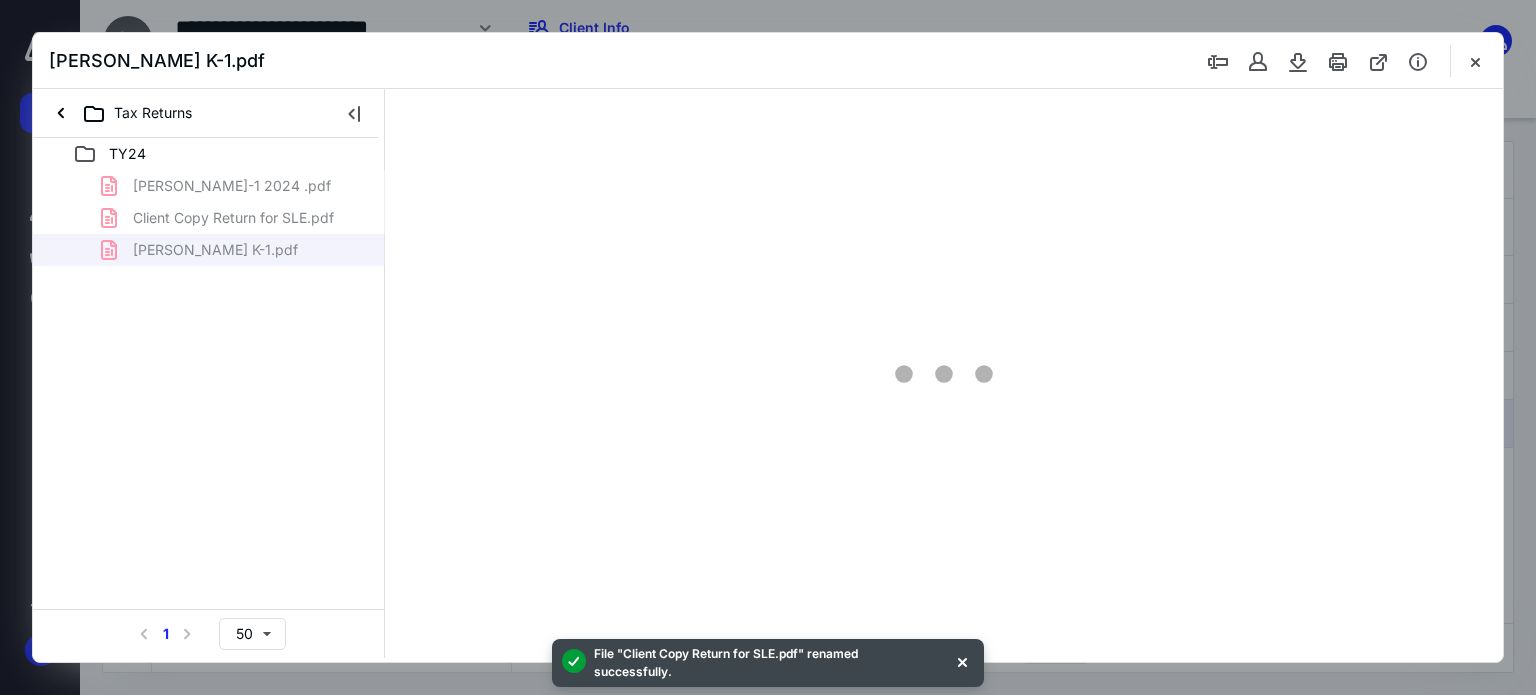 type on "67" 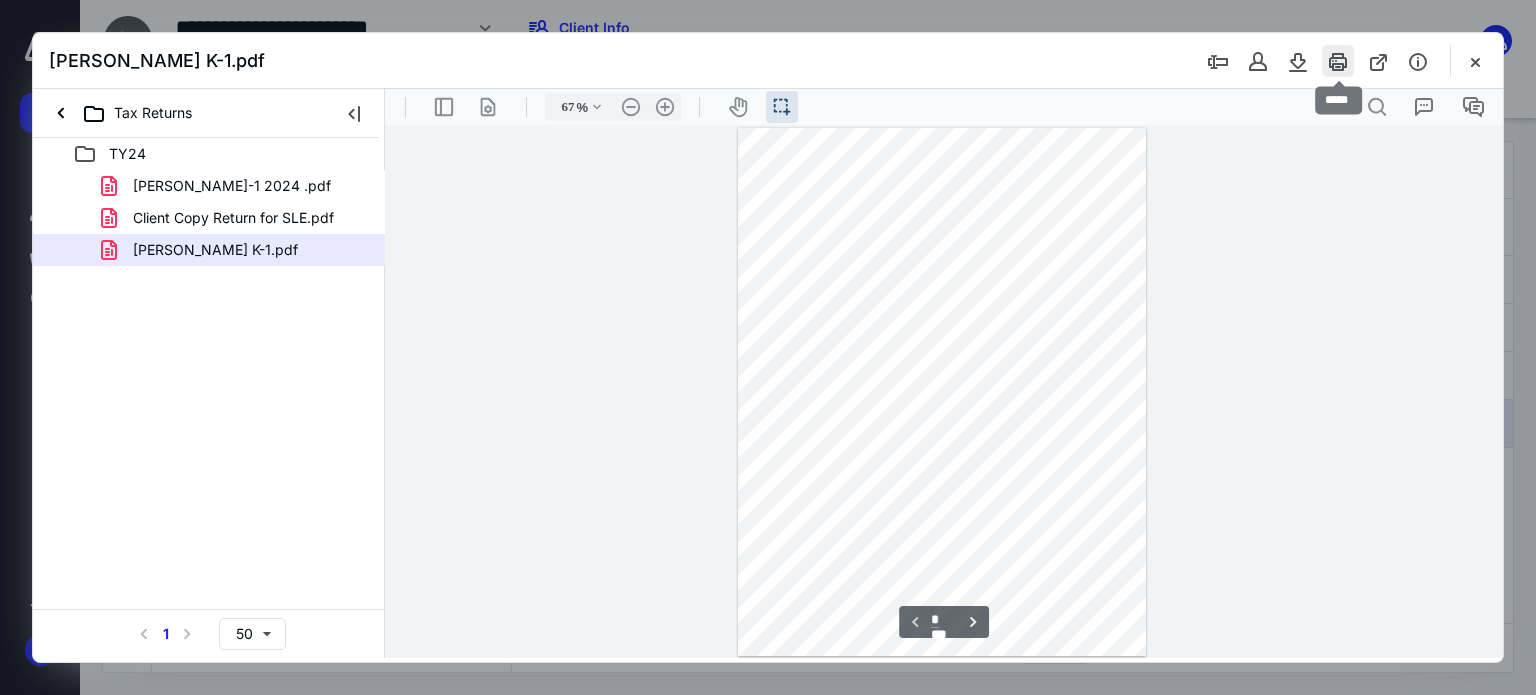 click at bounding box center (1338, 61) 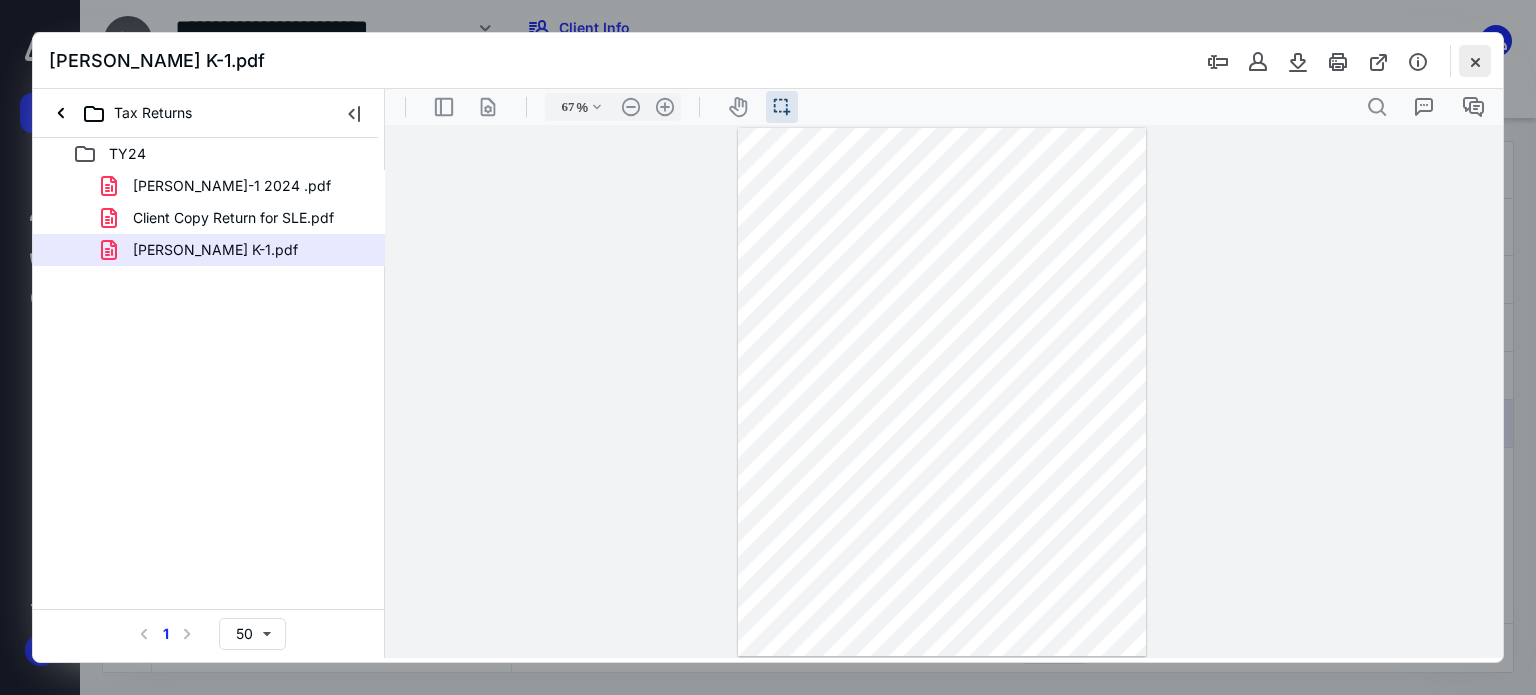 click at bounding box center (1475, 61) 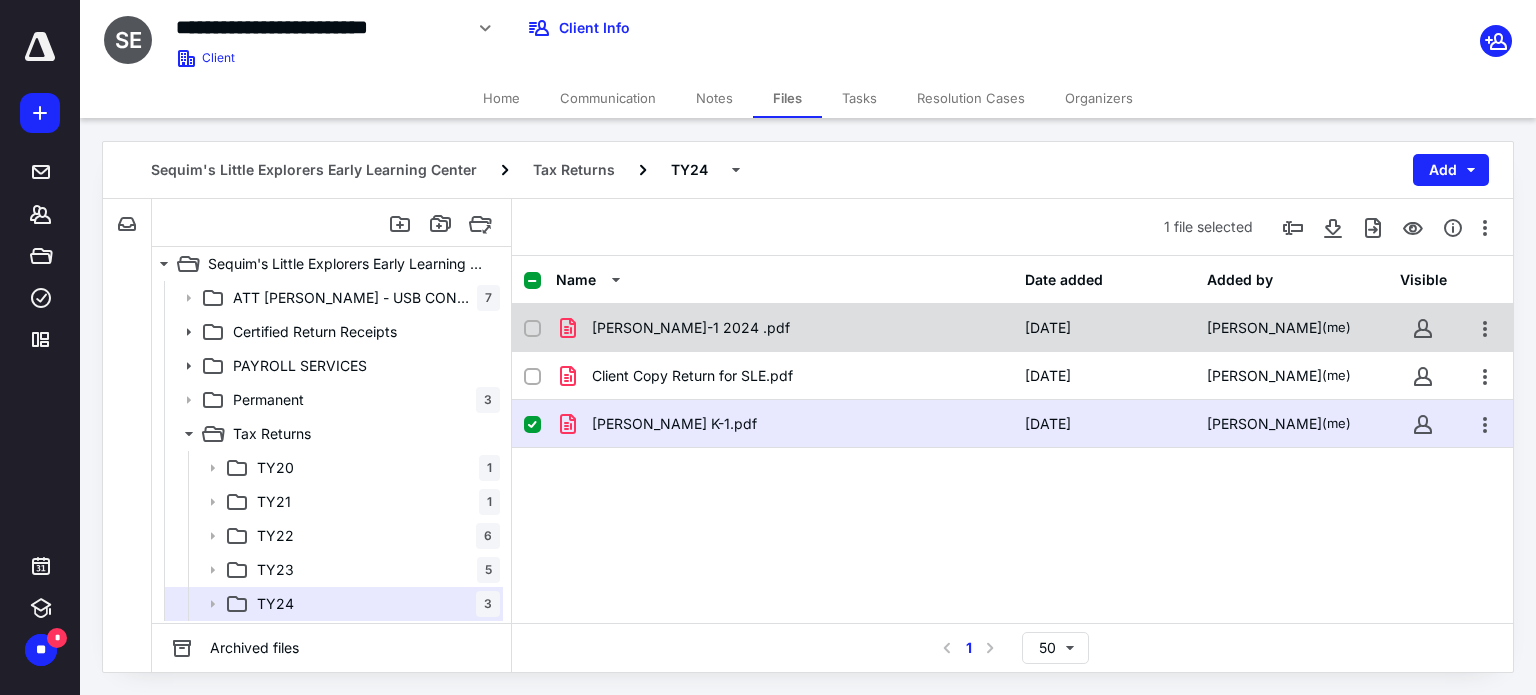click on "Bell Erin K-1 2024 .pdf 7/14/2025 Robin Reese  (me)" at bounding box center (1012, 328) 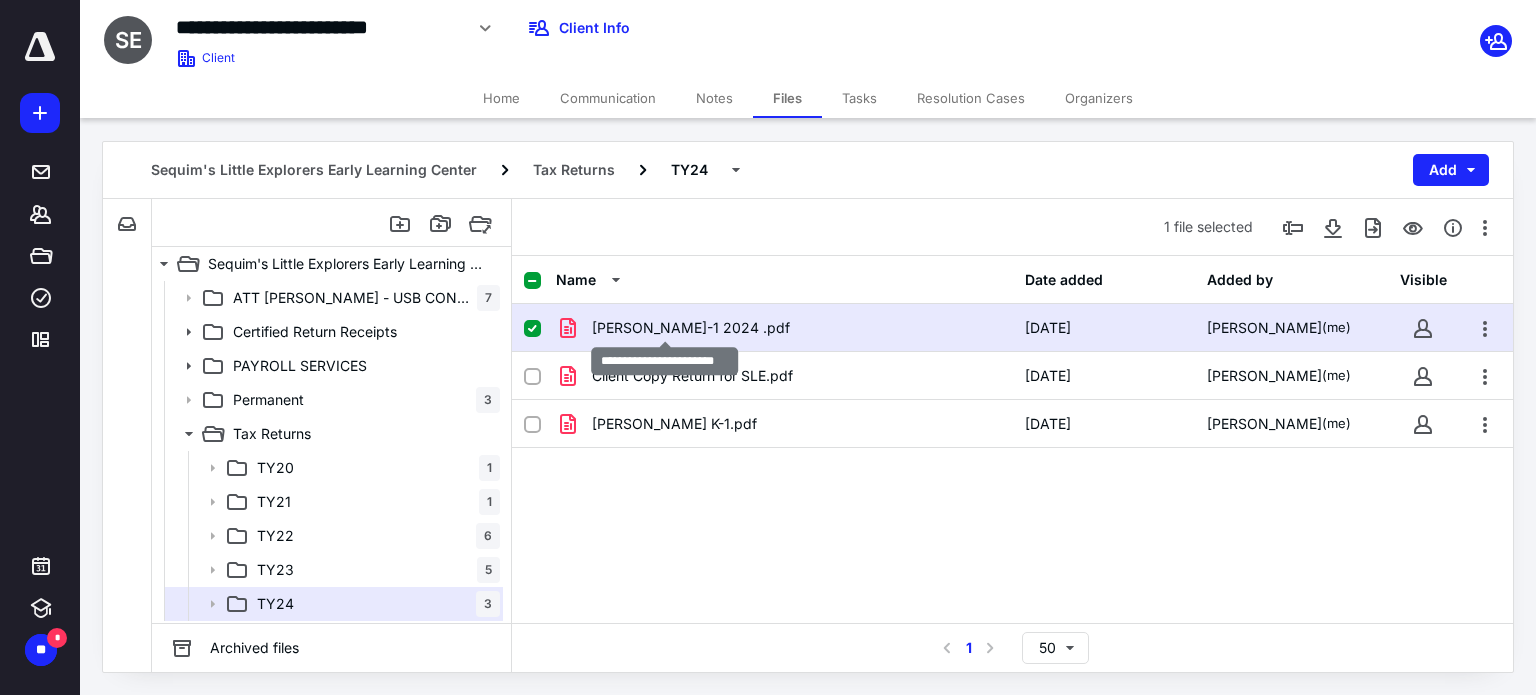 click on "Bell Erin K-1 2024 .pdf" at bounding box center (691, 328) 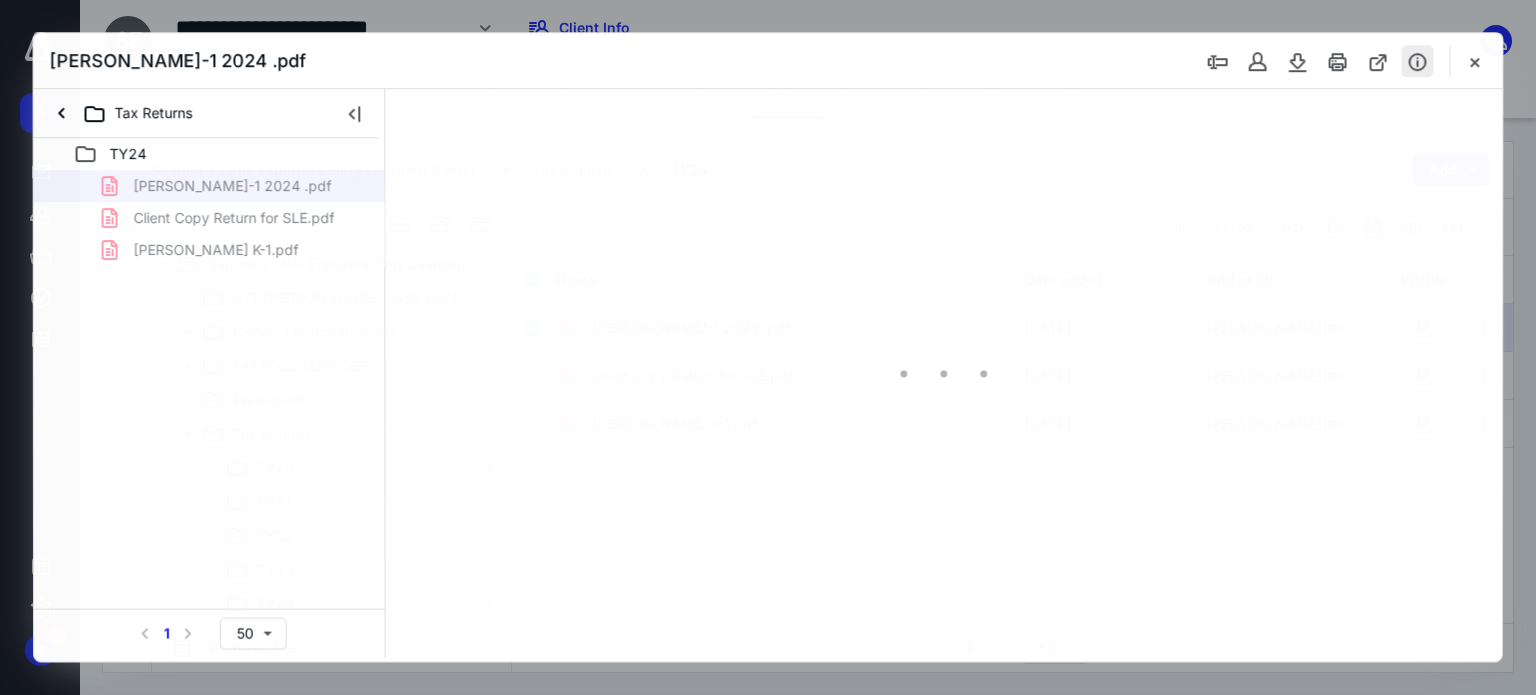 scroll, scrollTop: 0, scrollLeft: 0, axis: both 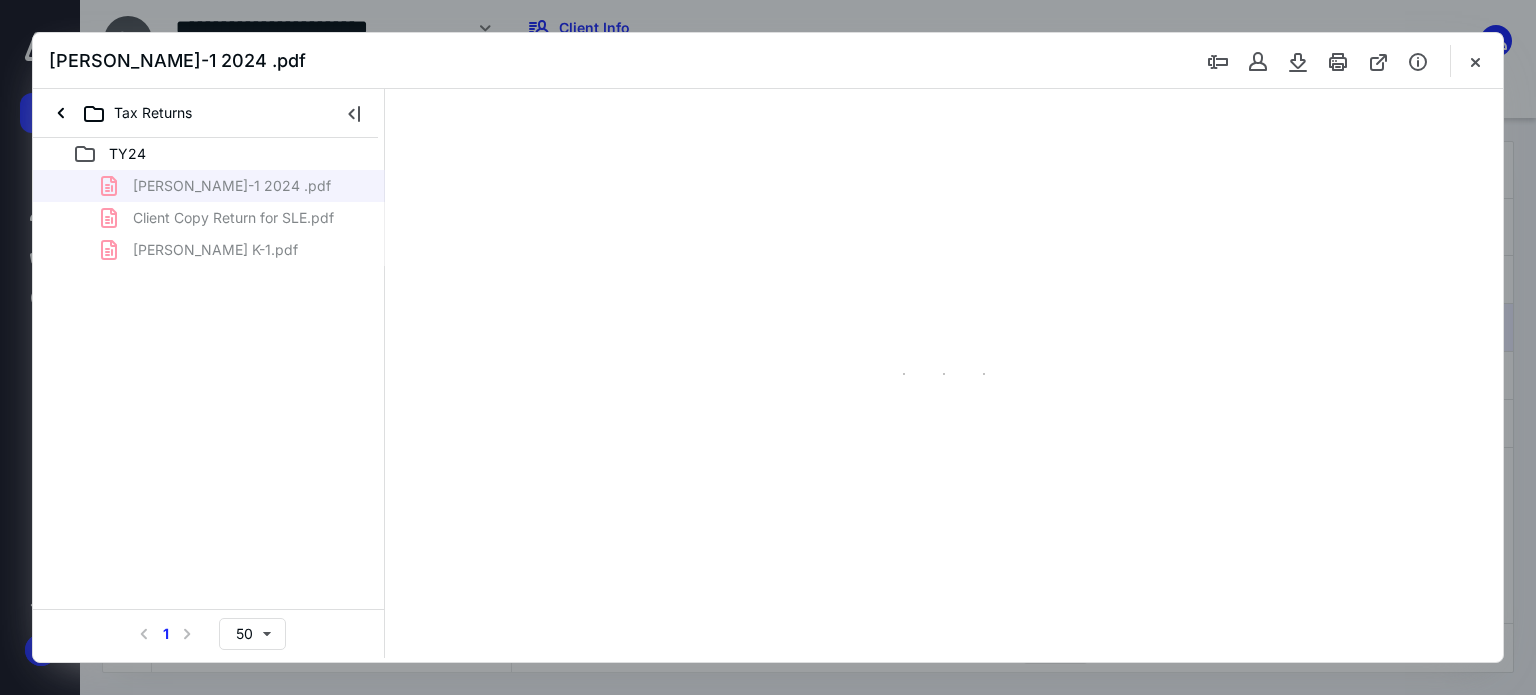 type on "67" 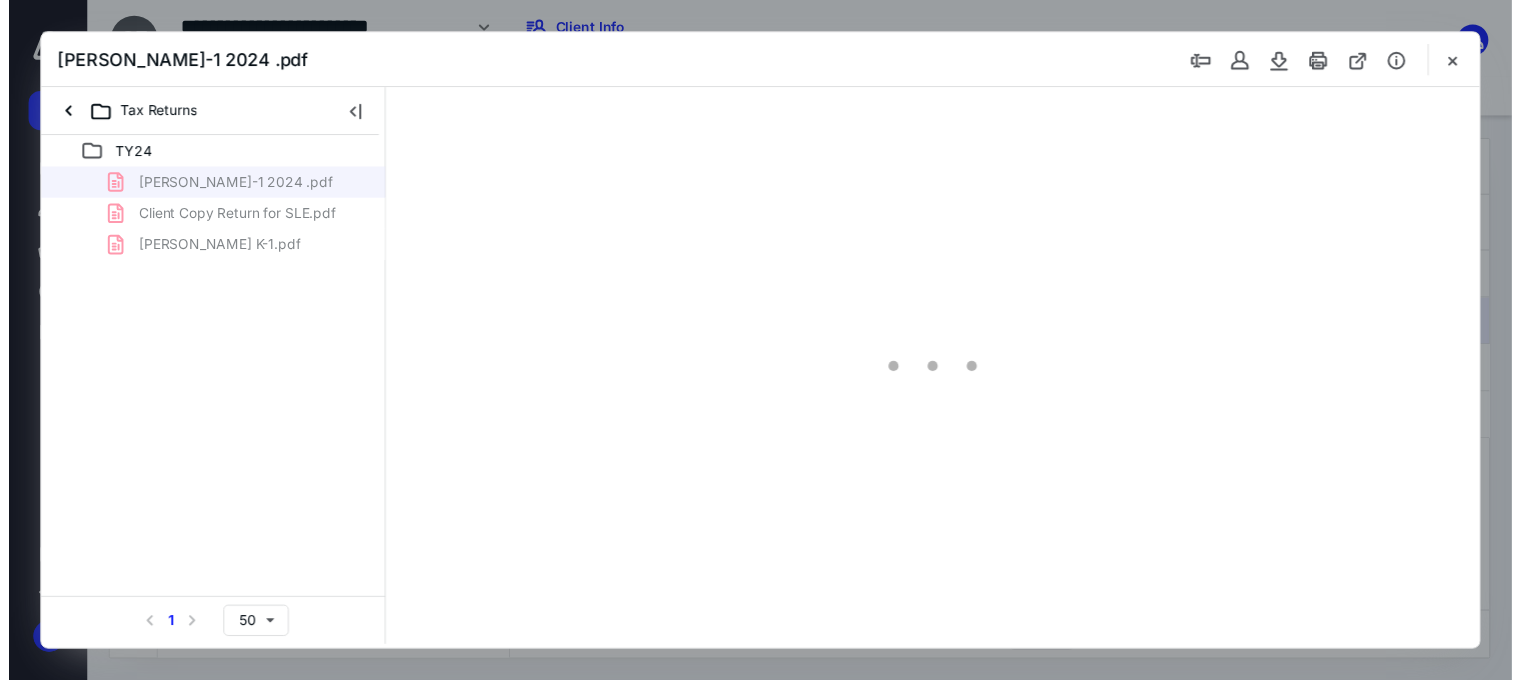 scroll, scrollTop: 39, scrollLeft: 0, axis: vertical 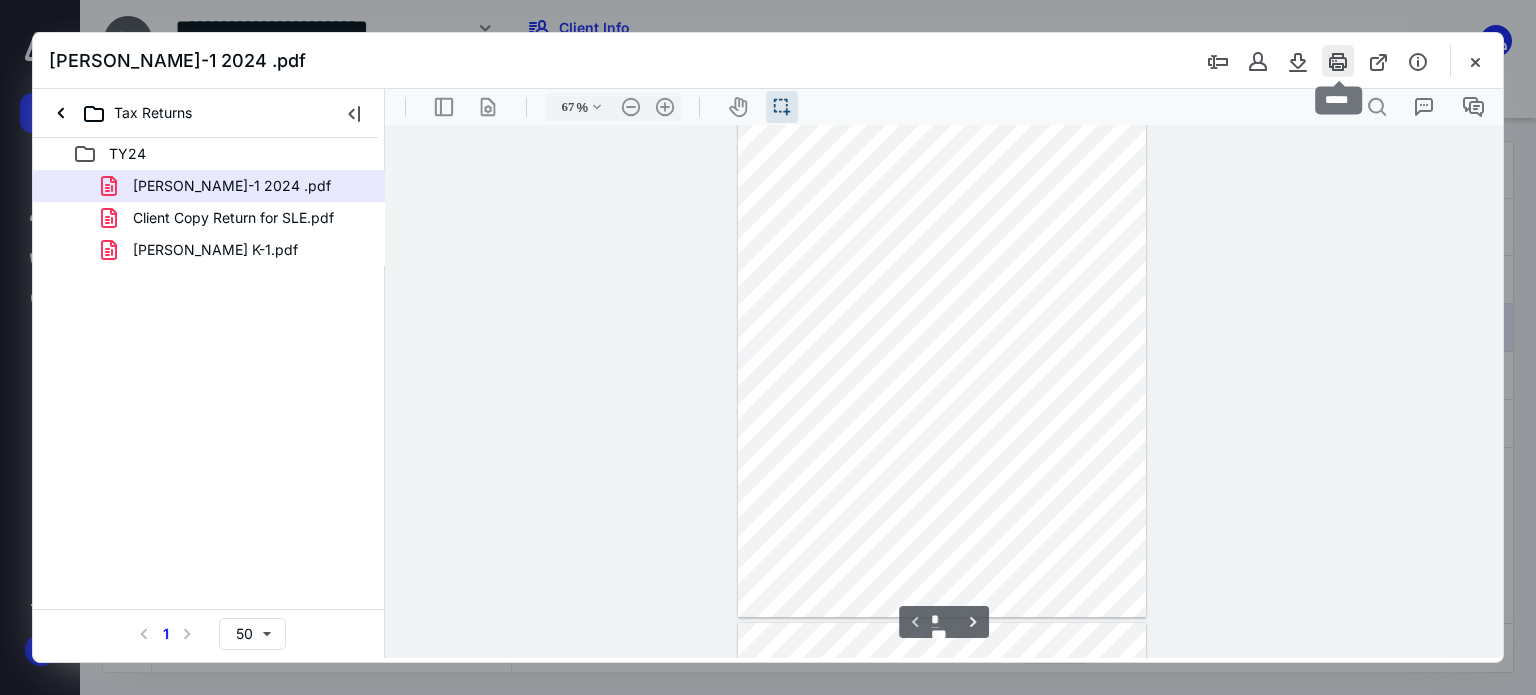 click at bounding box center [1338, 61] 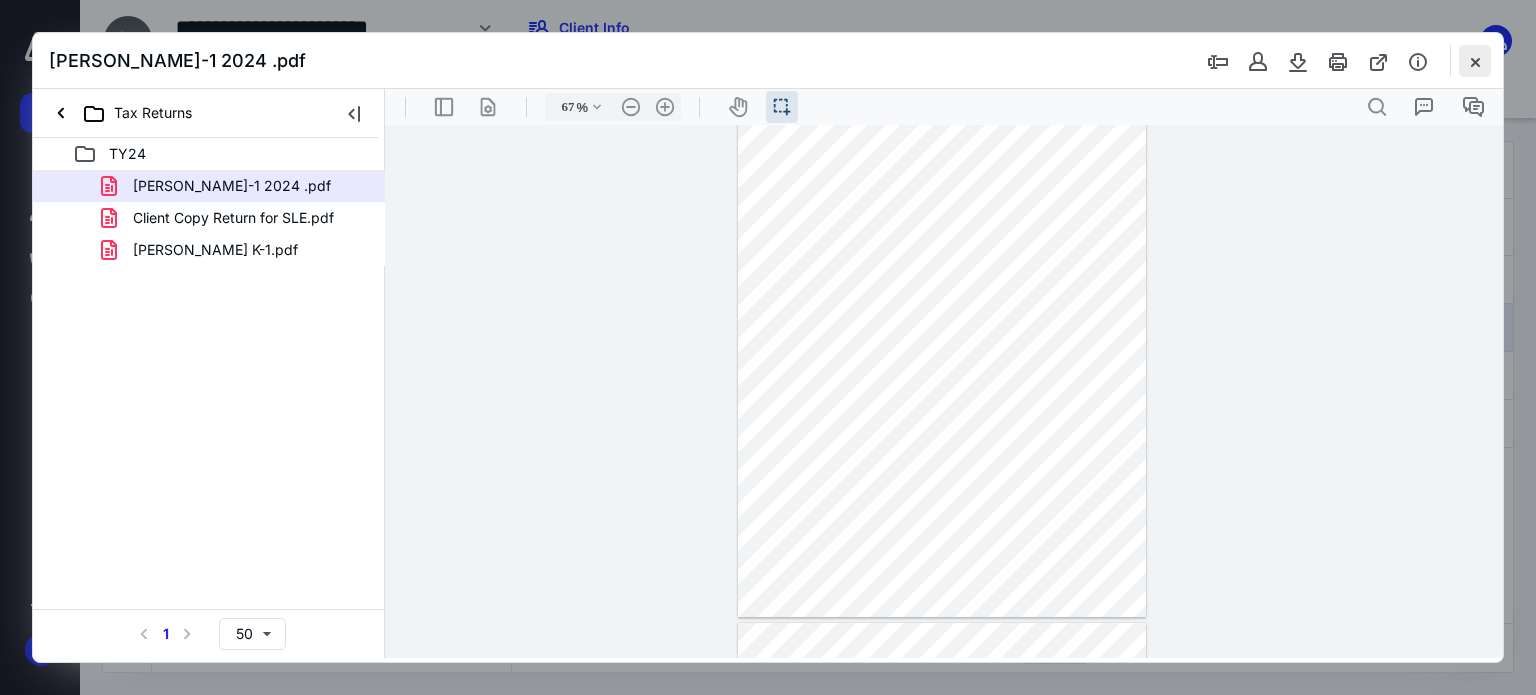 click at bounding box center (1475, 61) 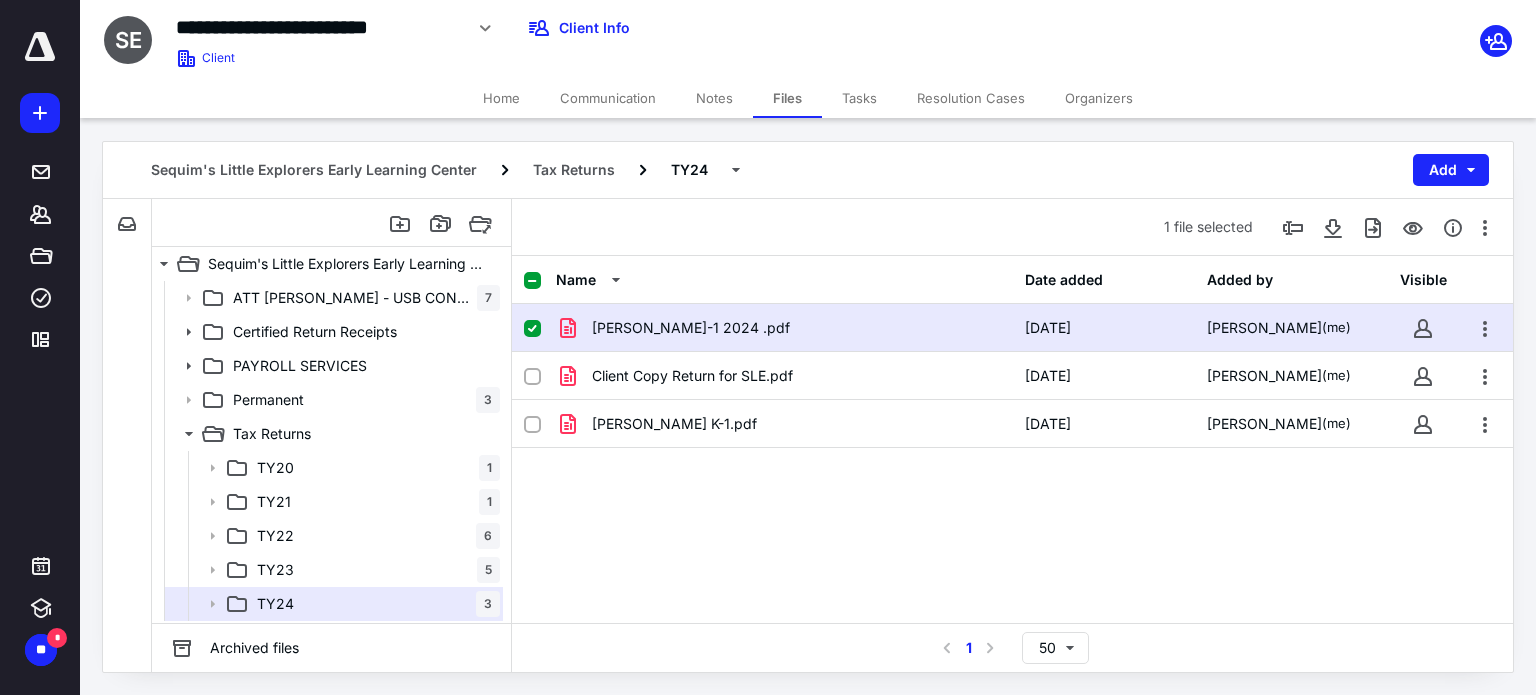 click at bounding box center [532, 329] 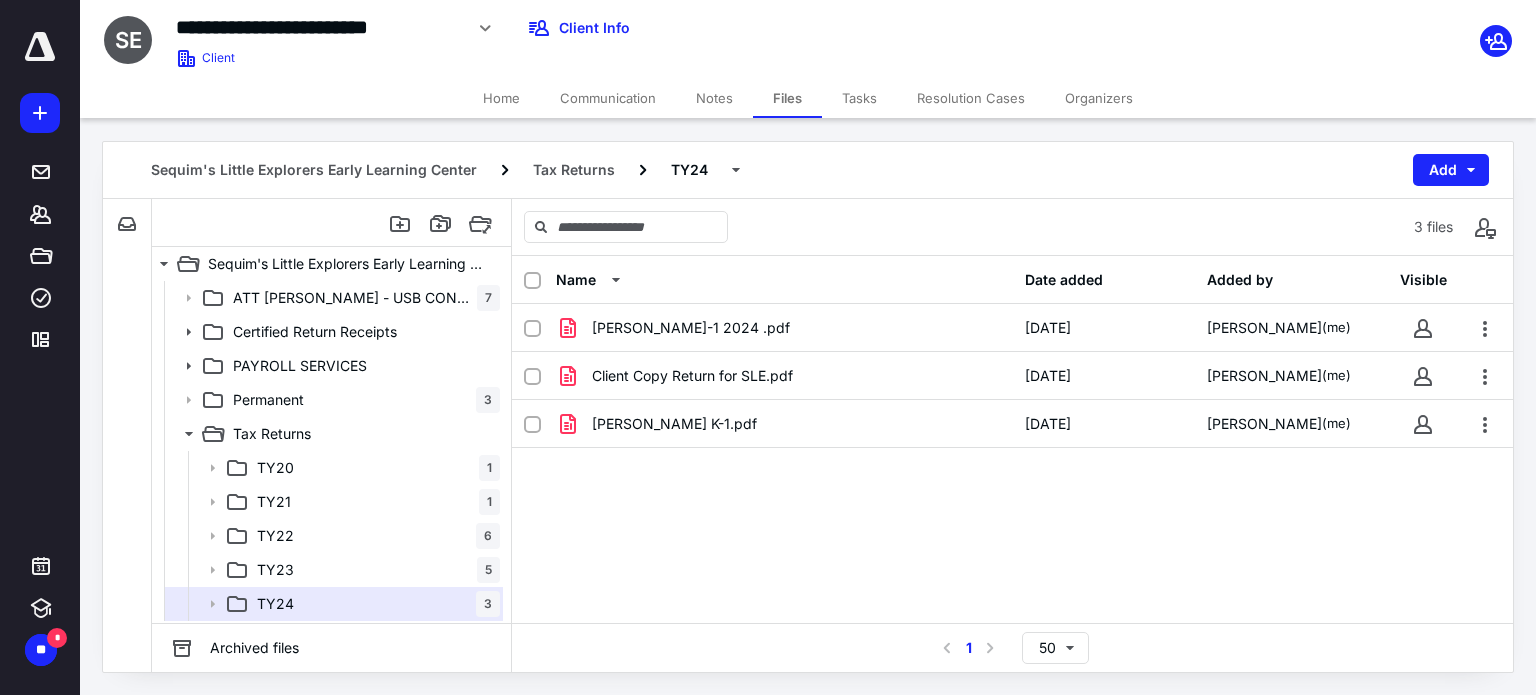 click on "Tasks" at bounding box center [859, 98] 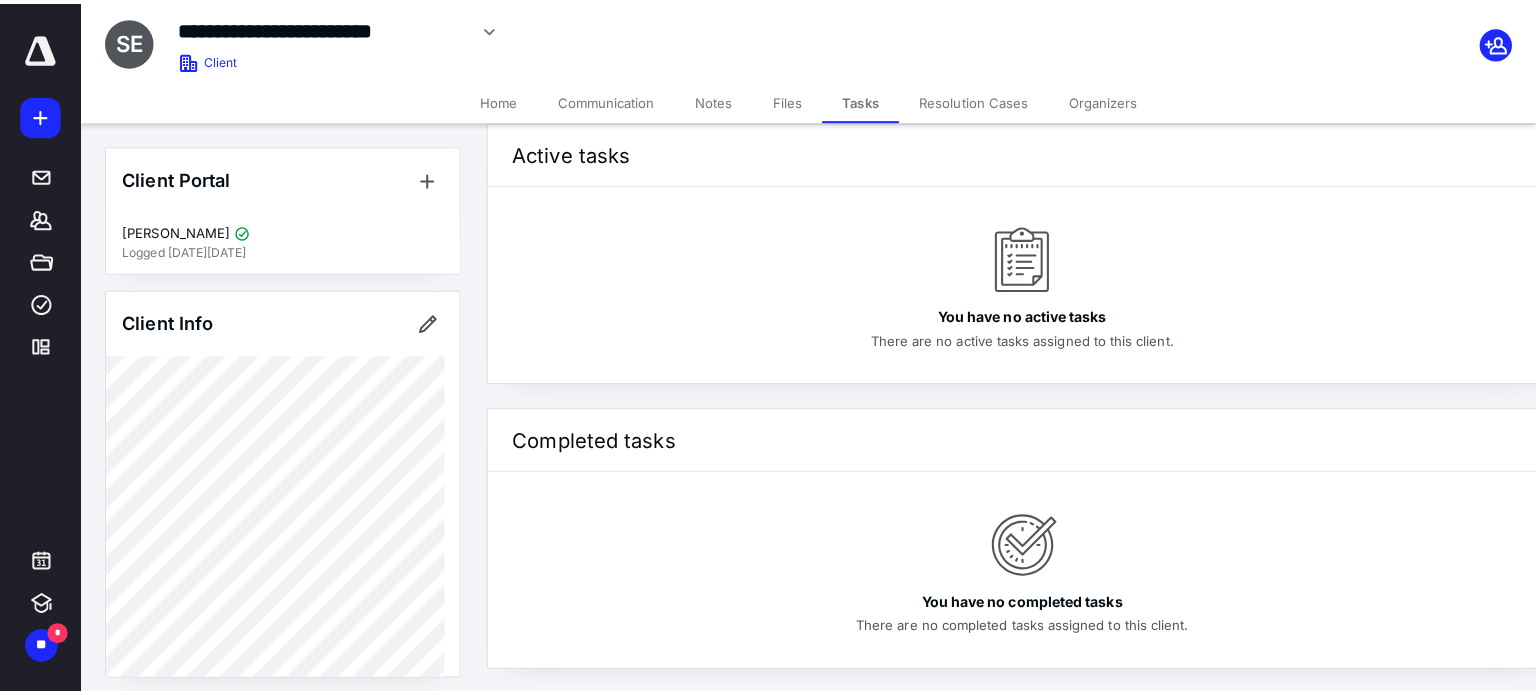 scroll, scrollTop: 0, scrollLeft: 0, axis: both 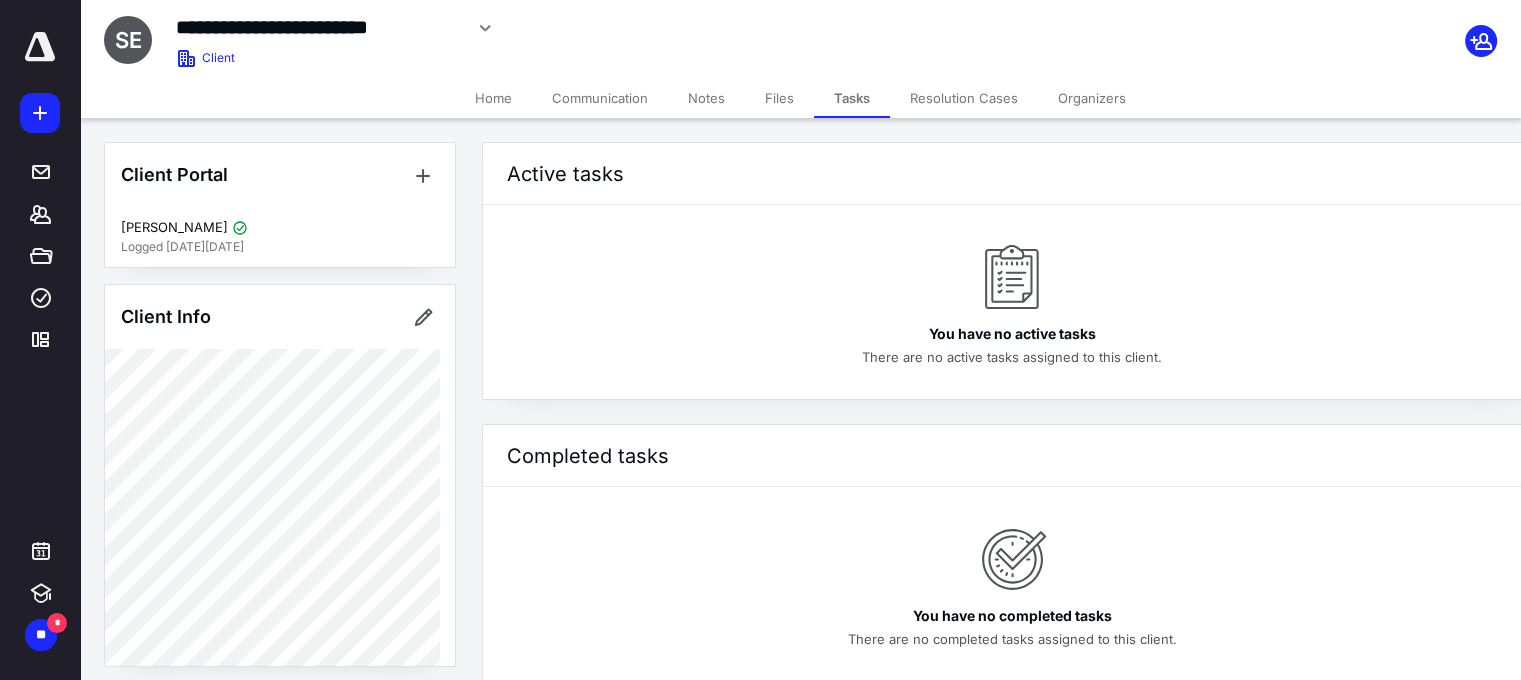 click on "Files" at bounding box center (779, 98) 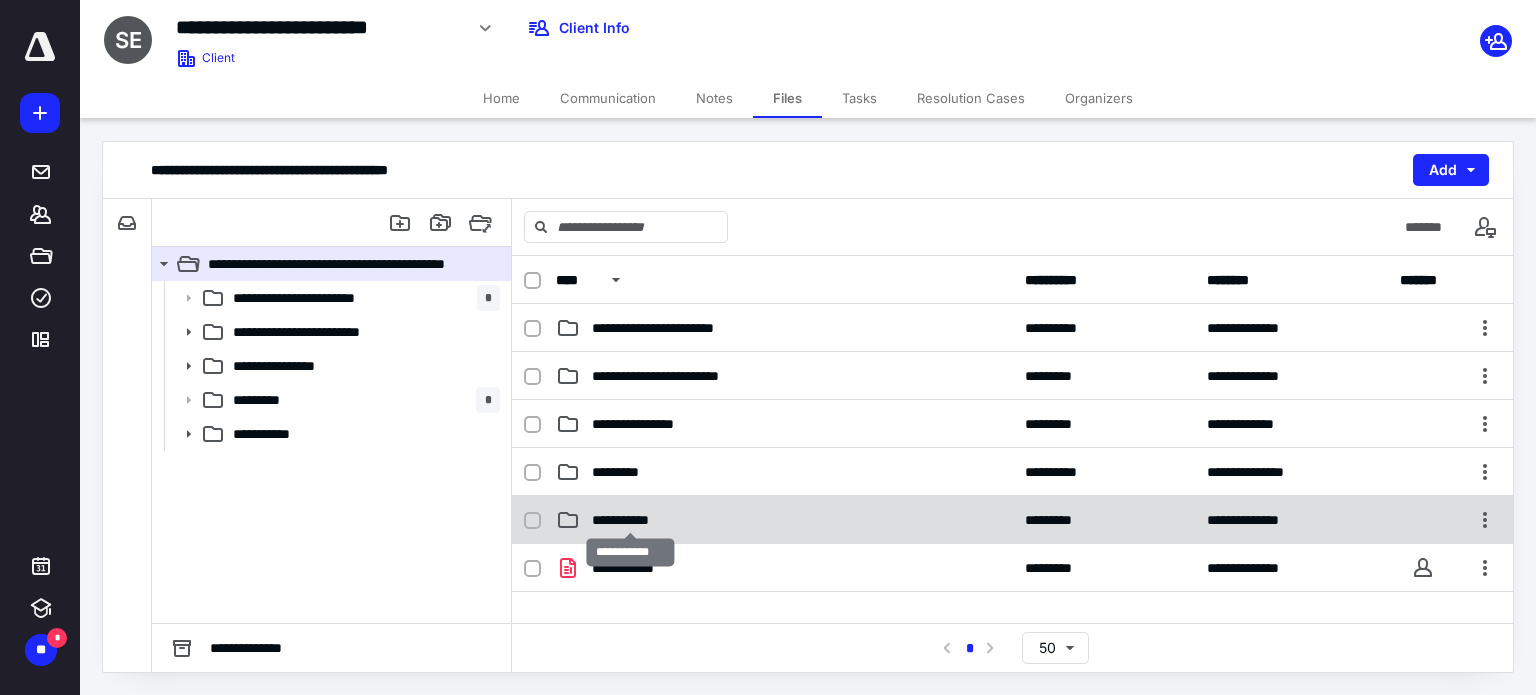 click on "**********" at bounding box center [631, 520] 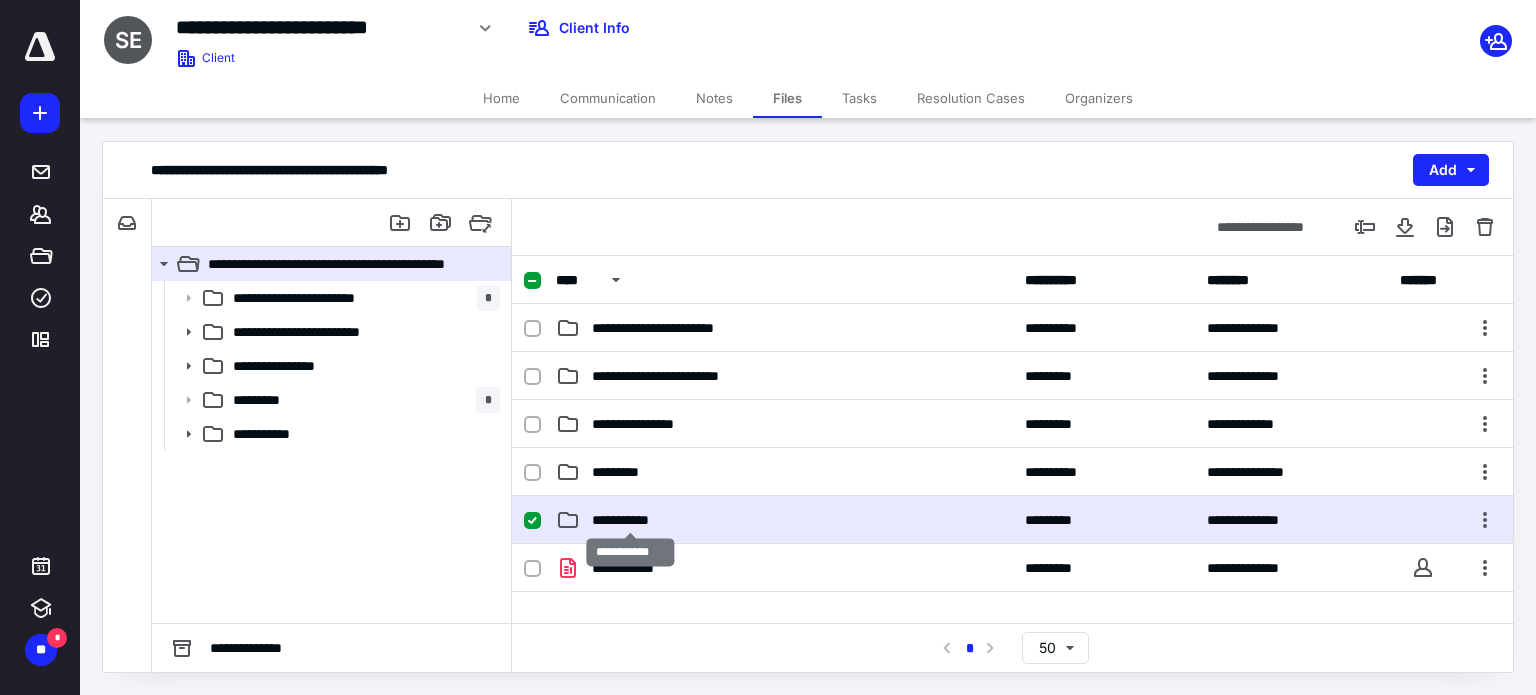 click on "**********" at bounding box center (631, 520) 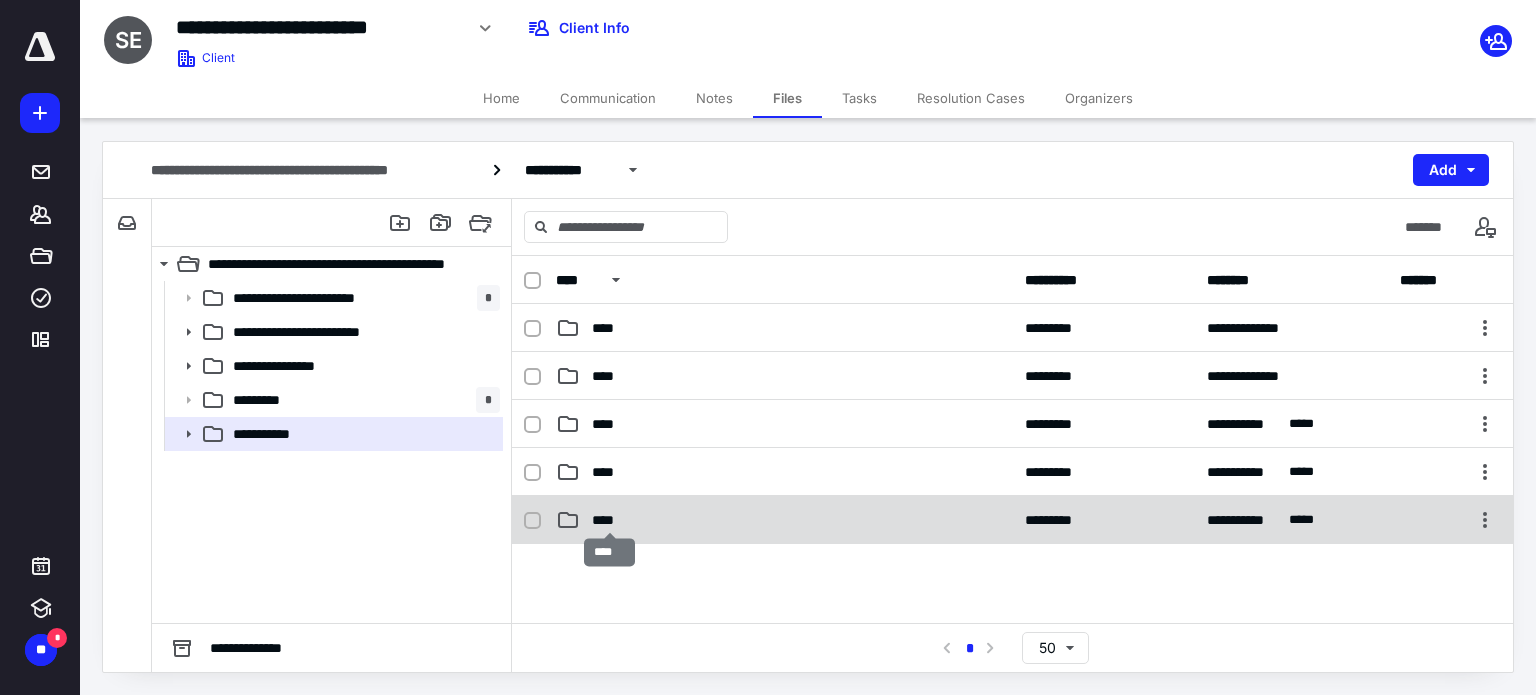click on "****" at bounding box center (610, 520) 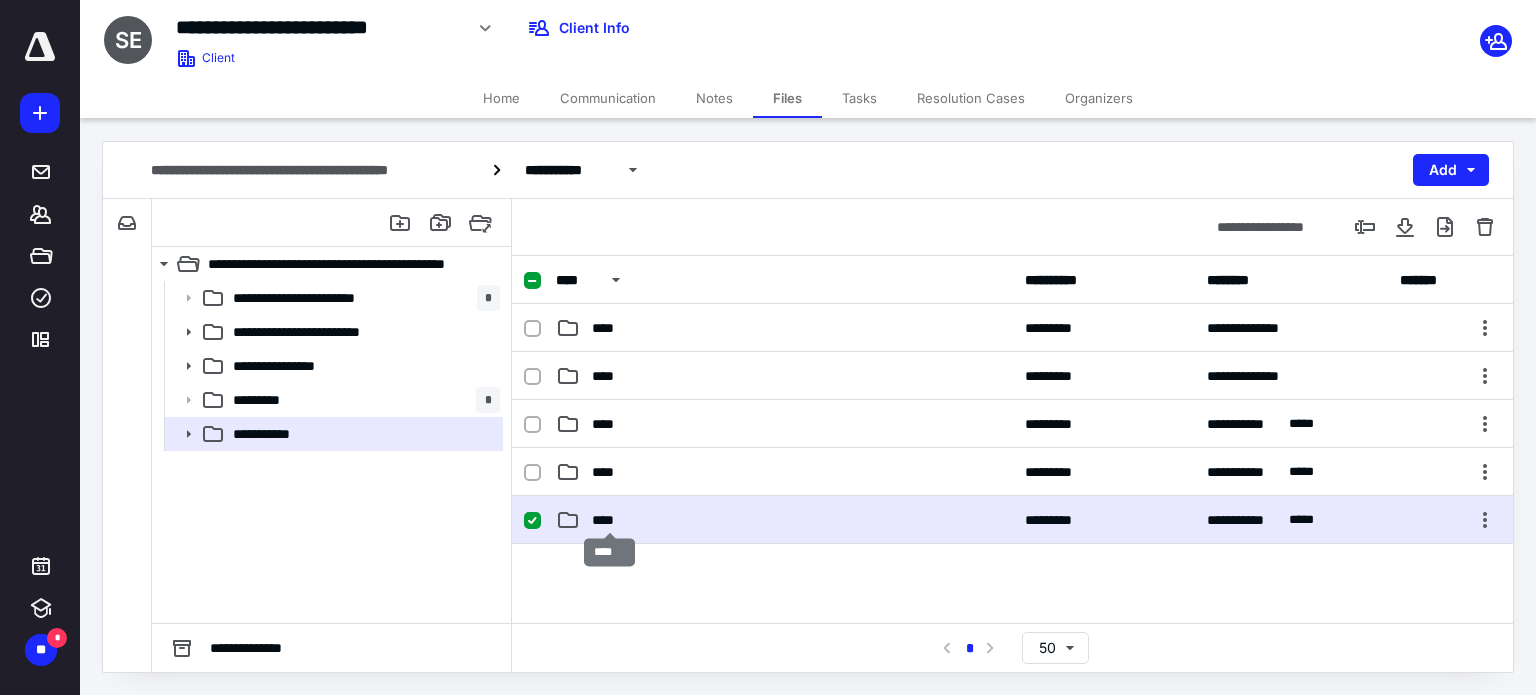 click on "****" at bounding box center [610, 520] 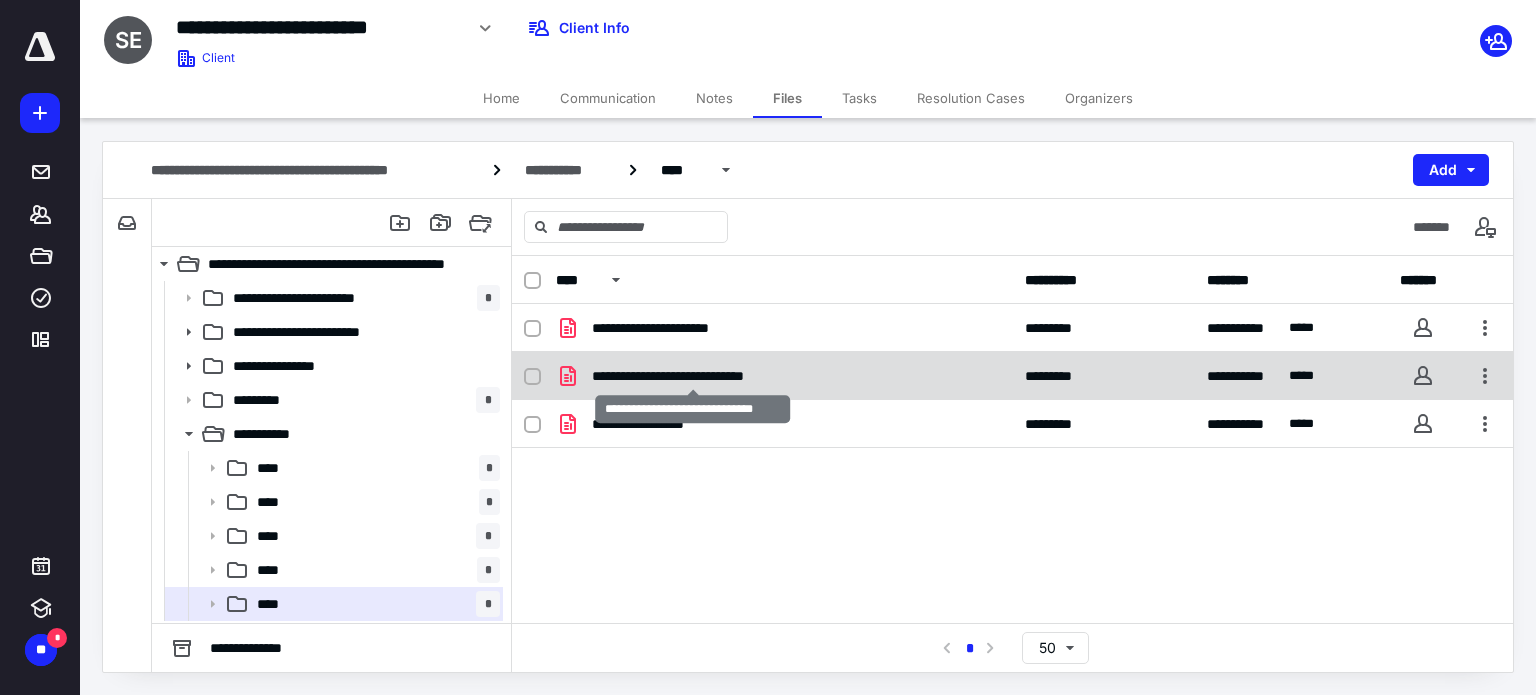 click on "**********" at bounding box center (693, 376) 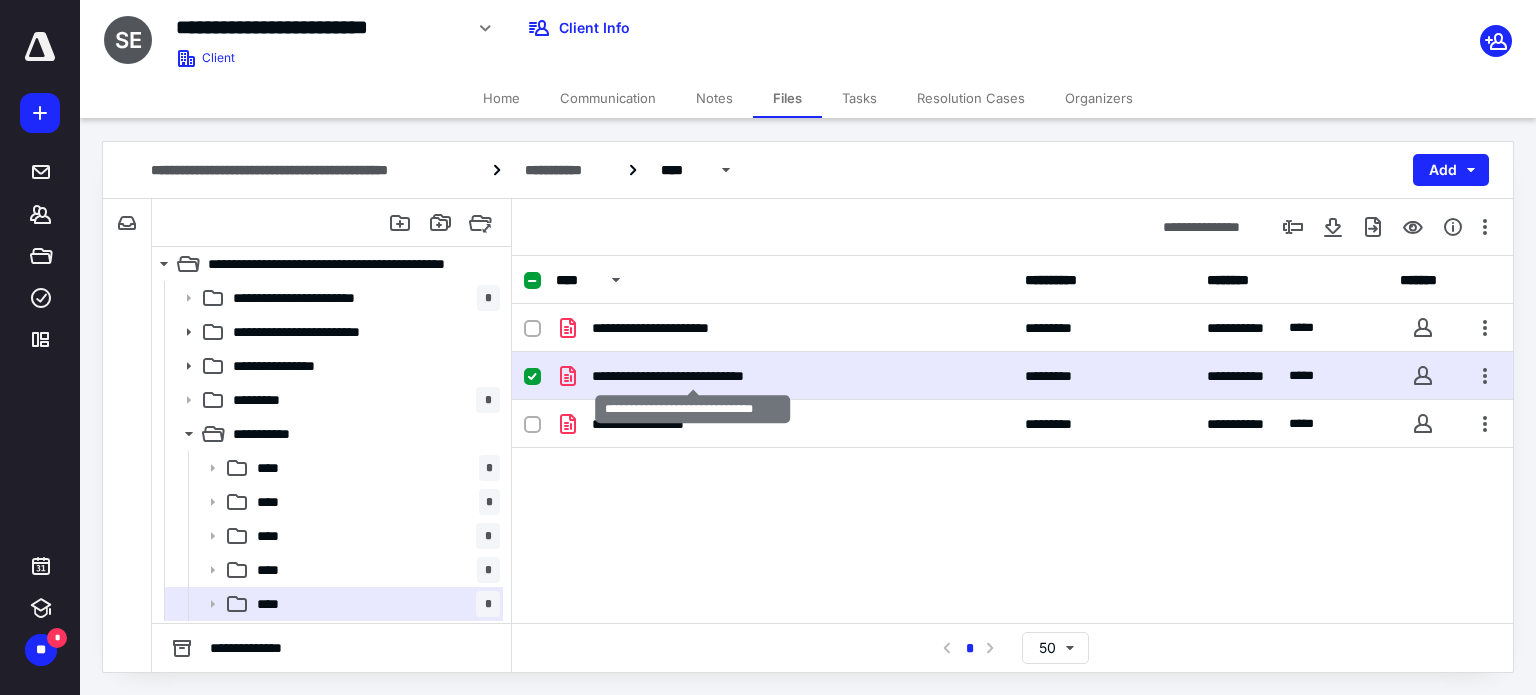 click on "**********" at bounding box center [693, 376] 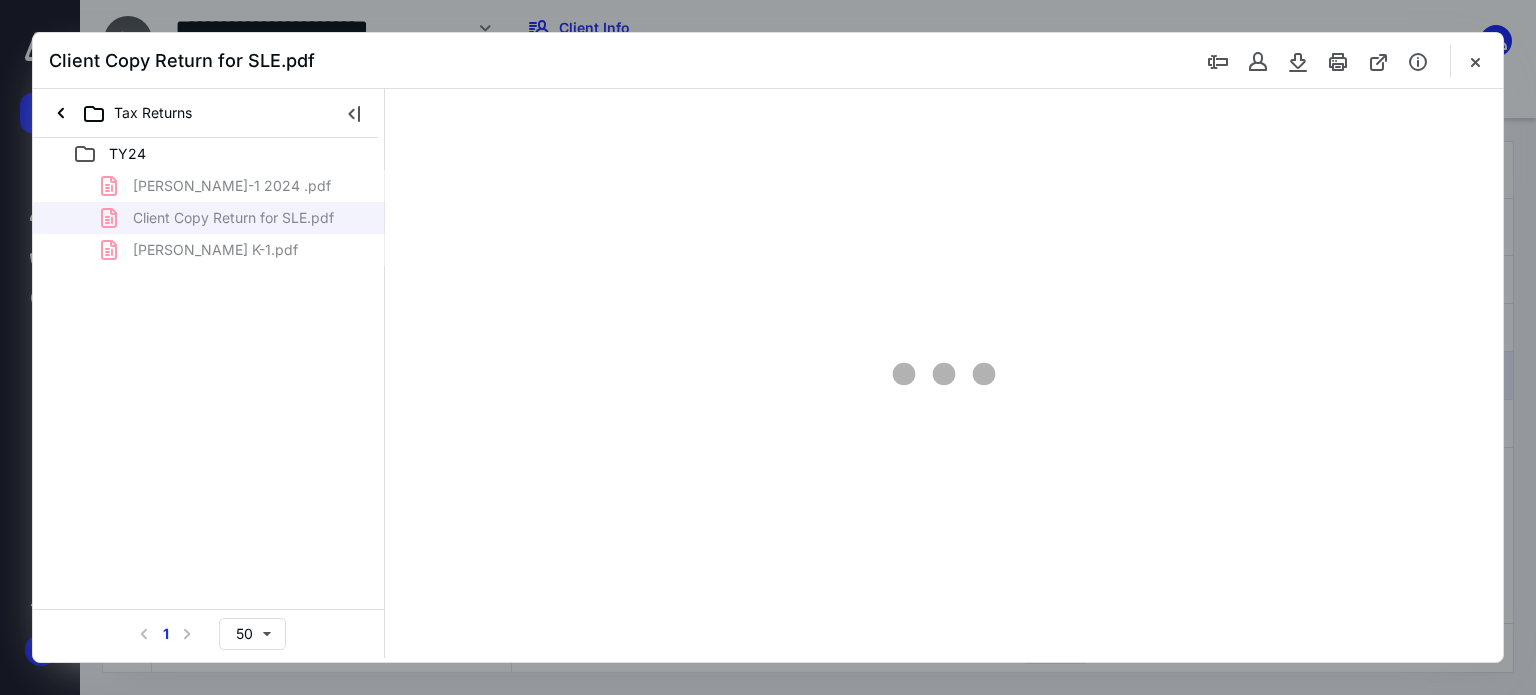 scroll, scrollTop: 0, scrollLeft: 0, axis: both 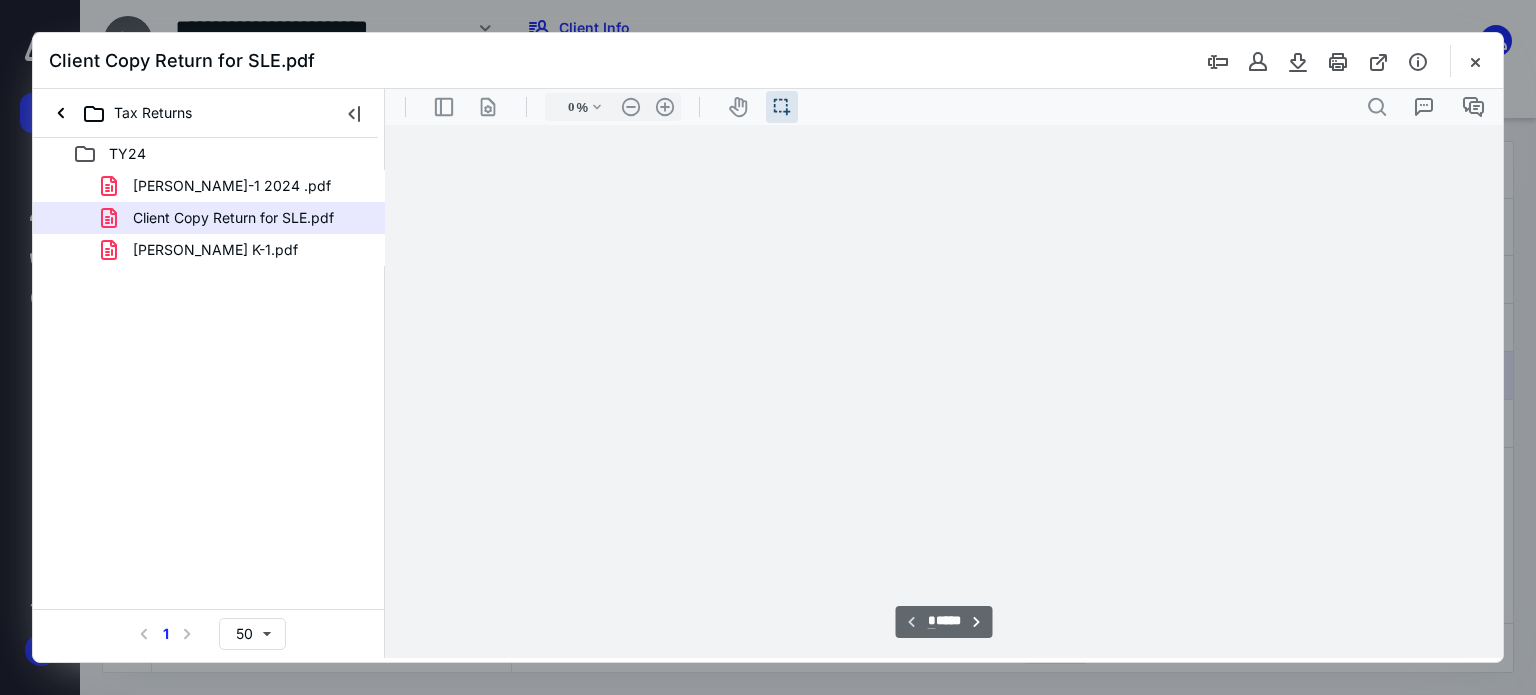 type on "67" 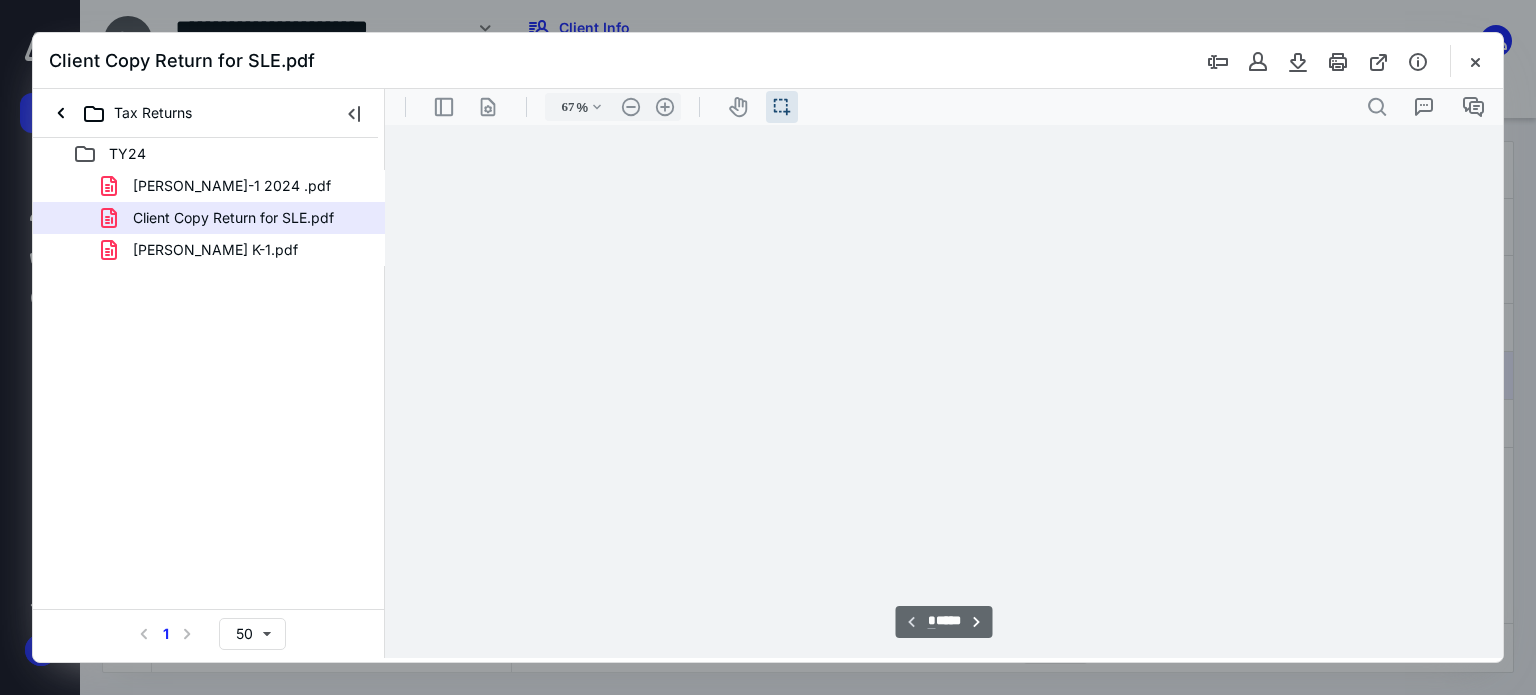 scroll, scrollTop: 39, scrollLeft: 0, axis: vertical 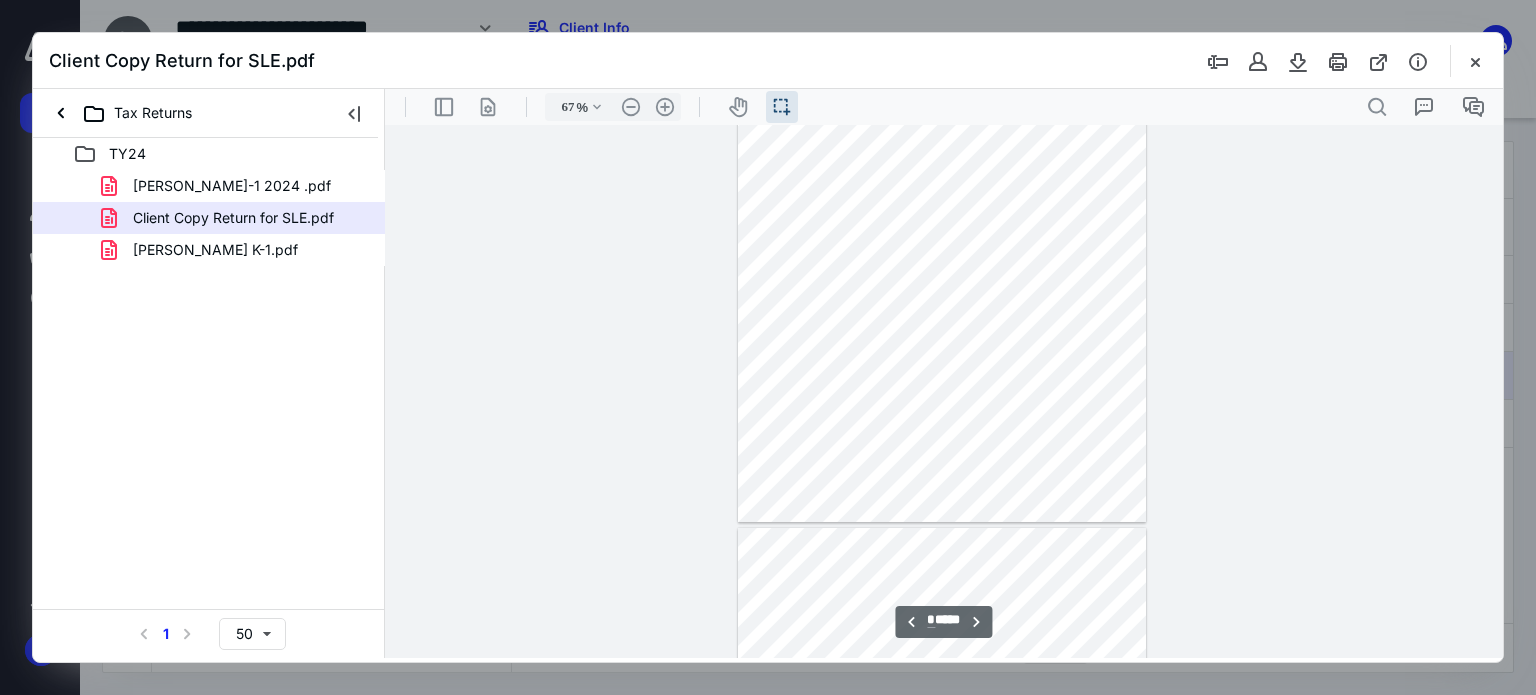 type on "*" 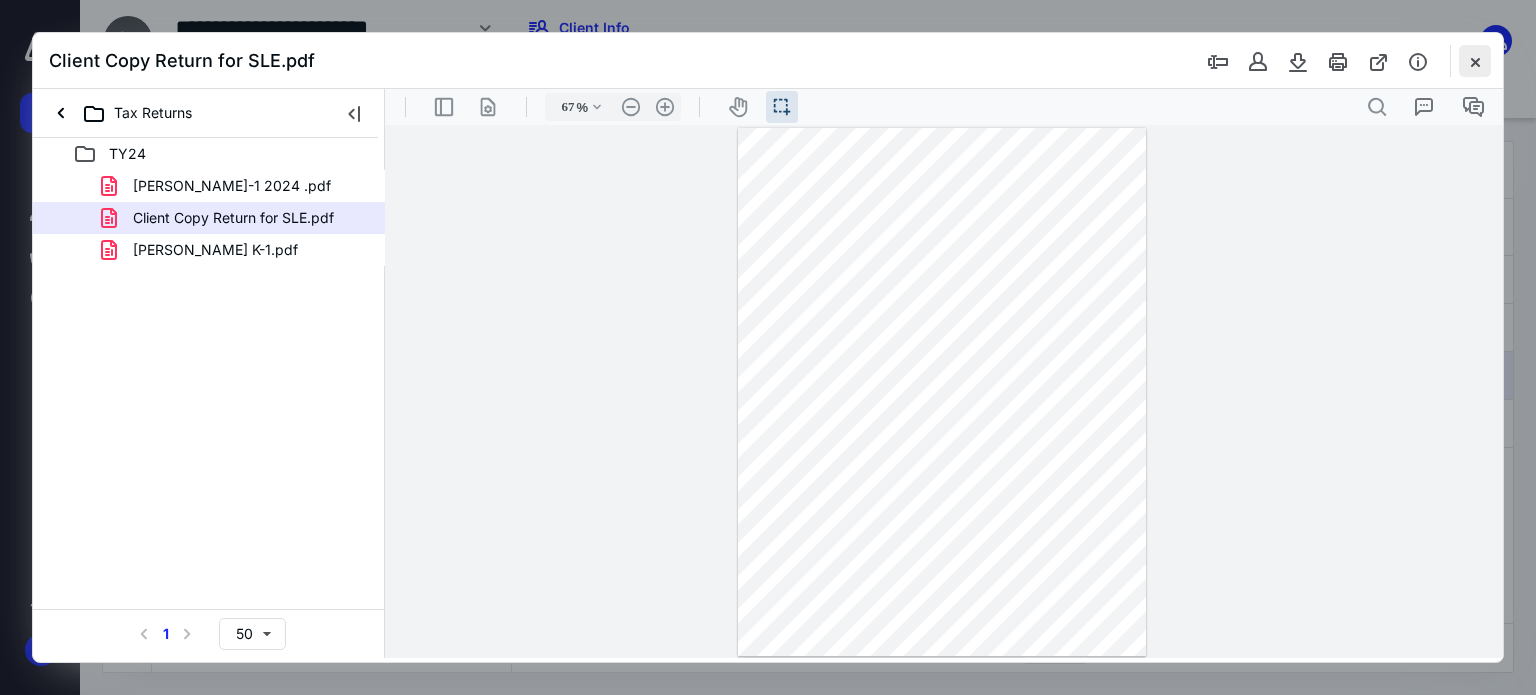 click at bounding box center [1475, 61] 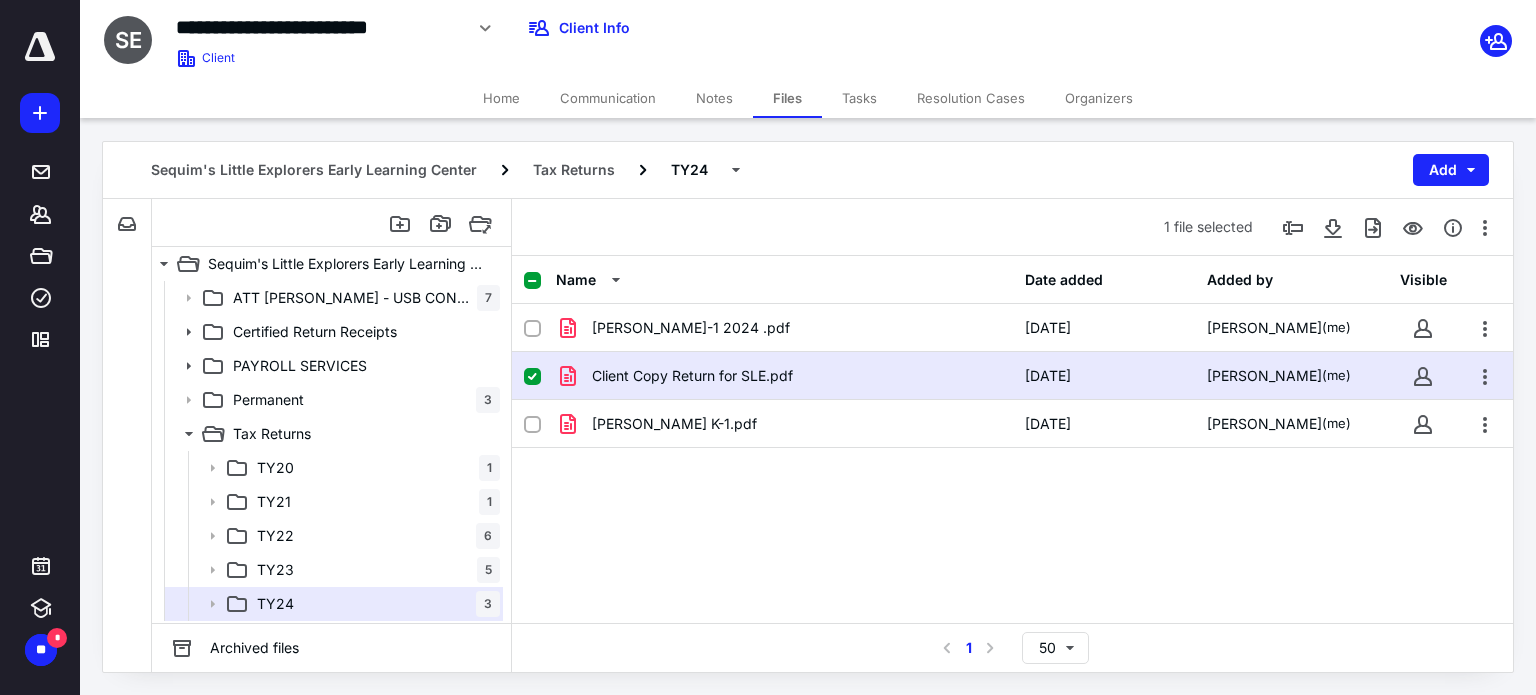 click 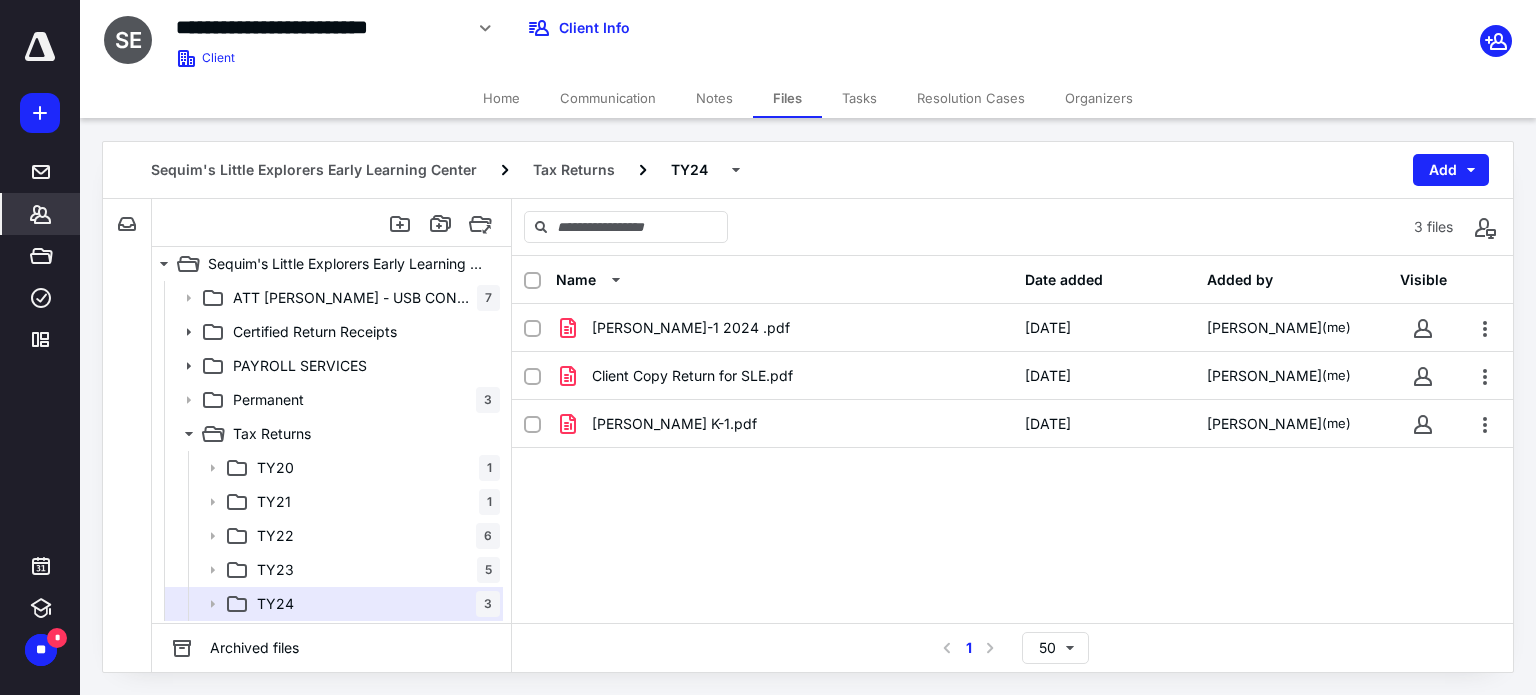 click 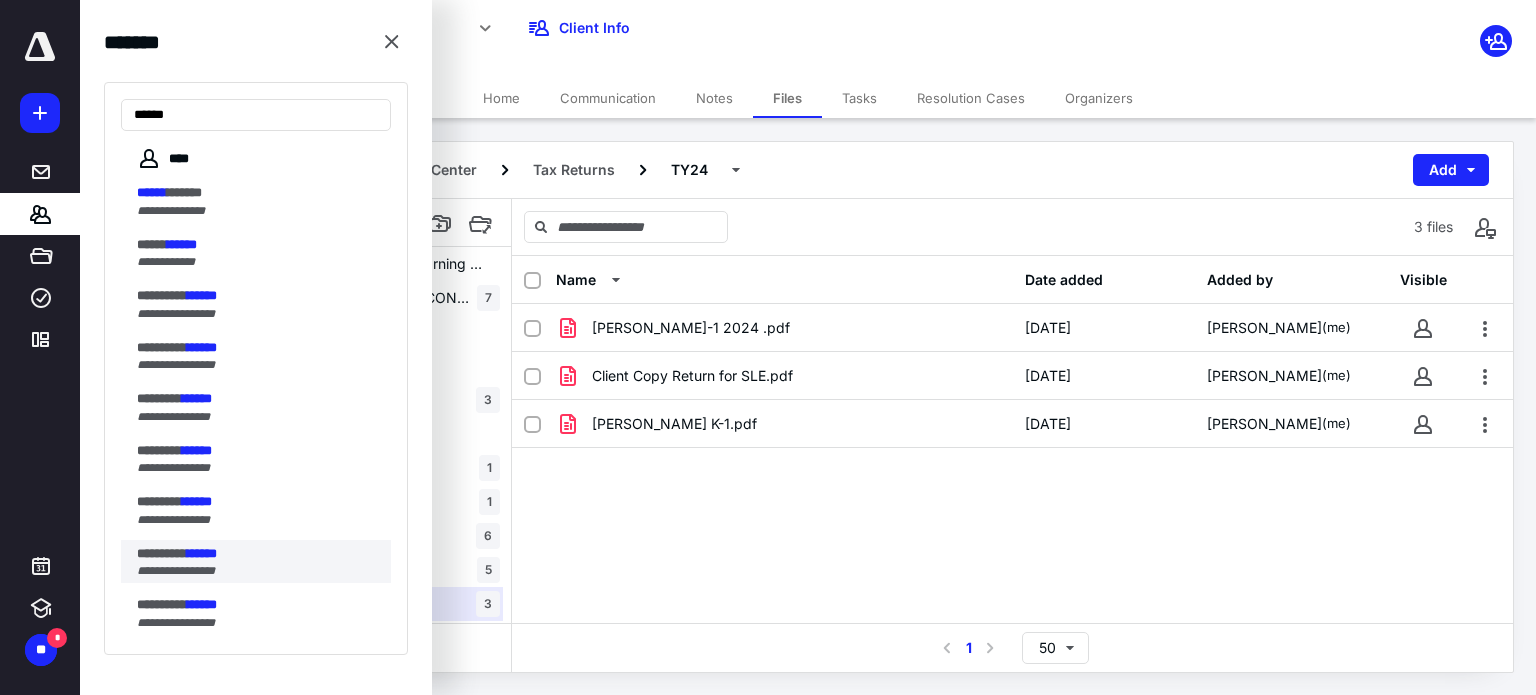 type on "******" 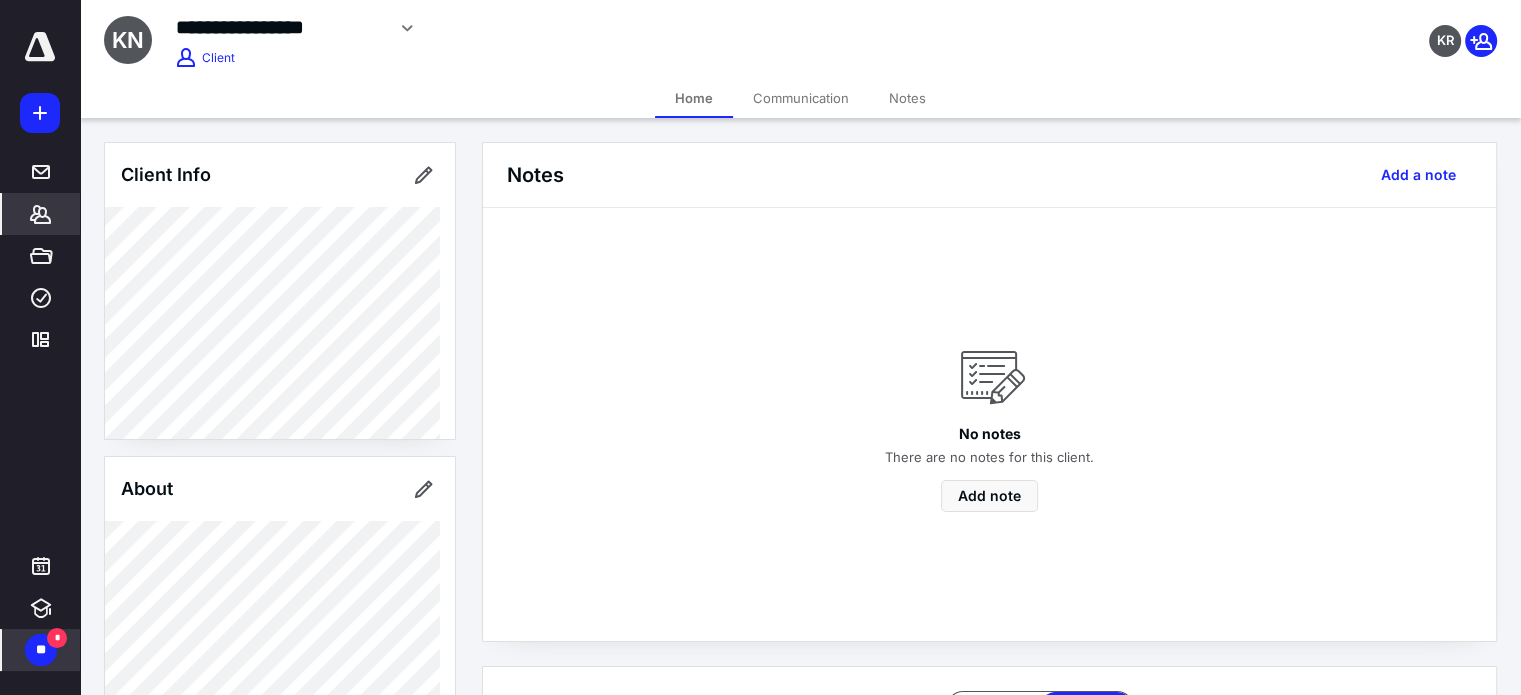 click on "**" at bounding box center [41, 650] 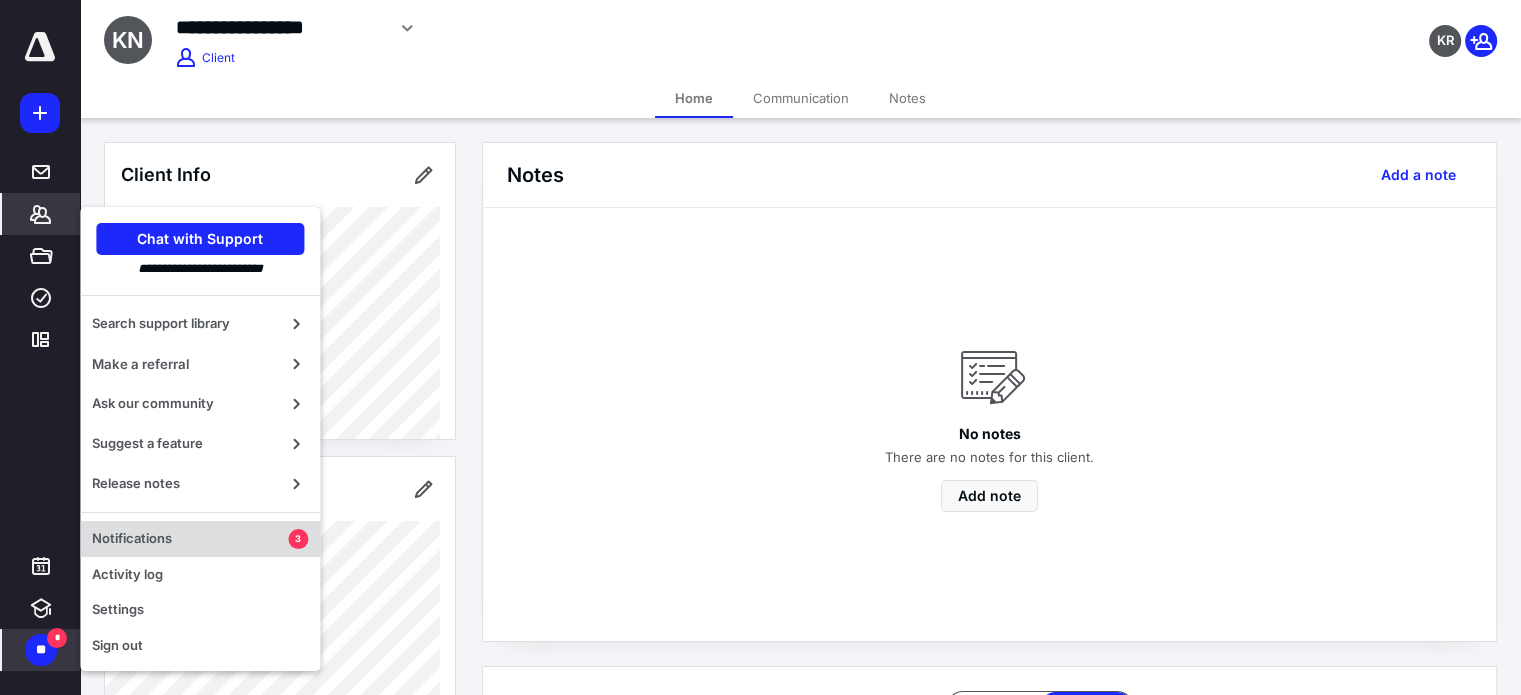 click on "Notifications" at bounding box center (190, 539) 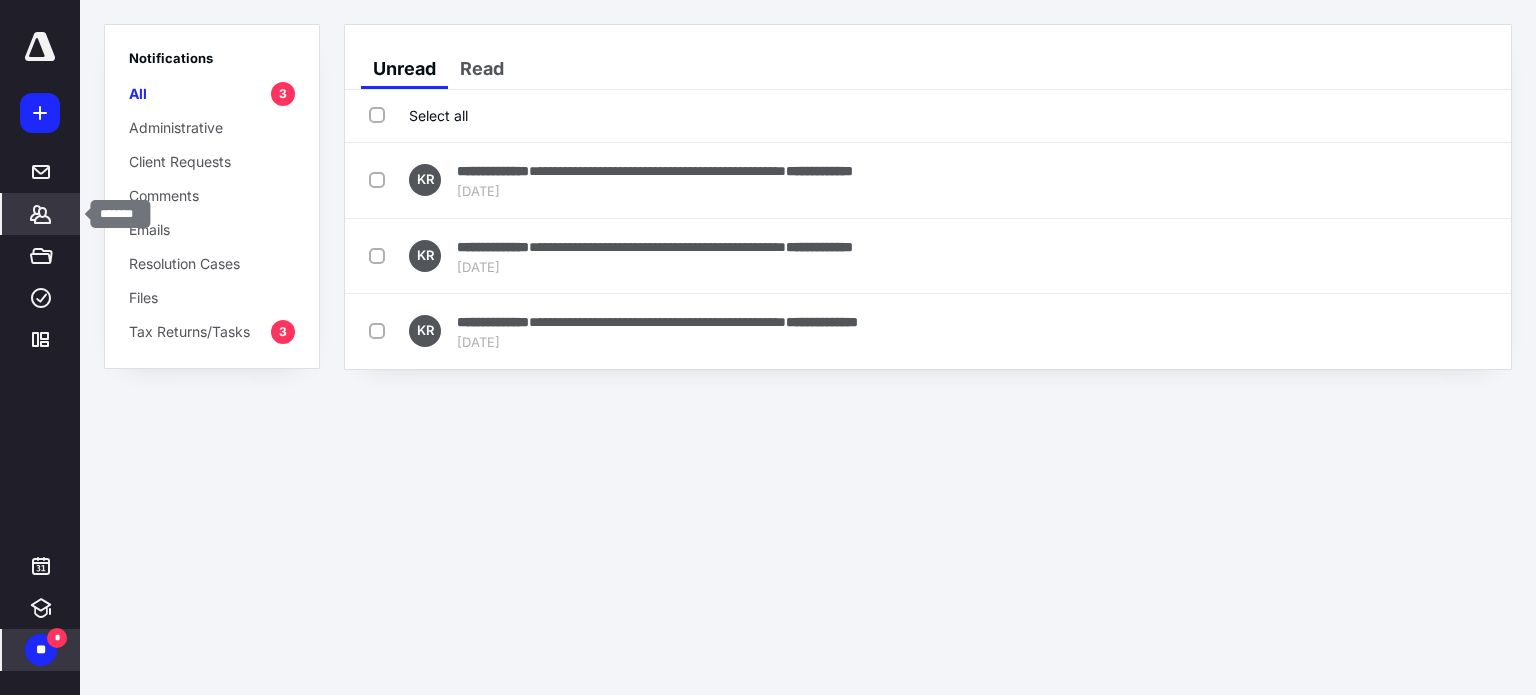click 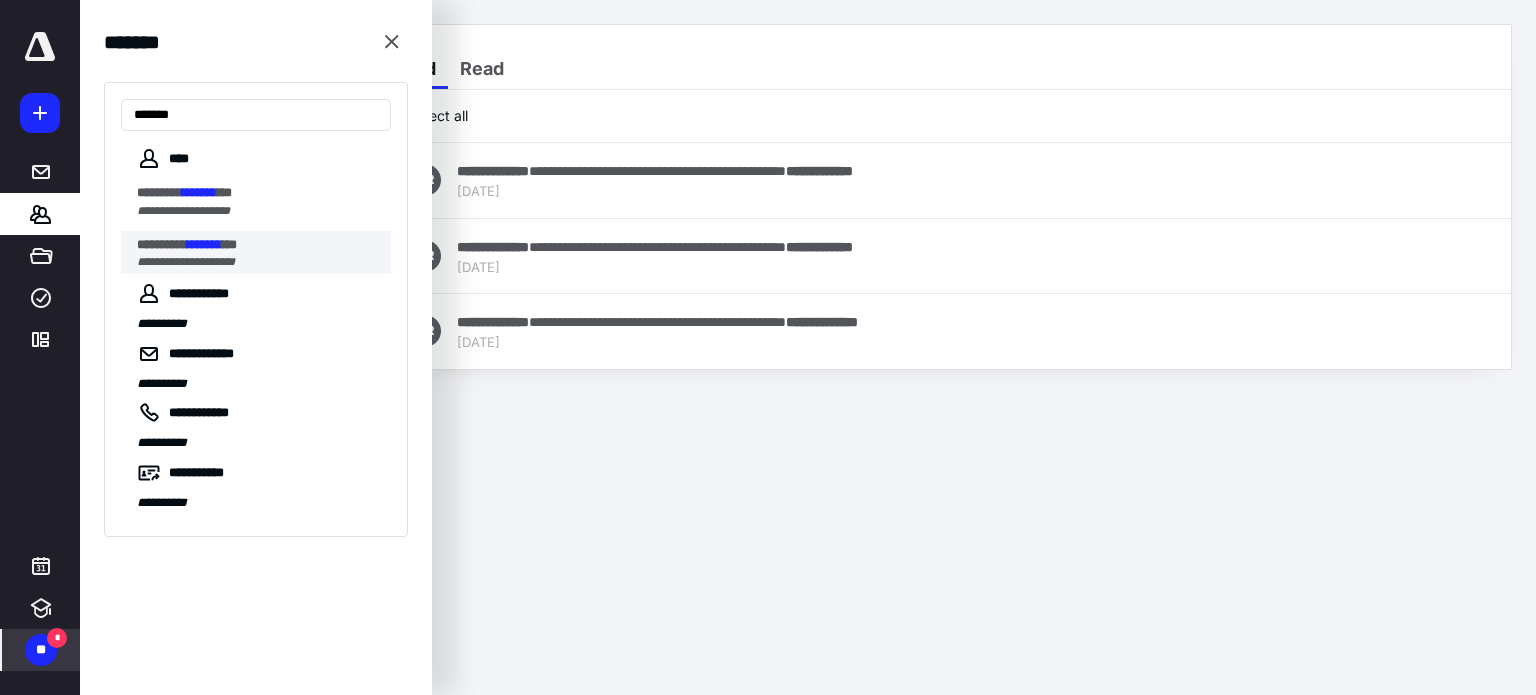 type on "*******" 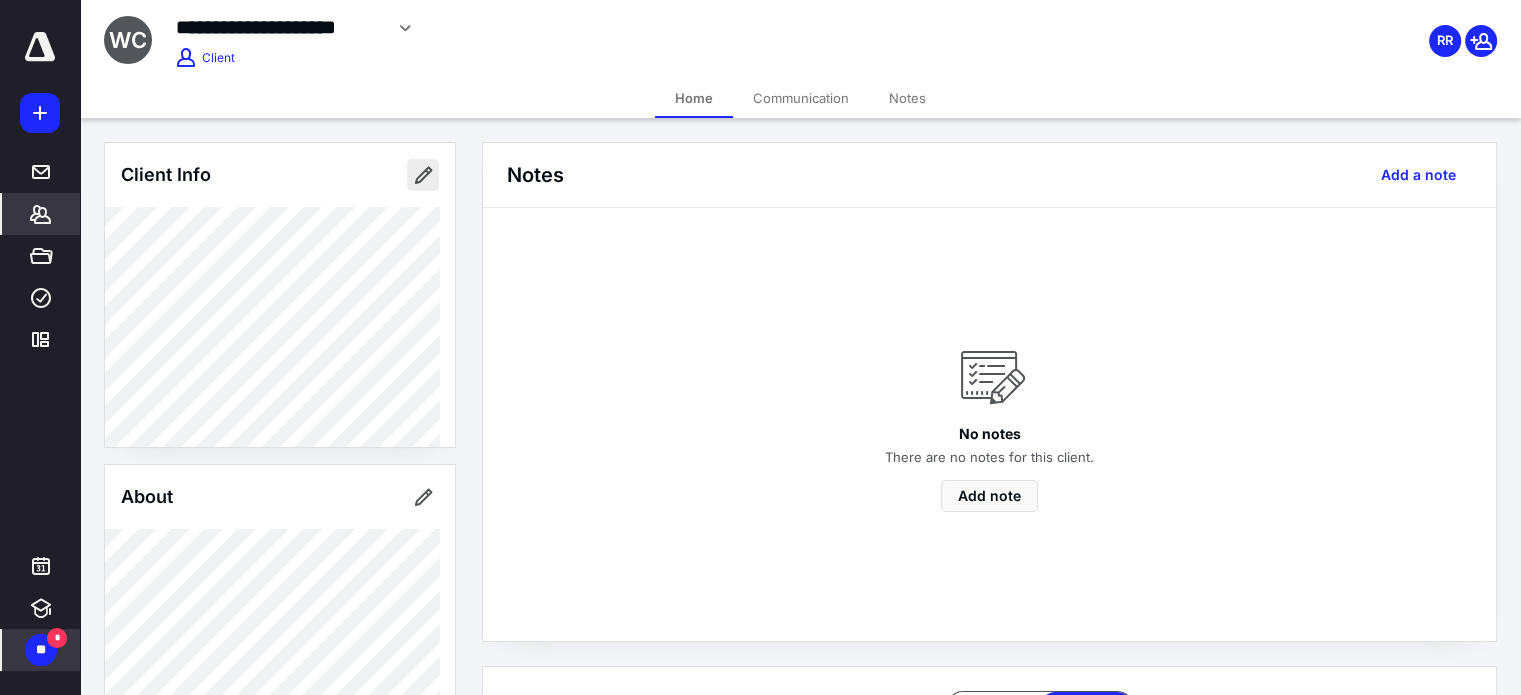 click at bounding box center (423, 175) 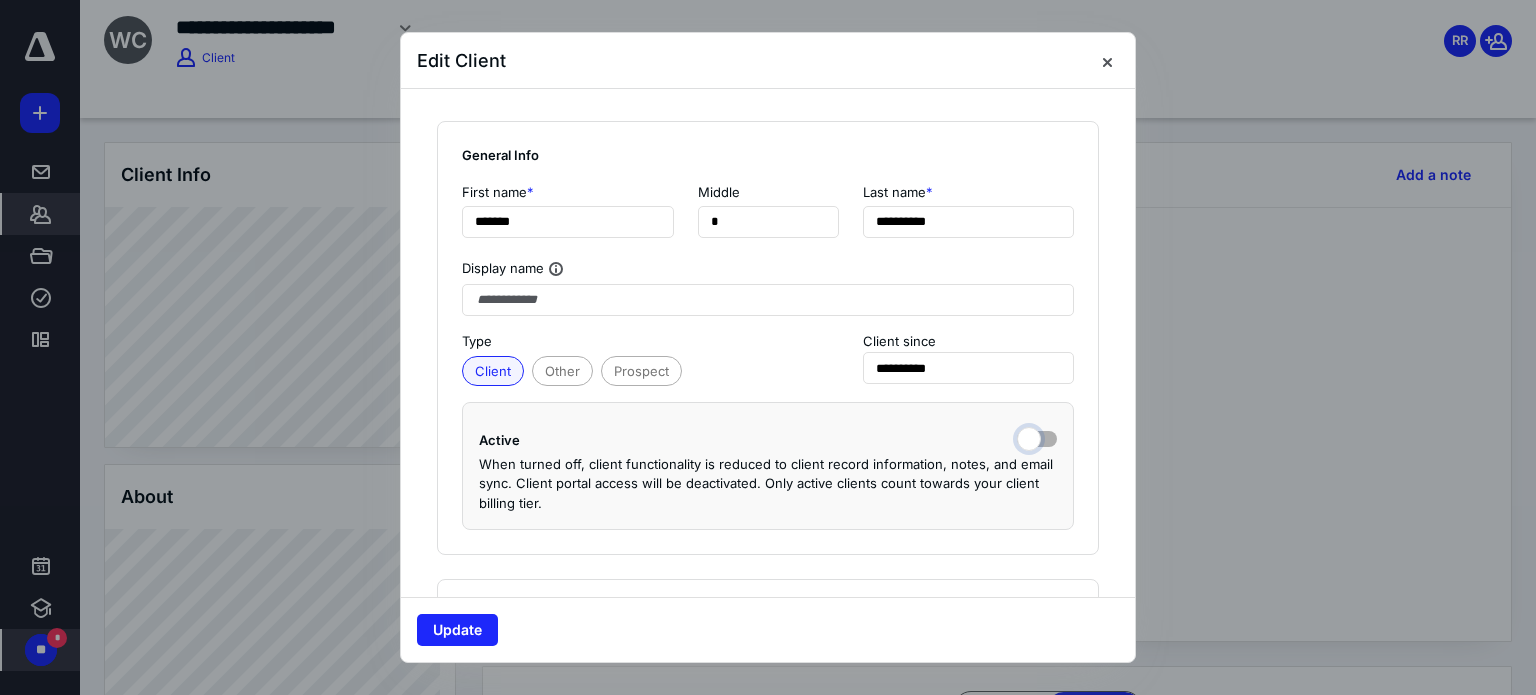 click at bounding box center [1037, 437] 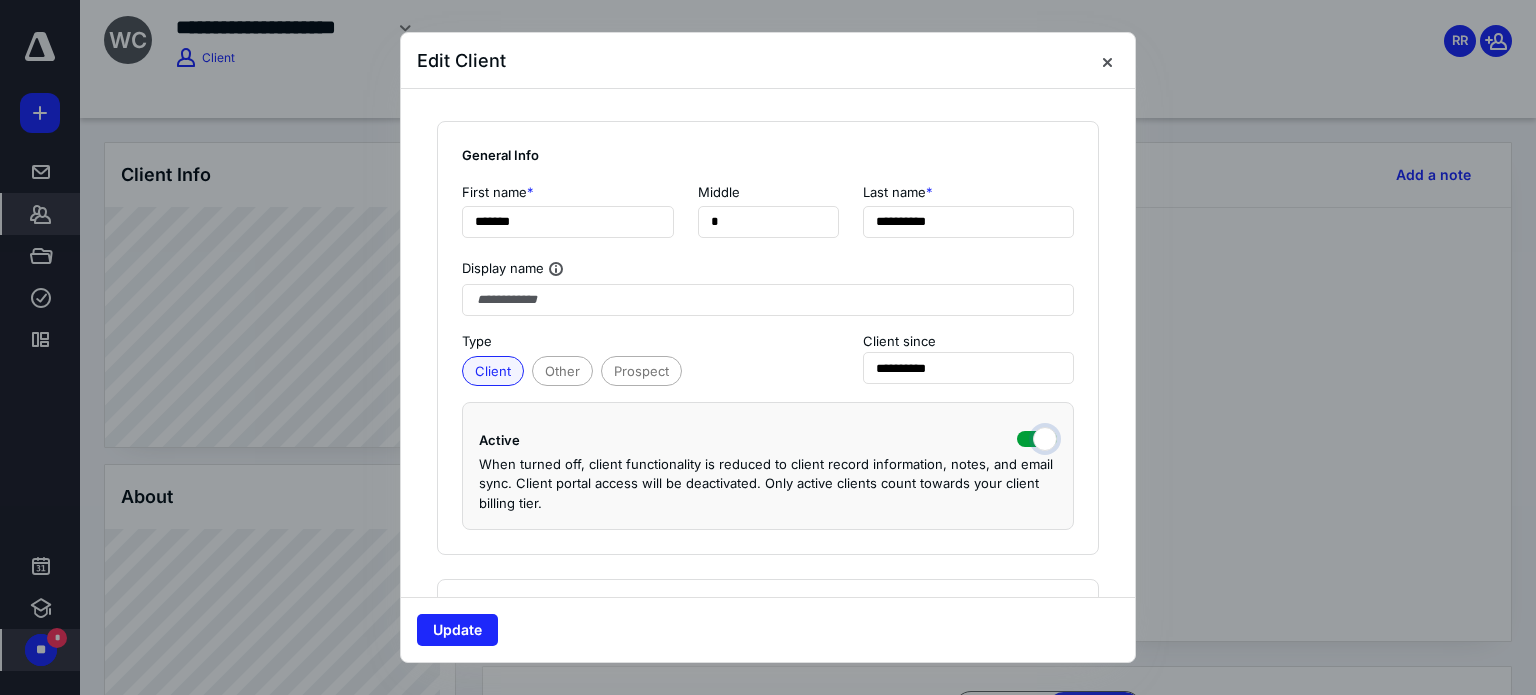 checkbox on "true" 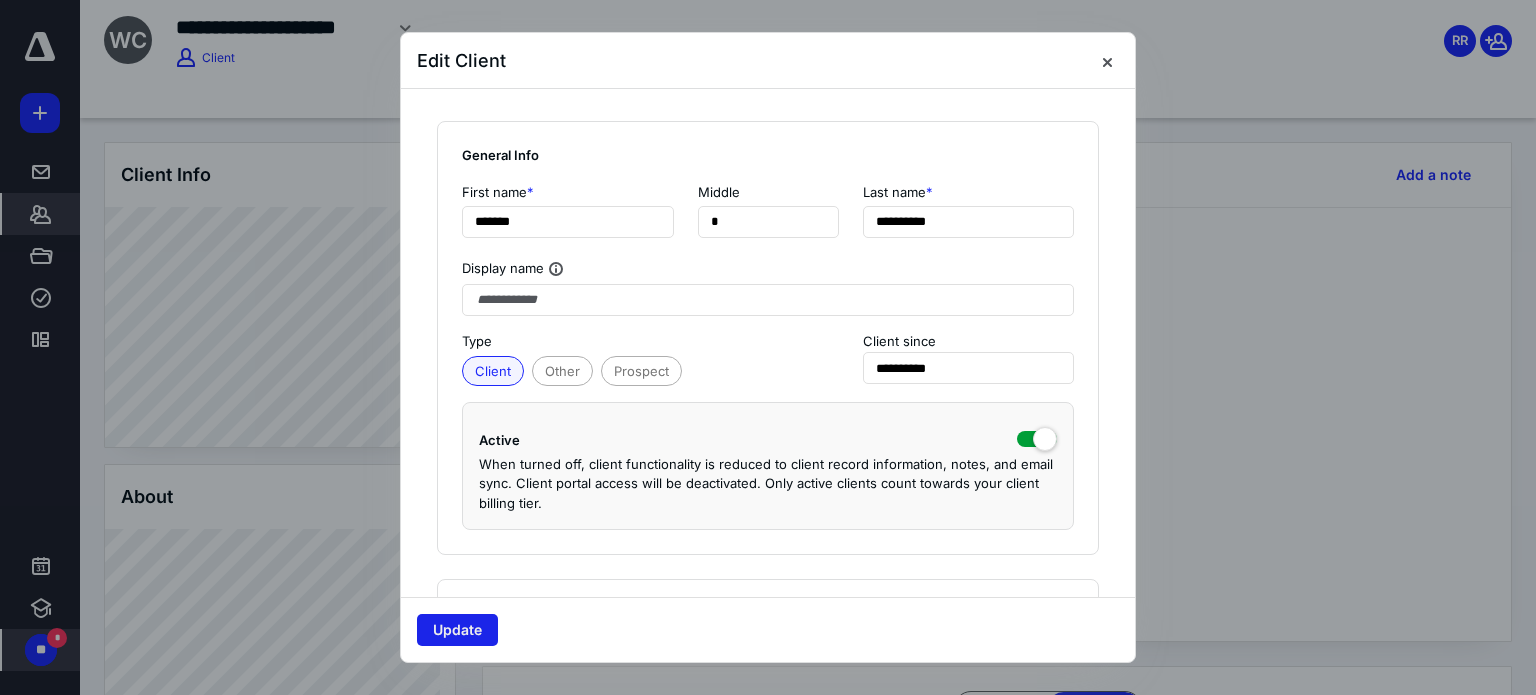 click on "Update" at bounding box center (457, 630) 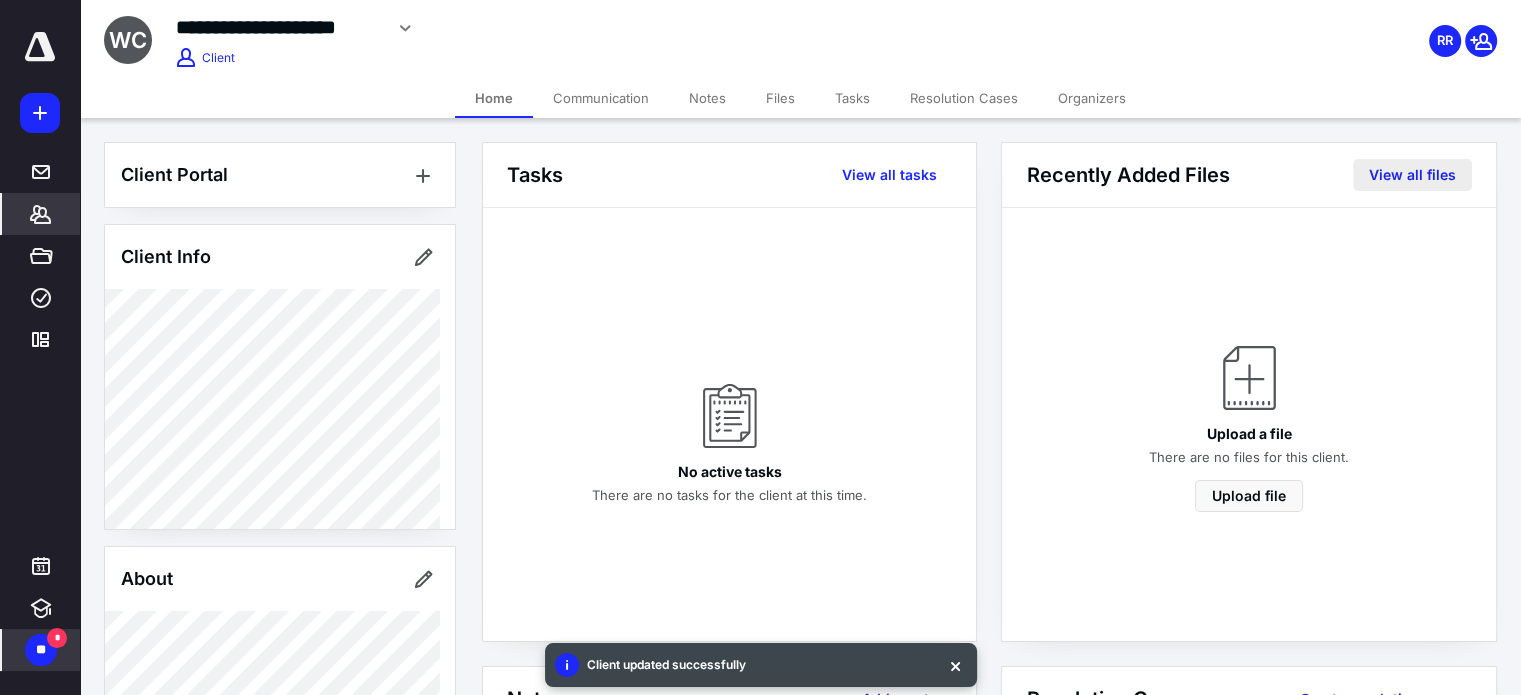 click on "View all files" at bounding box center (1412, 175) 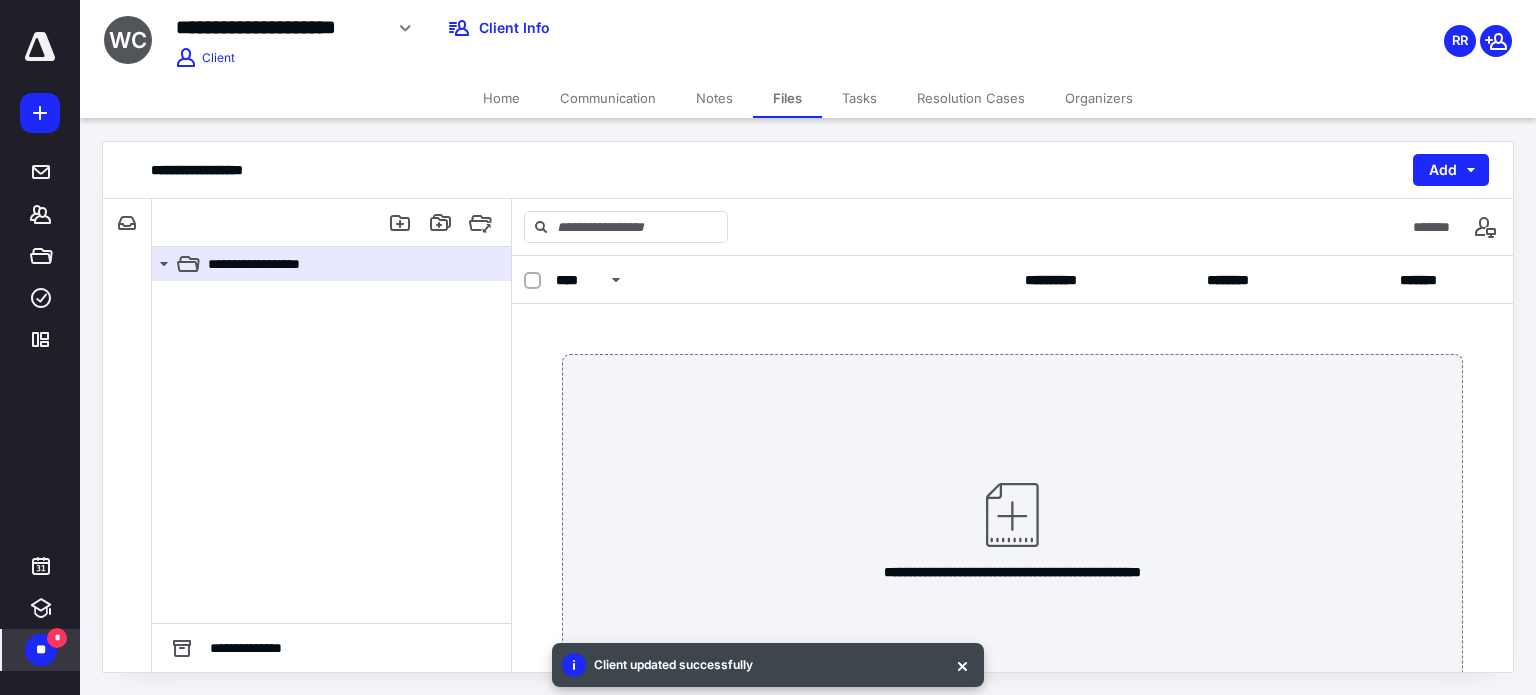 click on "Home" at bounding box center (501, 98) 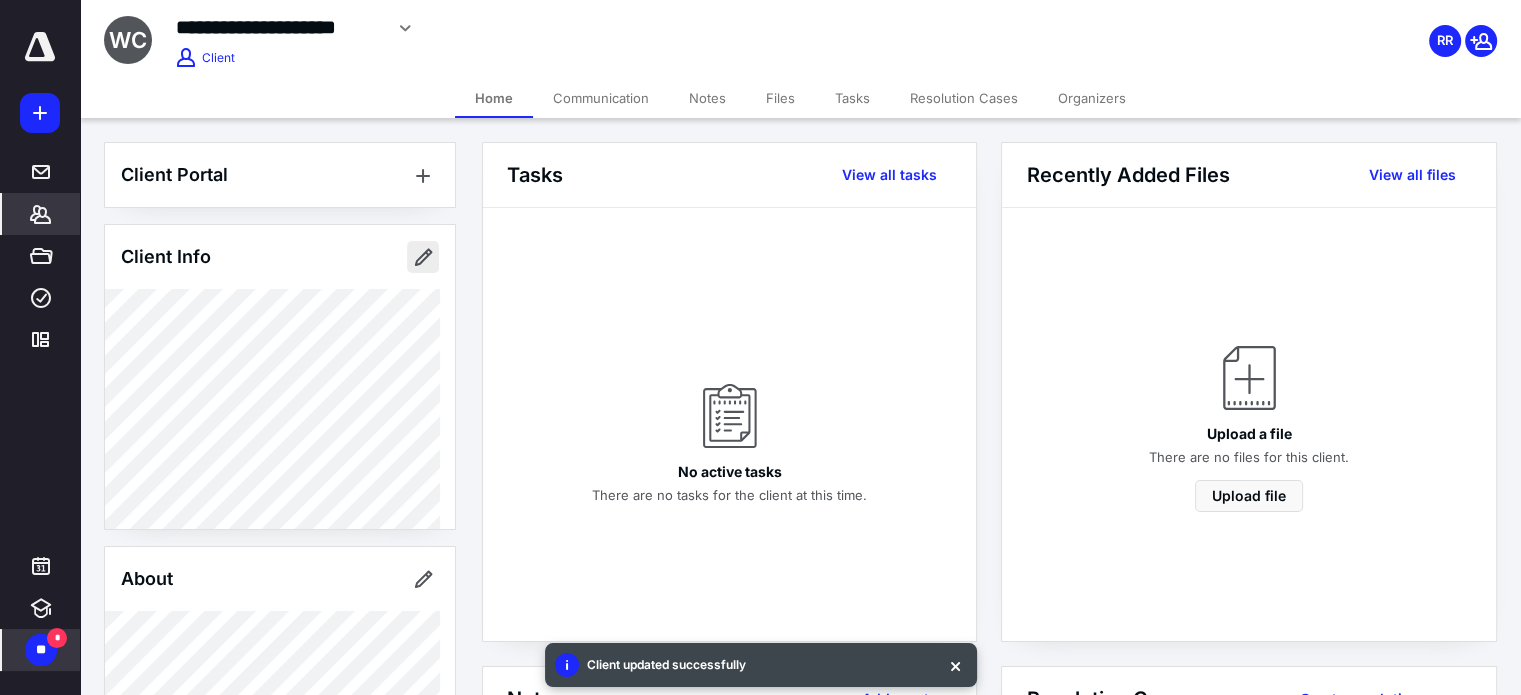 click at bounding box center [423, 257] 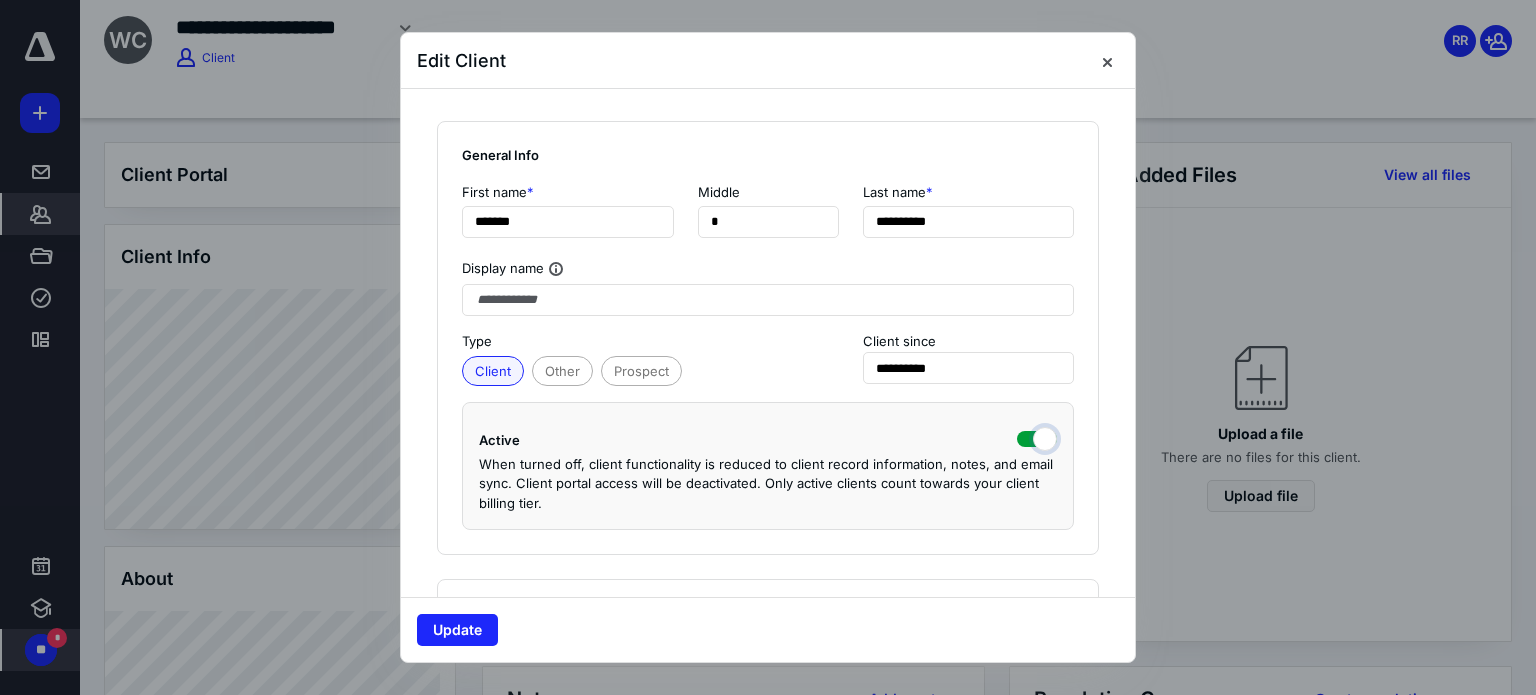 click at bounding box center [1037, 437] 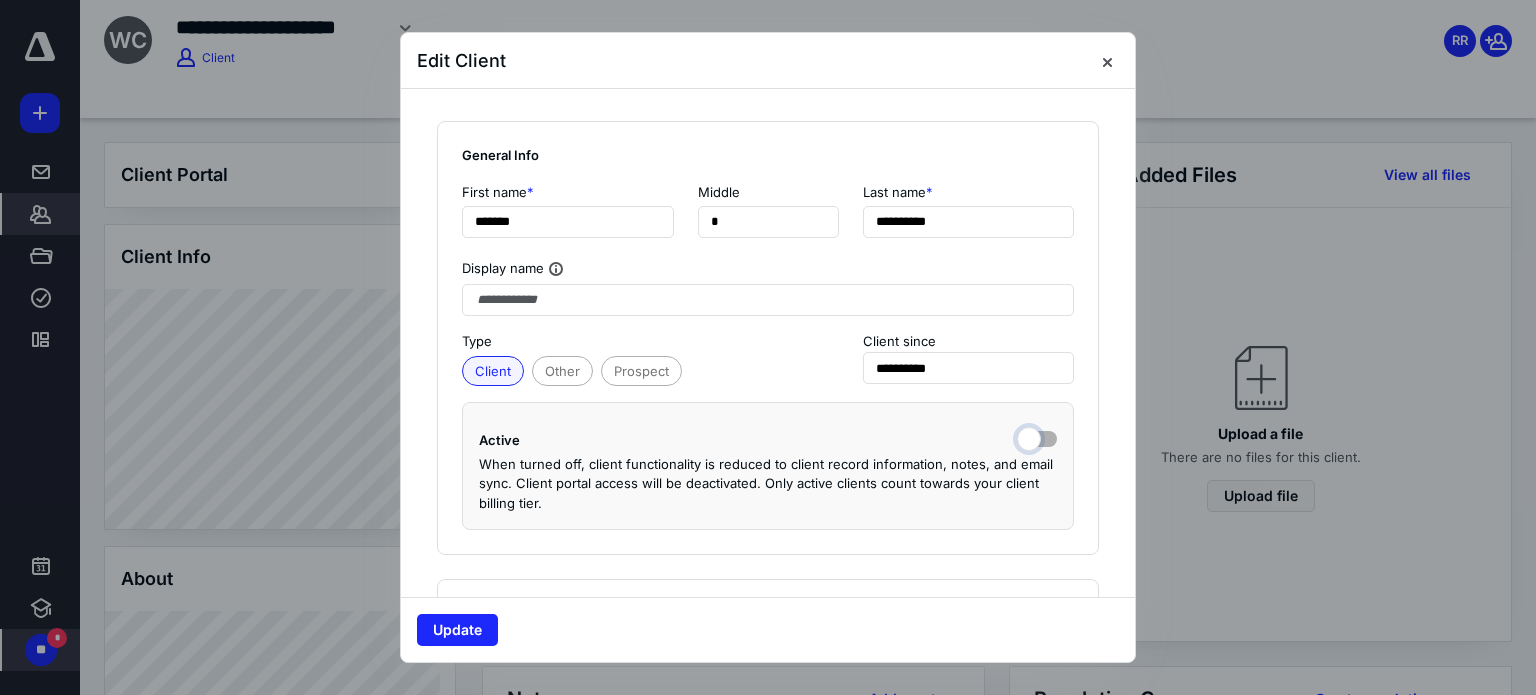 checkbox on "false" 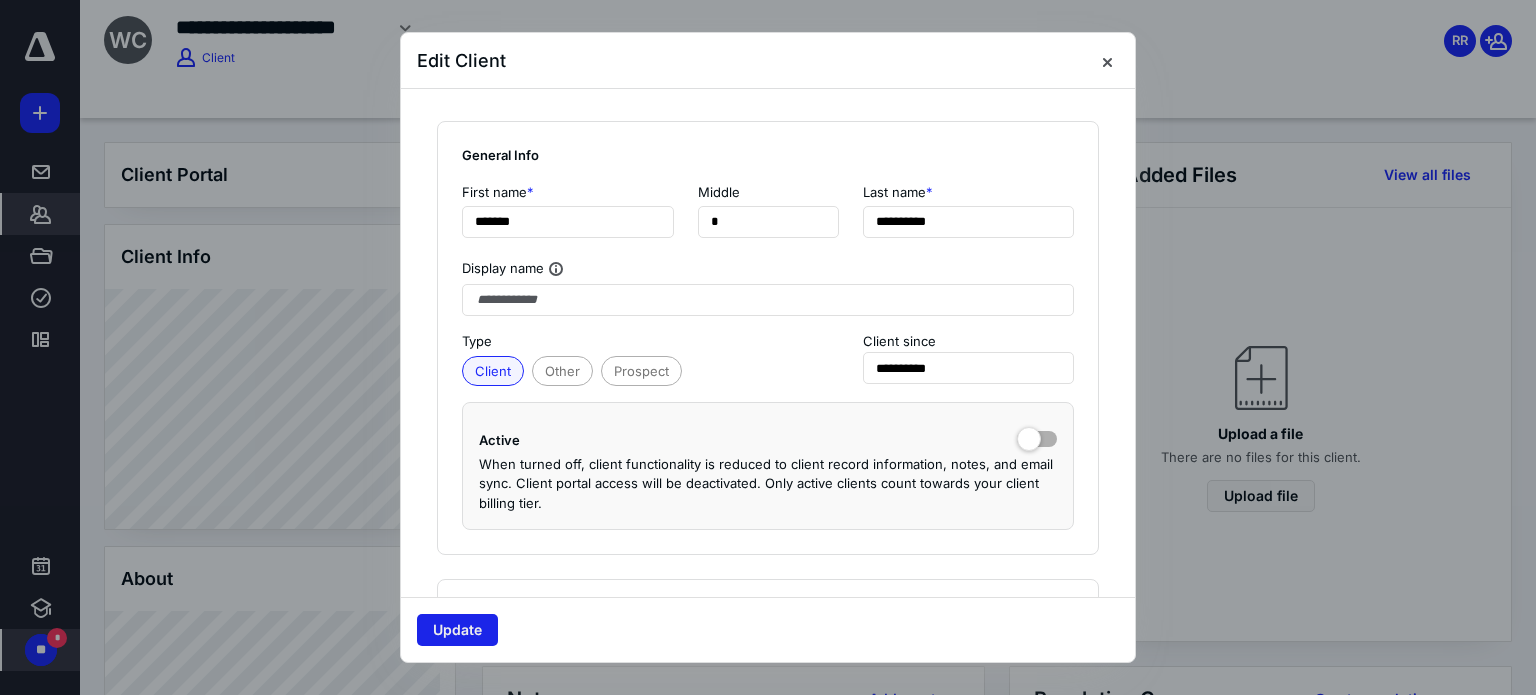 click on "Update" at bounding box center [457, 630] 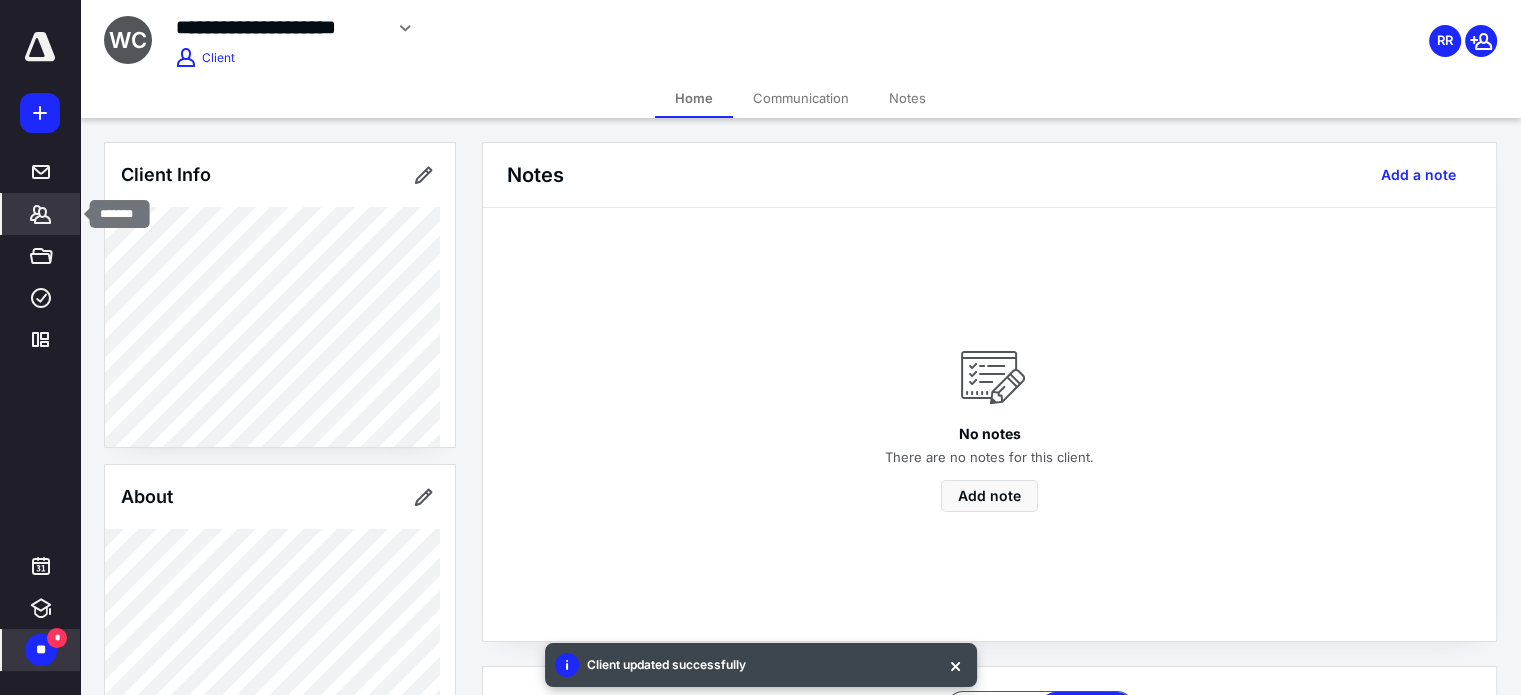 click on "*******" at bounding box center (41, 214) 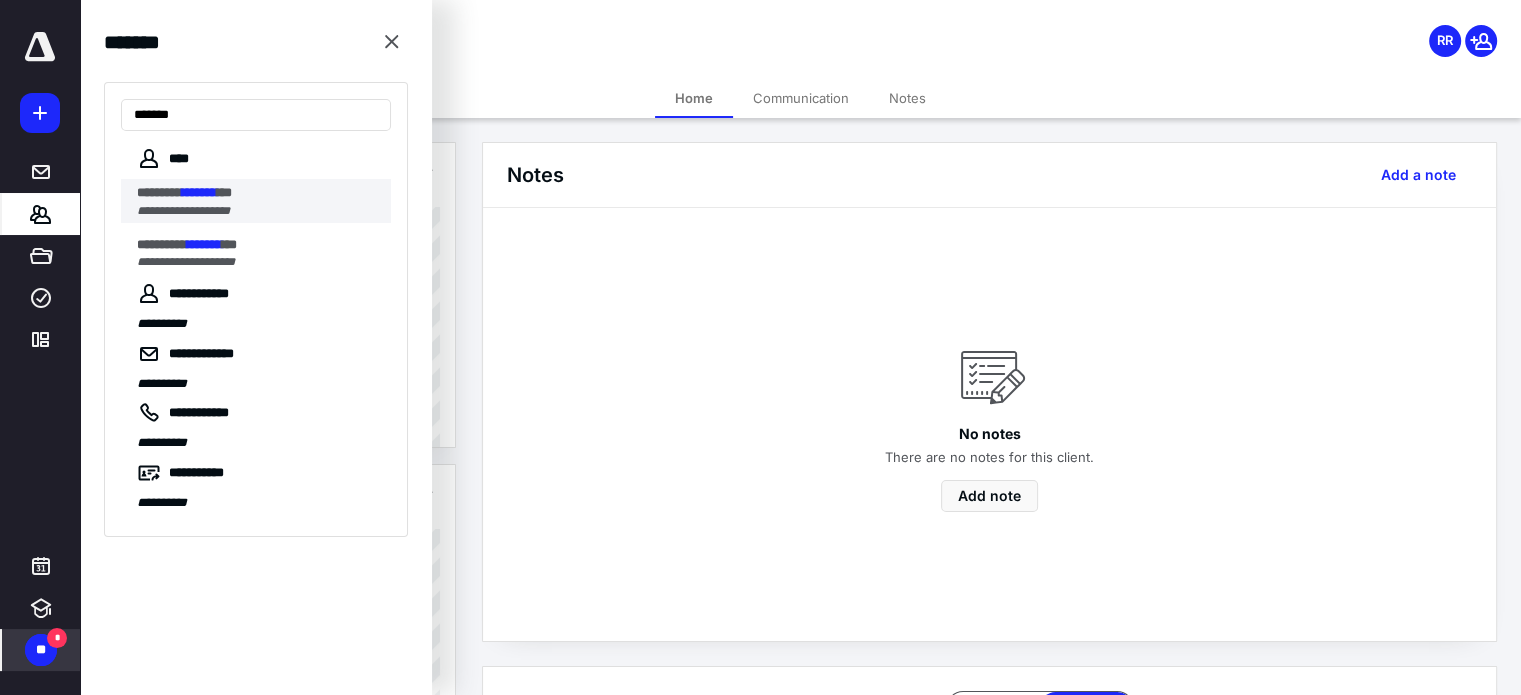 type on "*******" 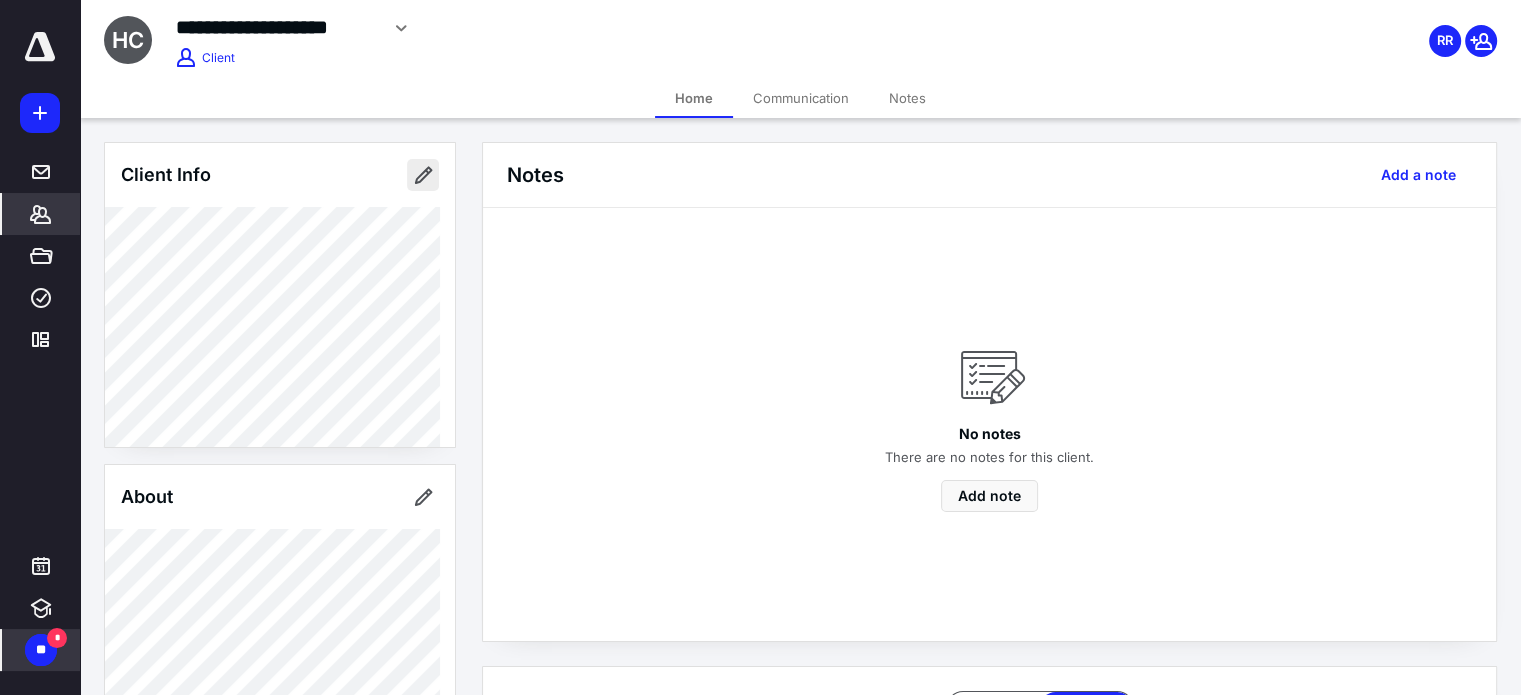 click at bounding box center [423, 175] 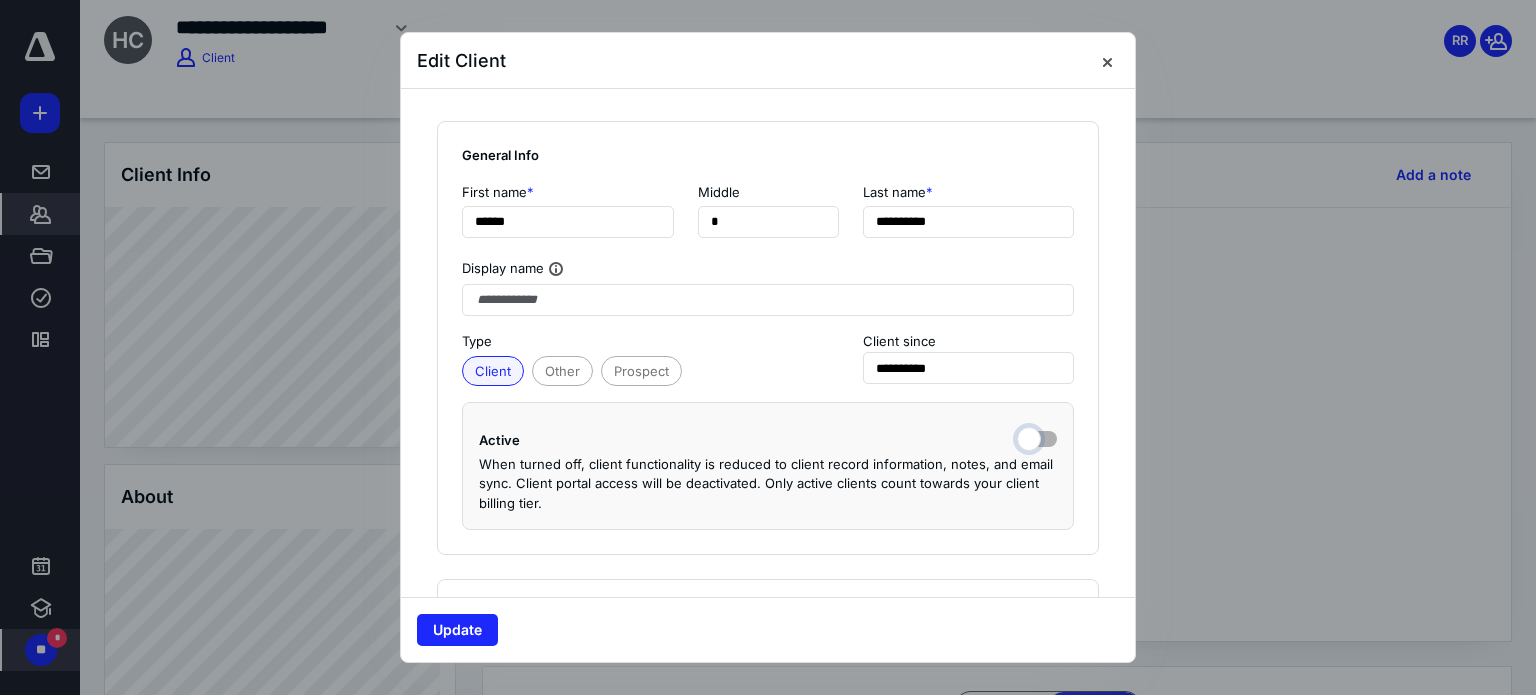 click at bounding box center [1037, 437] 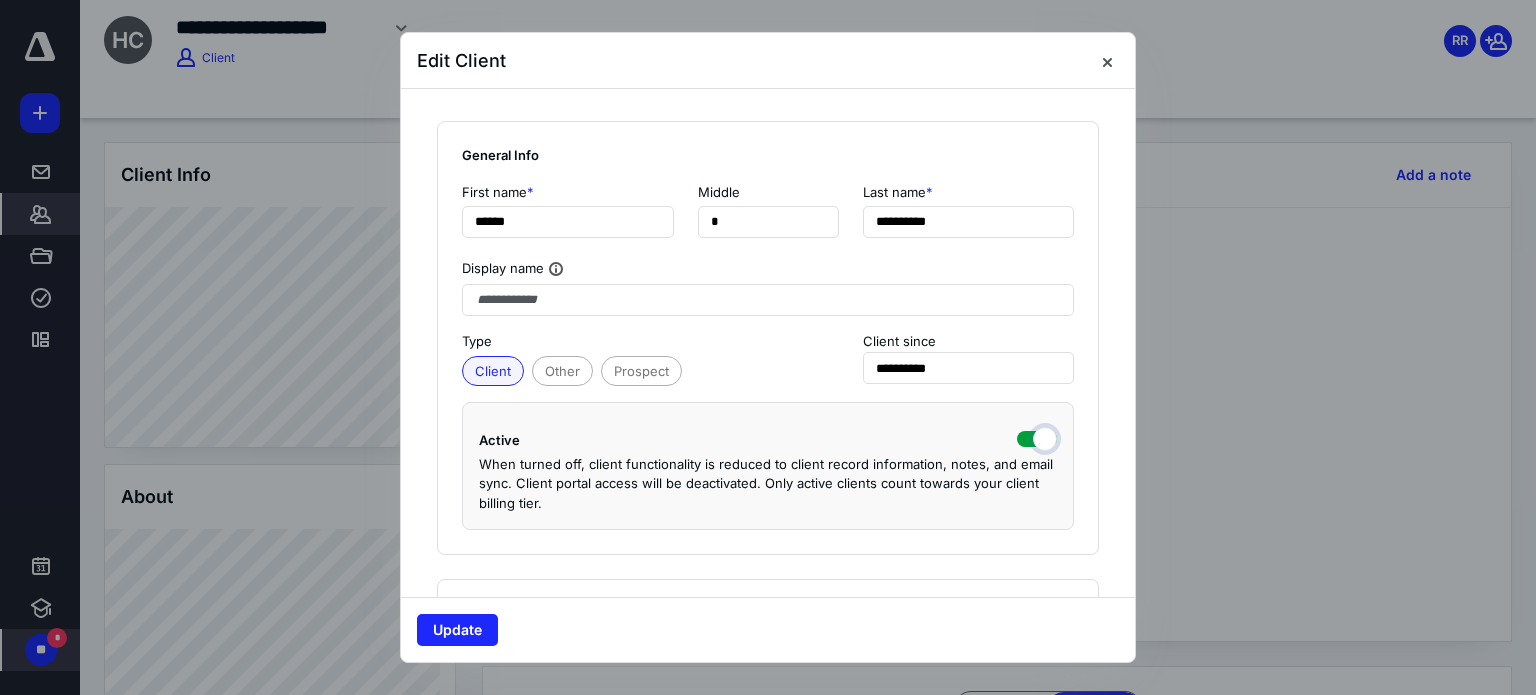 checkbox on "true" 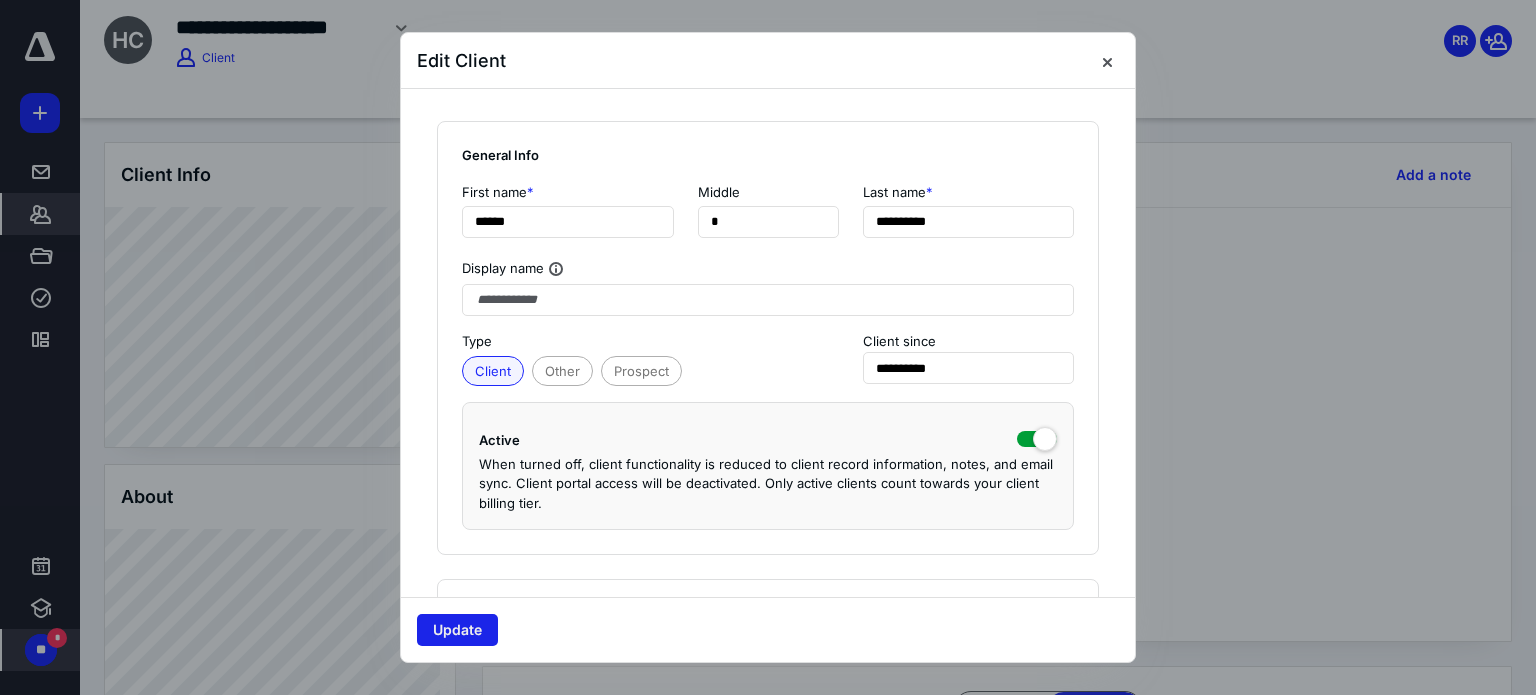 click on "Update" at bounding box center (457, 630) 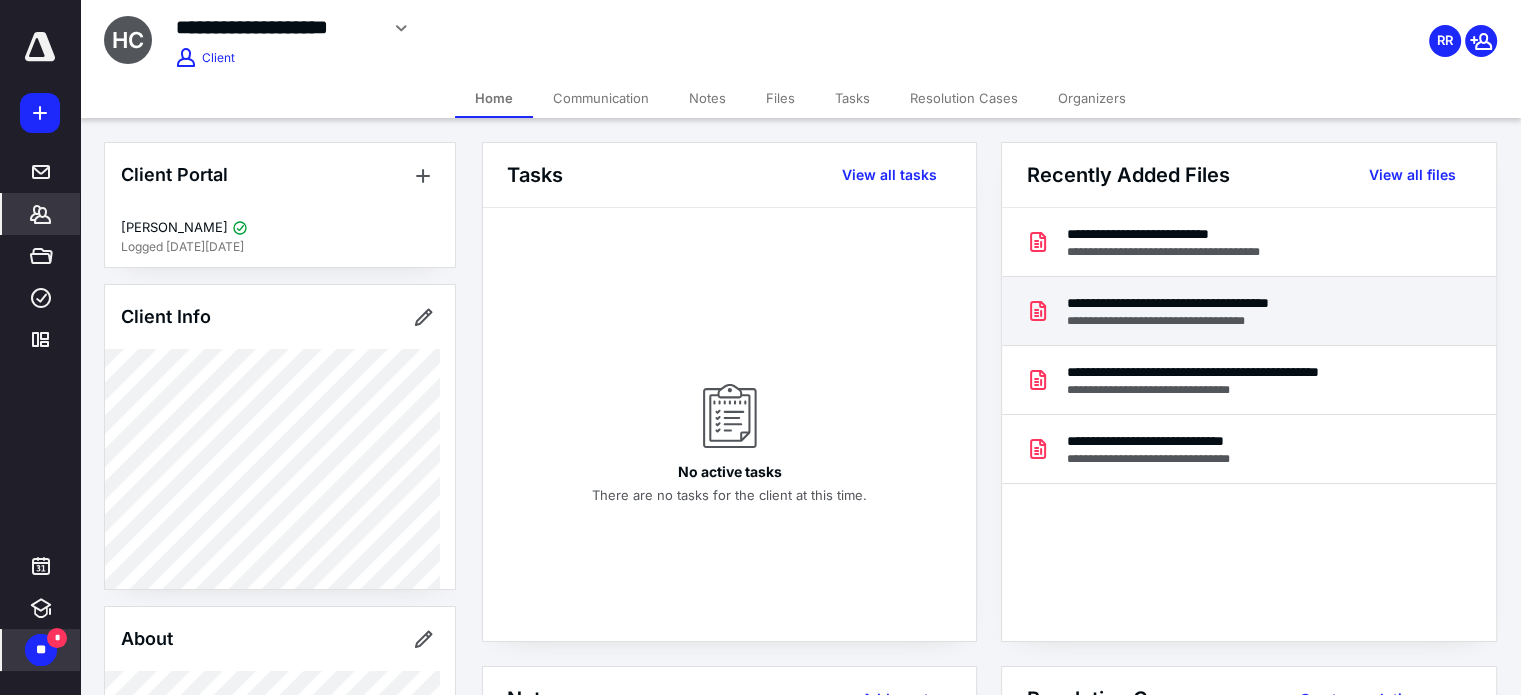 click on "**********" at bounding box center (1199, 303) 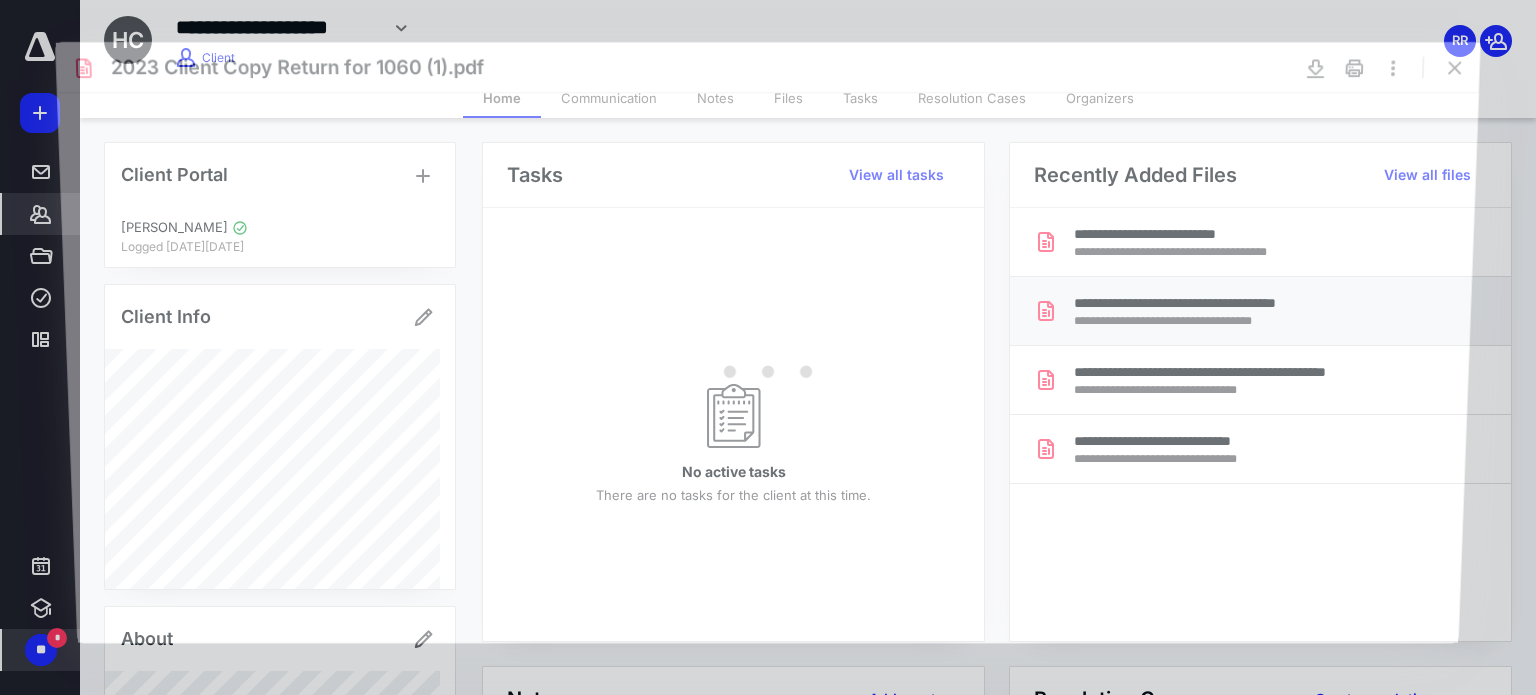 click at bounding box center (768, 367) 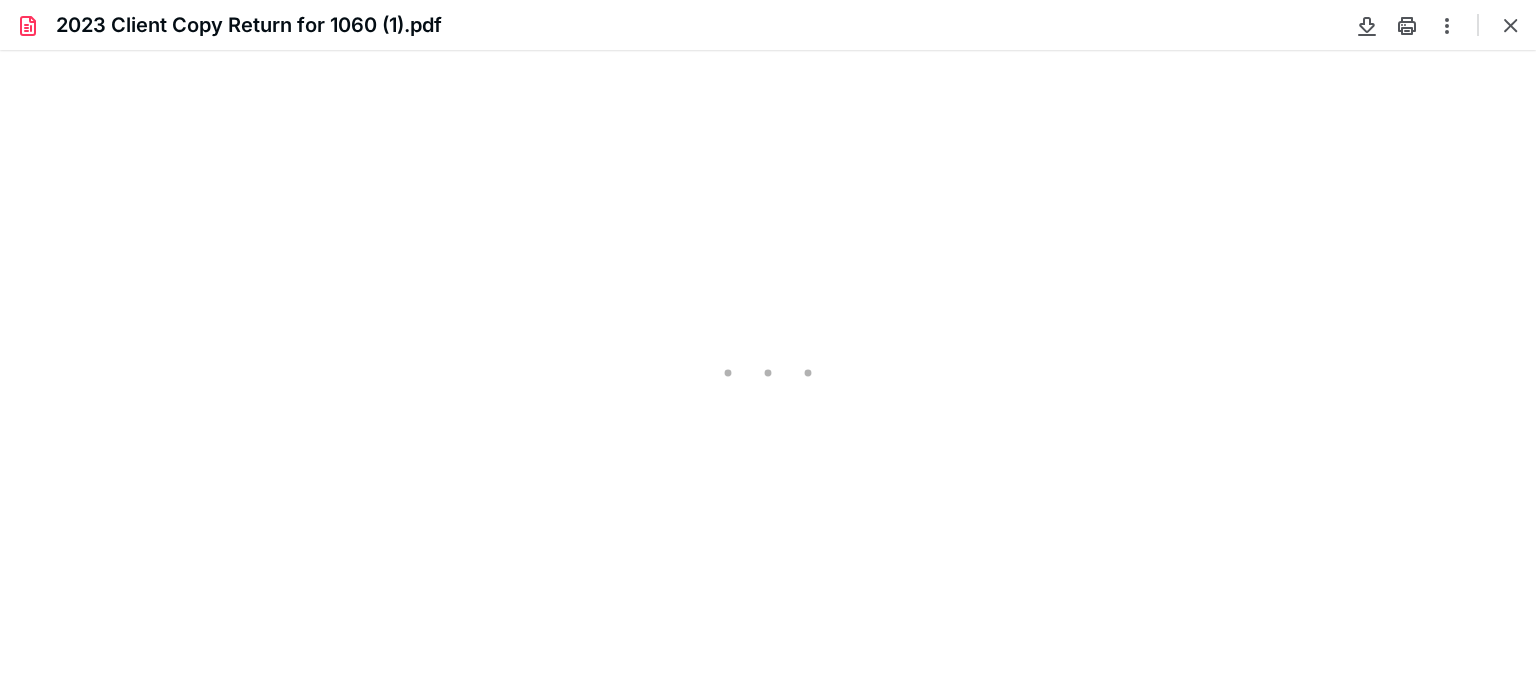 scroll, scrollTop: 0, scrollLeft: 0, axis: both 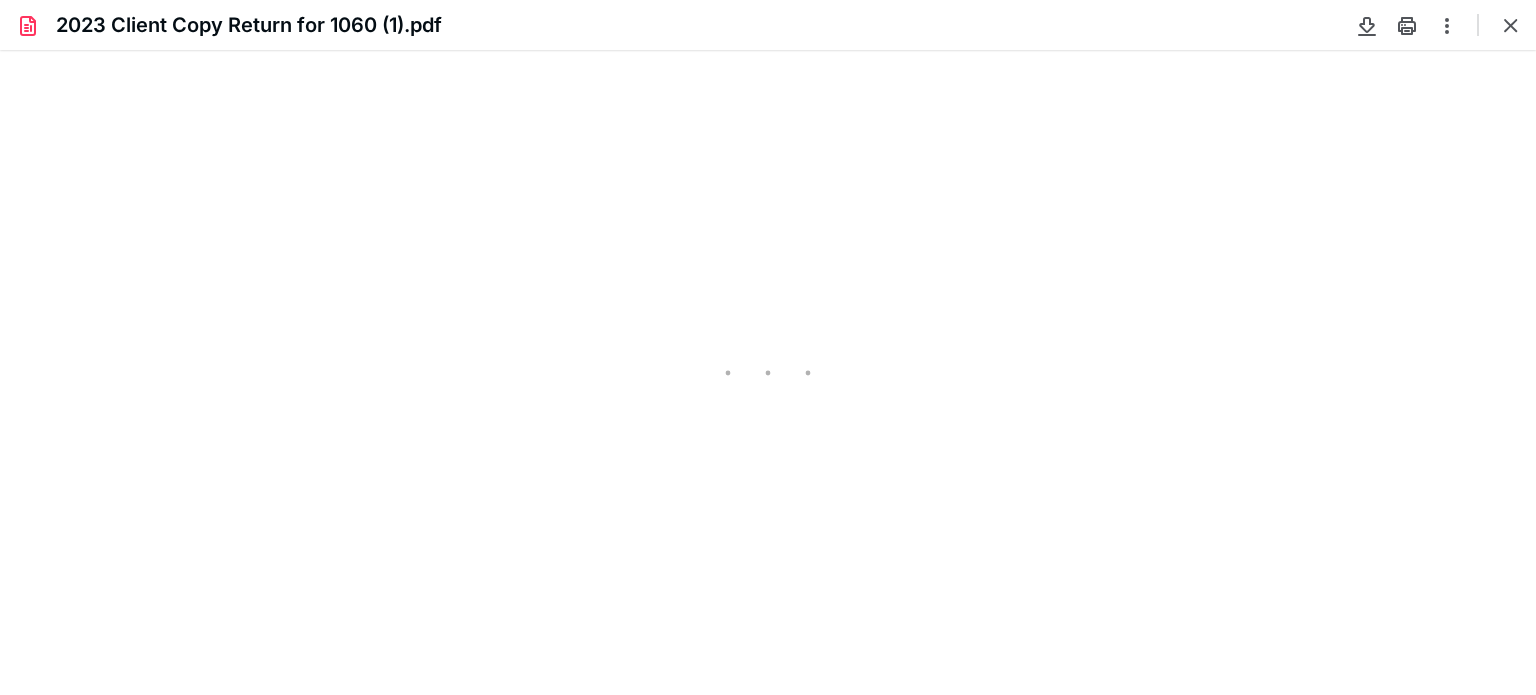 type on "77" 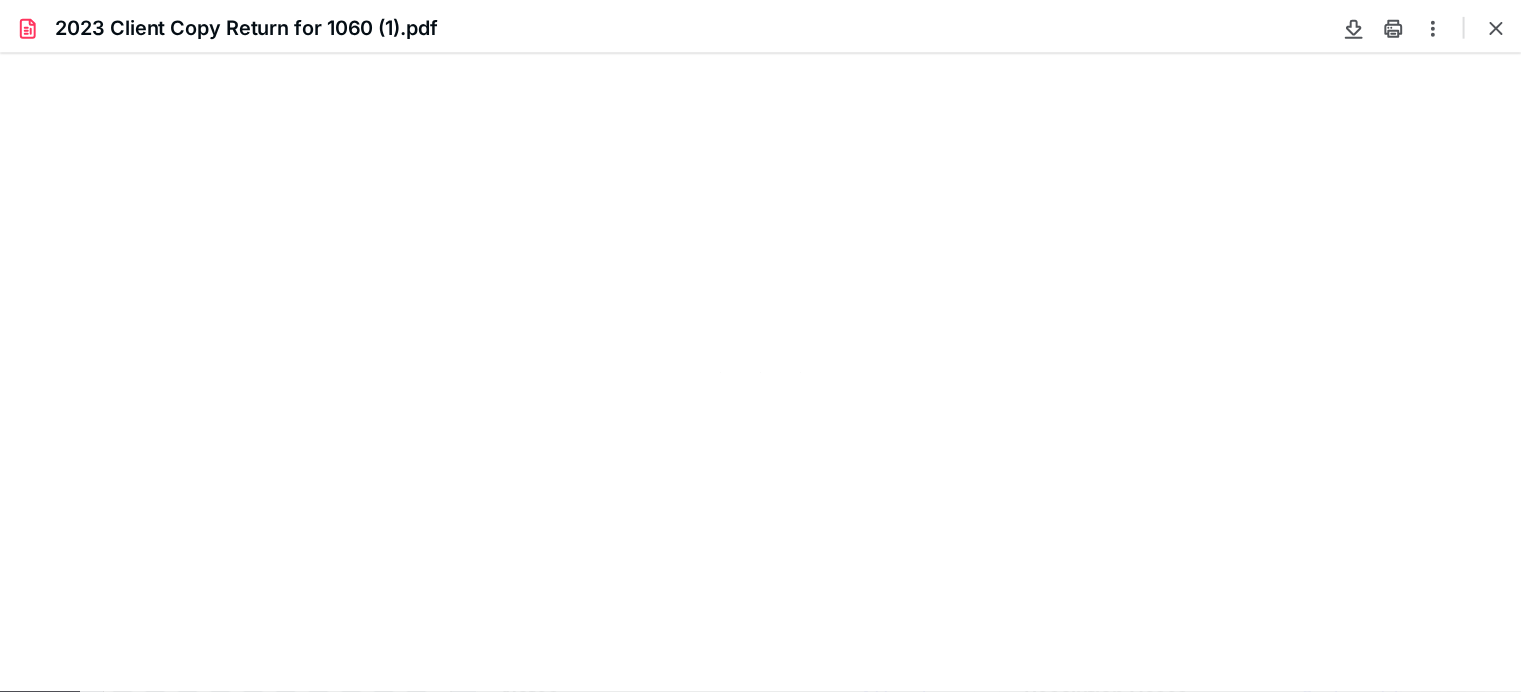 scroll, scrollTop: 39, scrollLeft: 0, axis: vertical 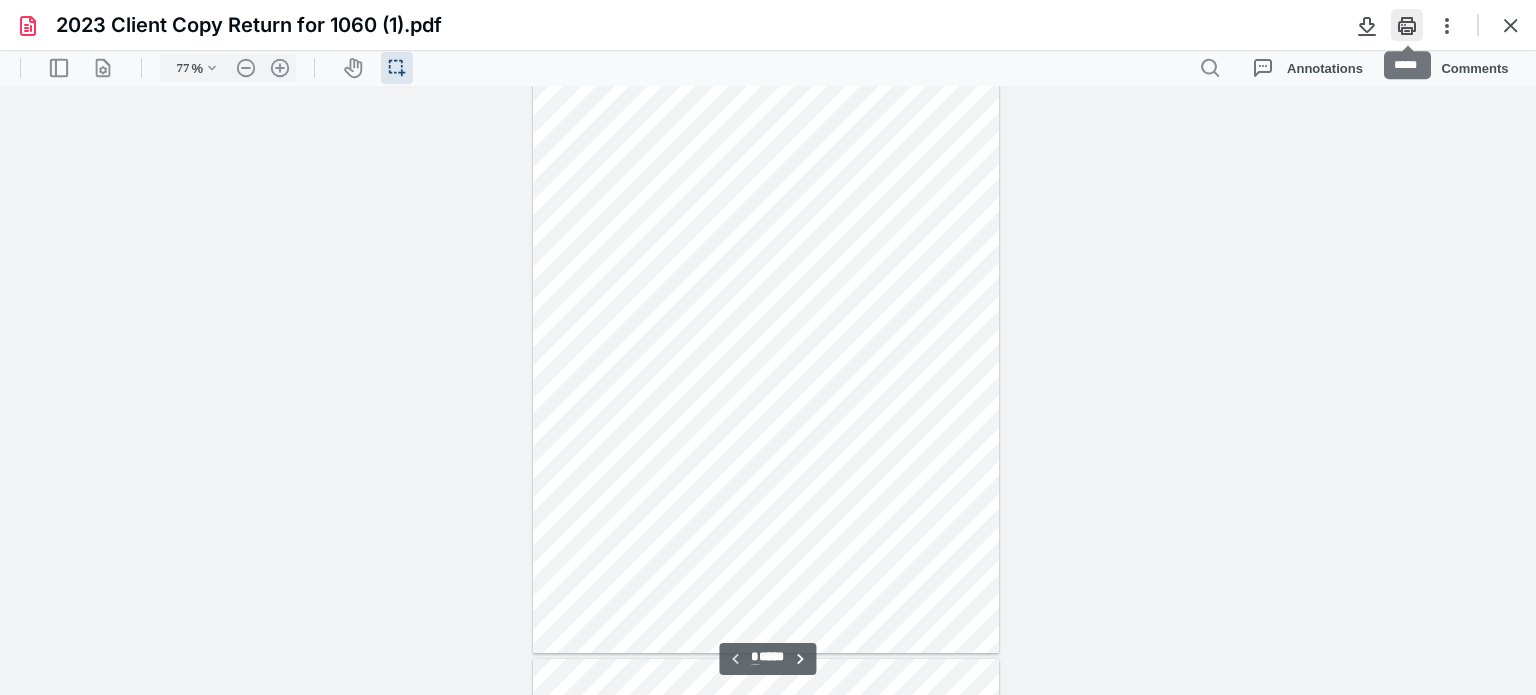 click at bounding box center (1407, 25) 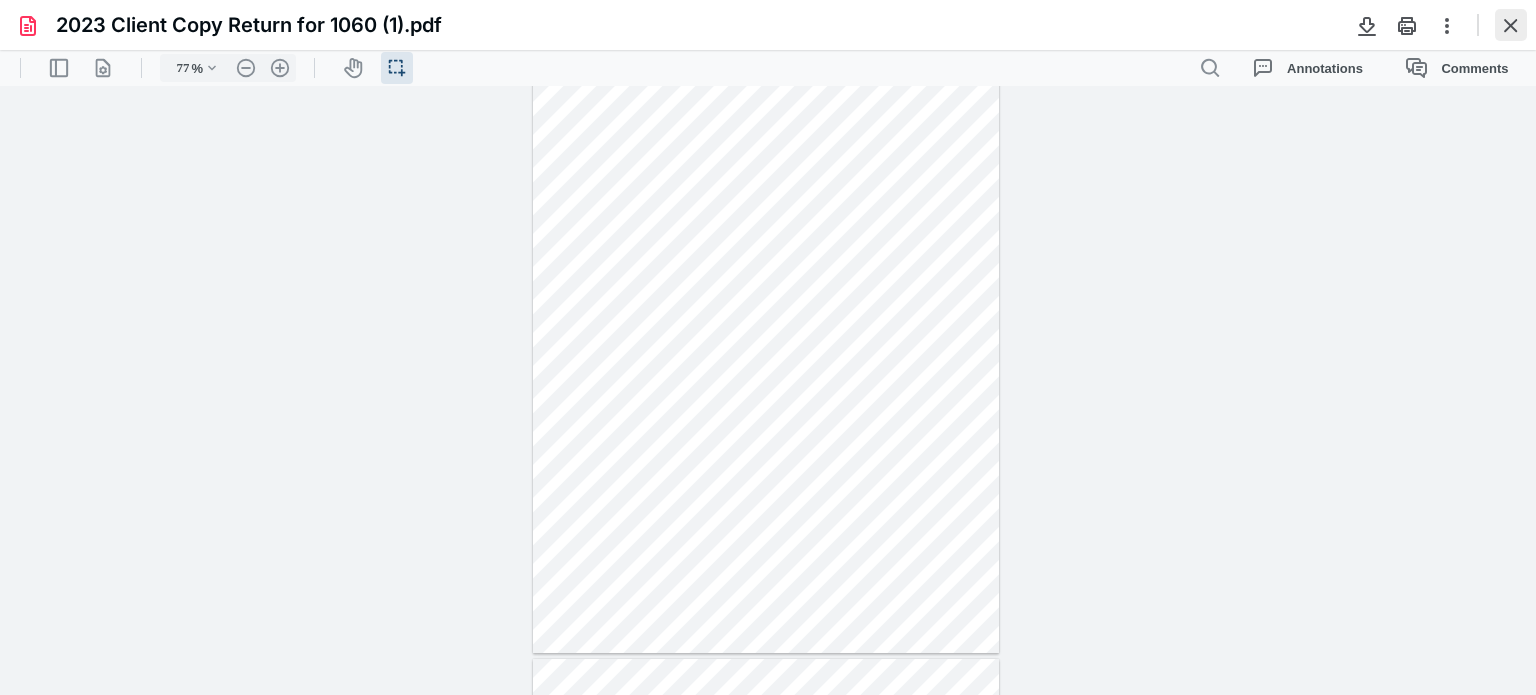 click at bounding box center (1511, 25) 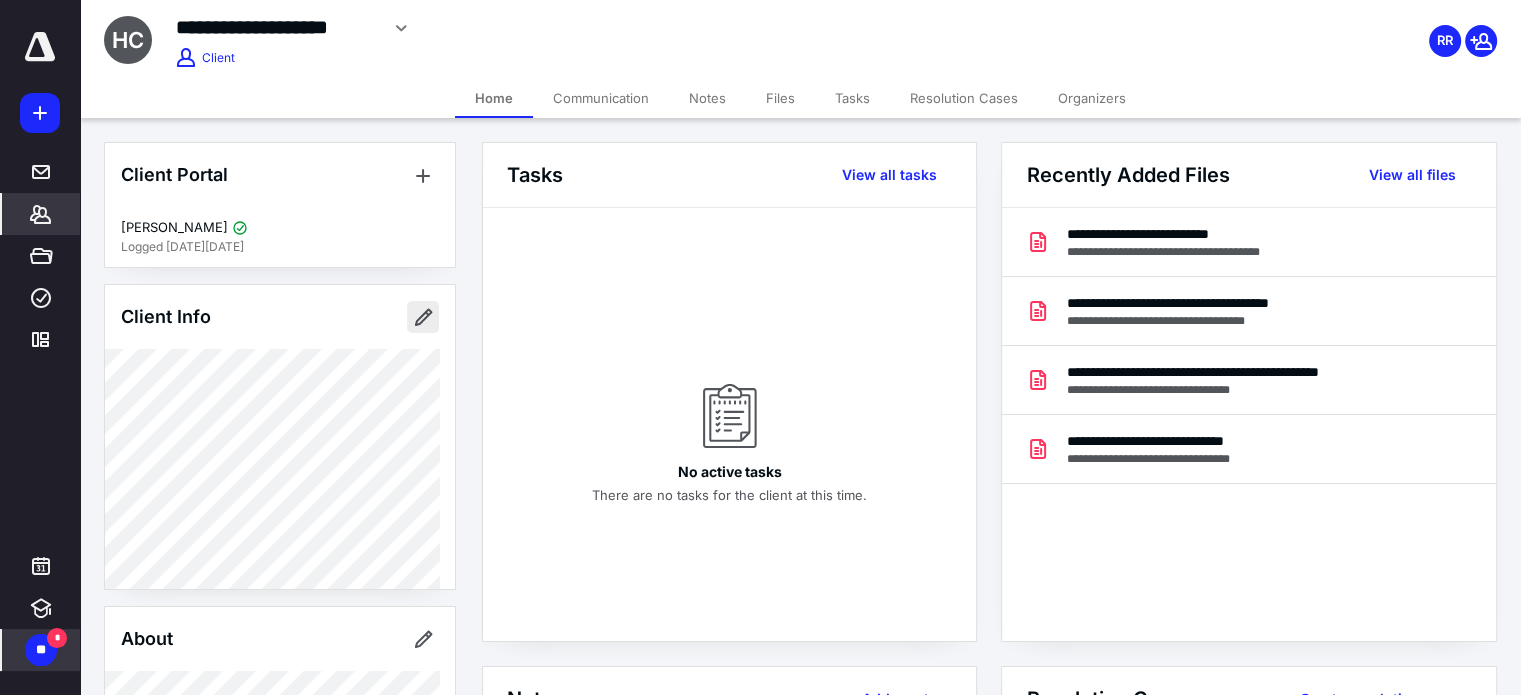 click at bounding box center (423, 317) 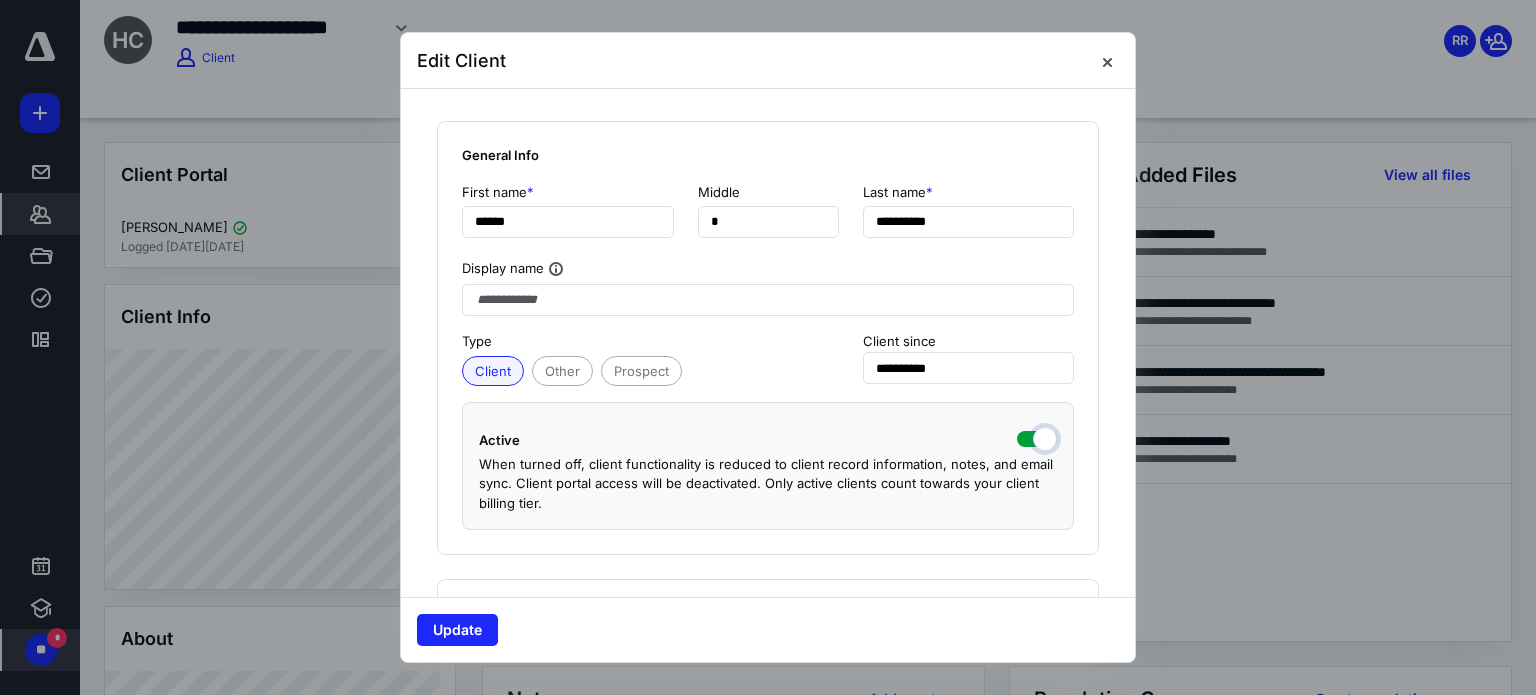 click at bounding box center [1037, 437] 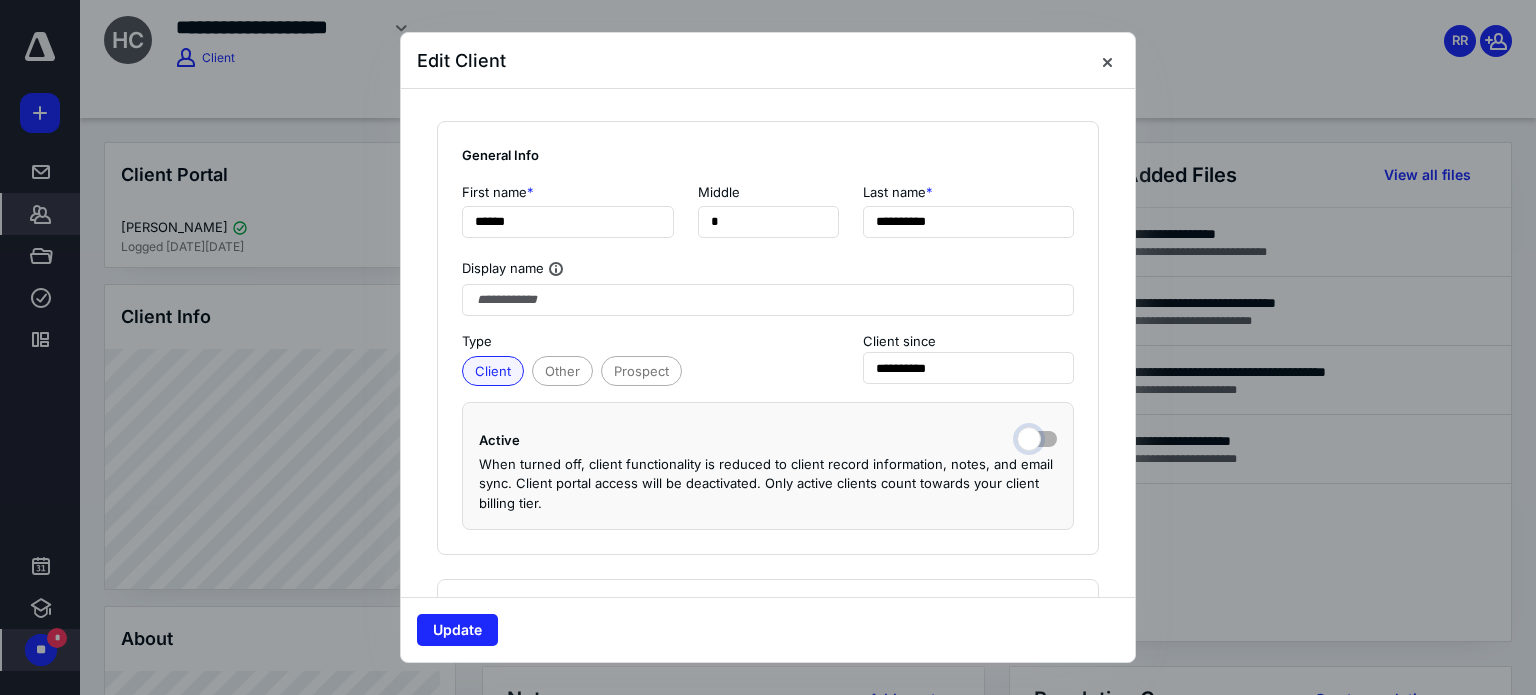 checkbox on "false" 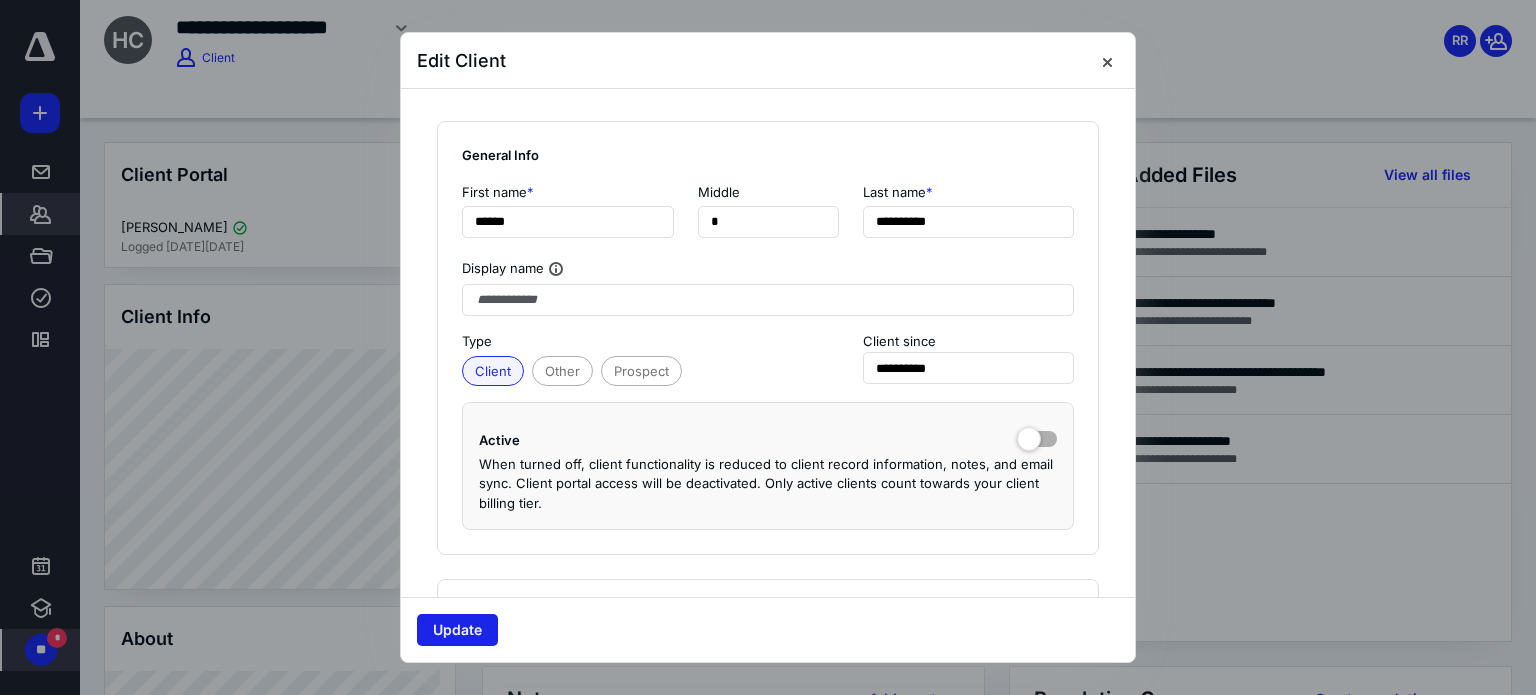 click on "Update" at bounding box center [457, 630] 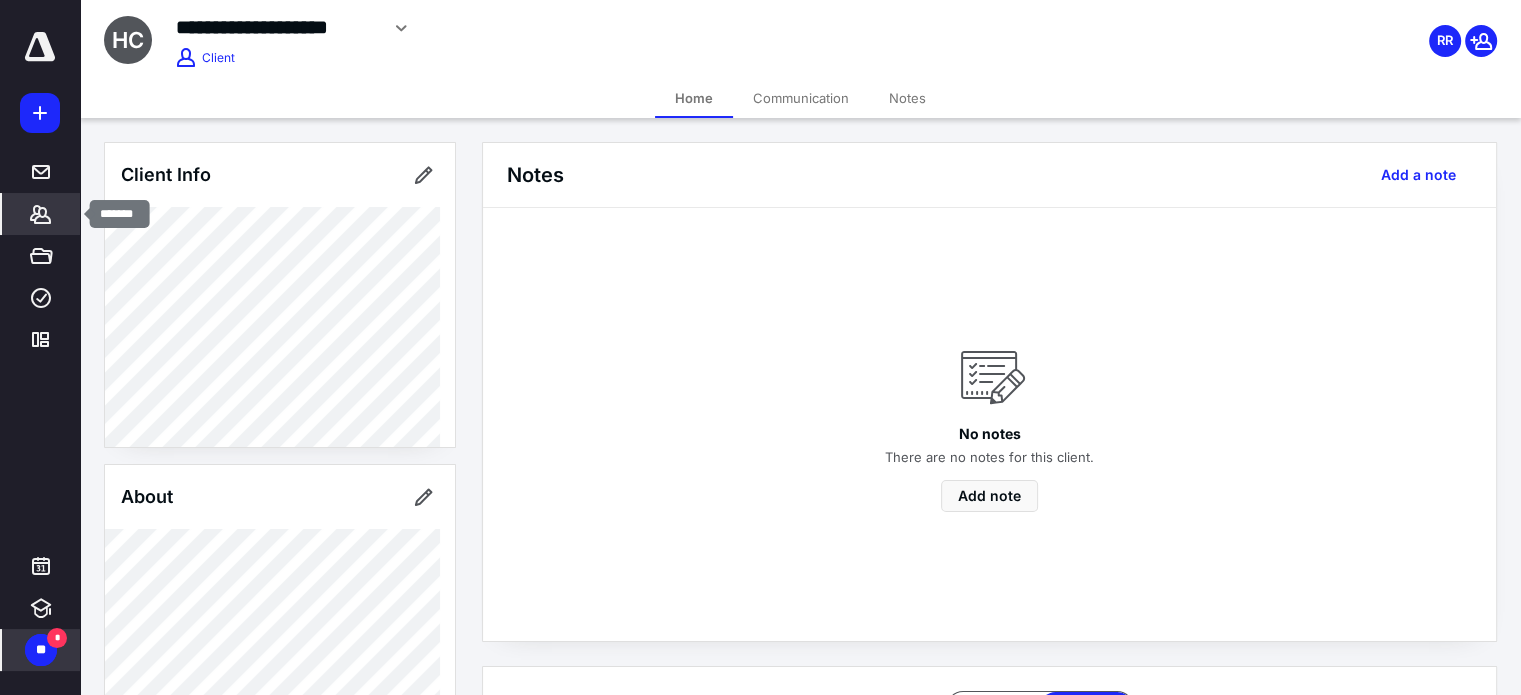 click on "*******" at bounding box center [41, 214] 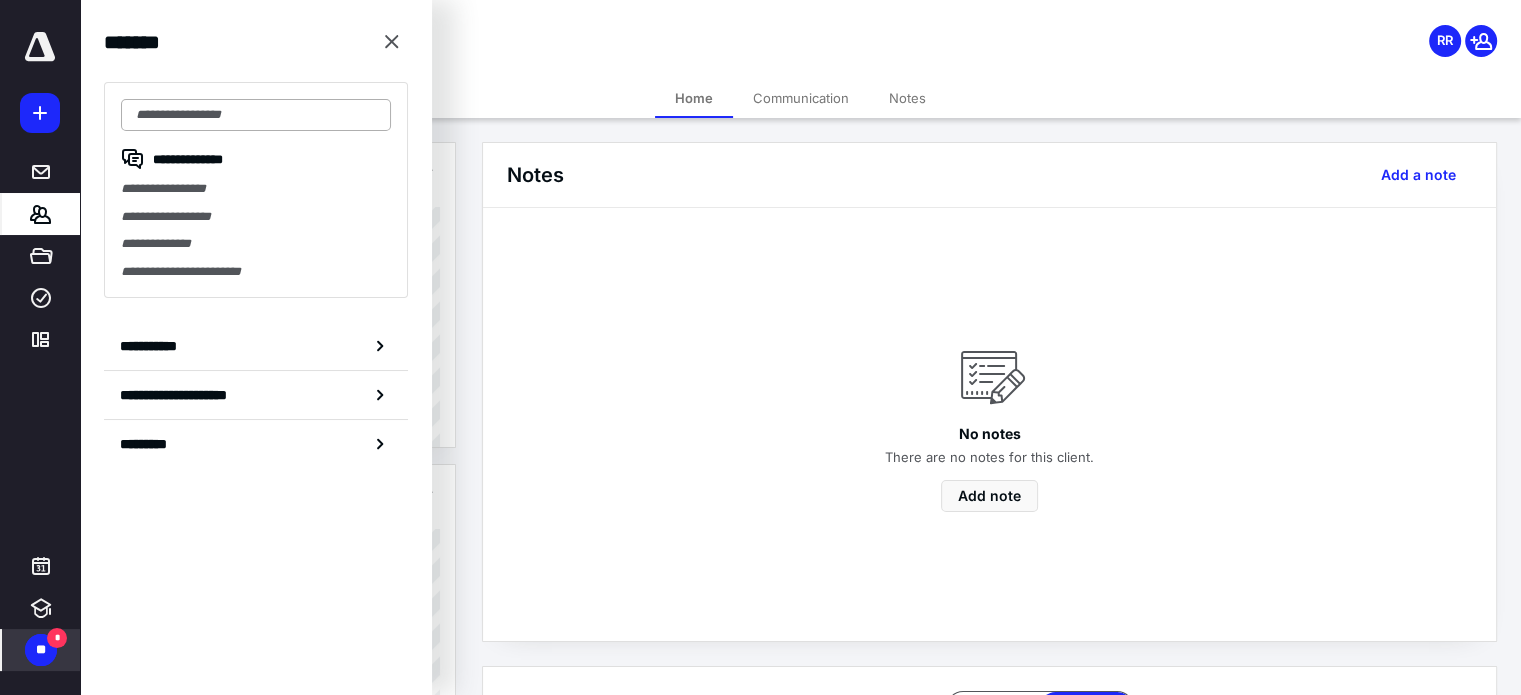 click at bounding box center [256, 115] 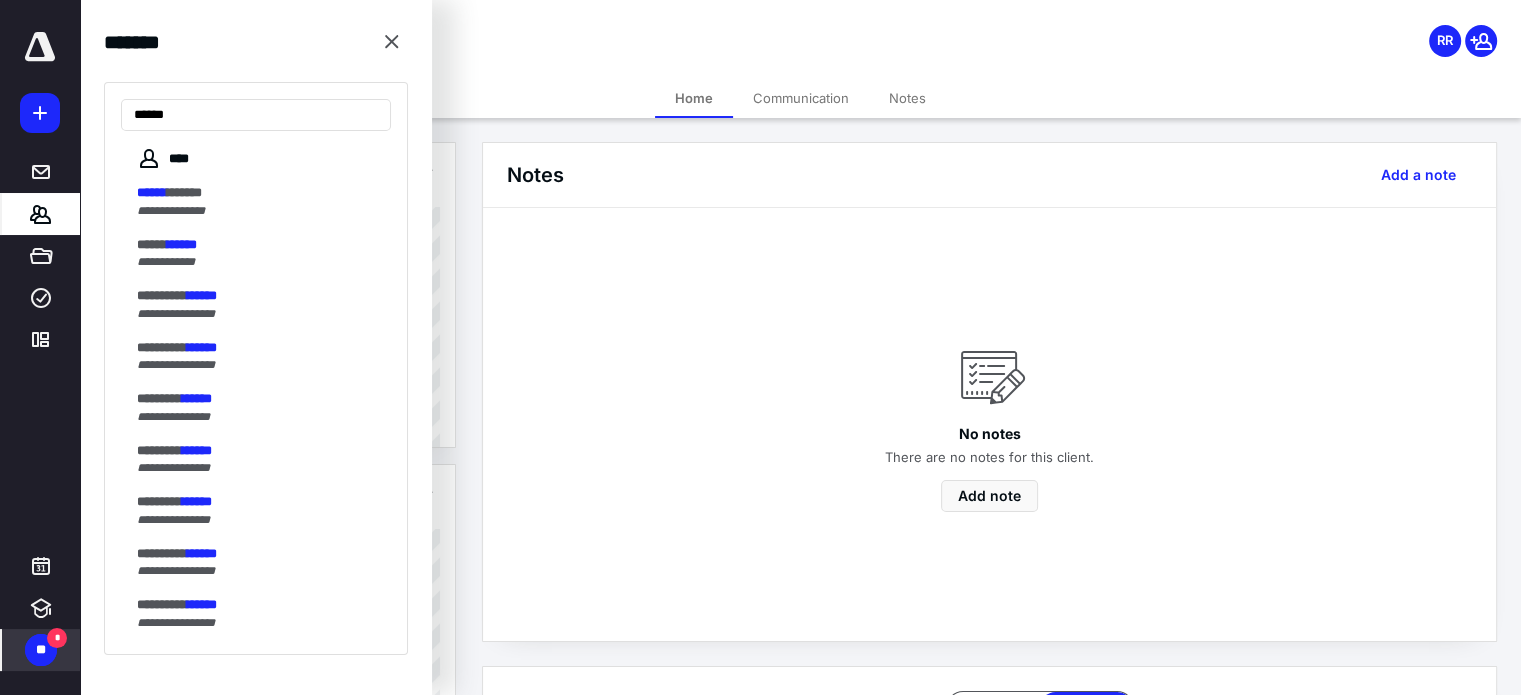 type on "******" 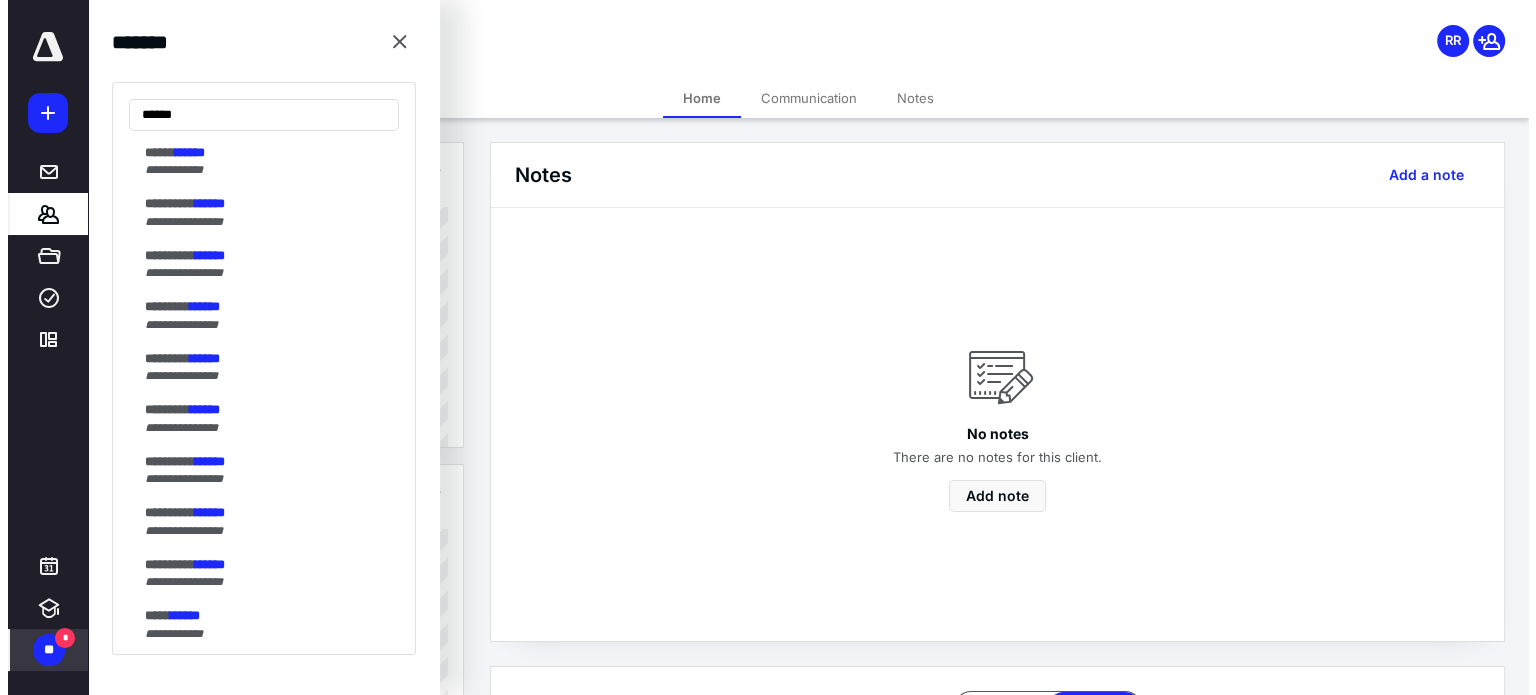 scroll, scrollTop: 112, scrollLeft: 0, axis: vertical 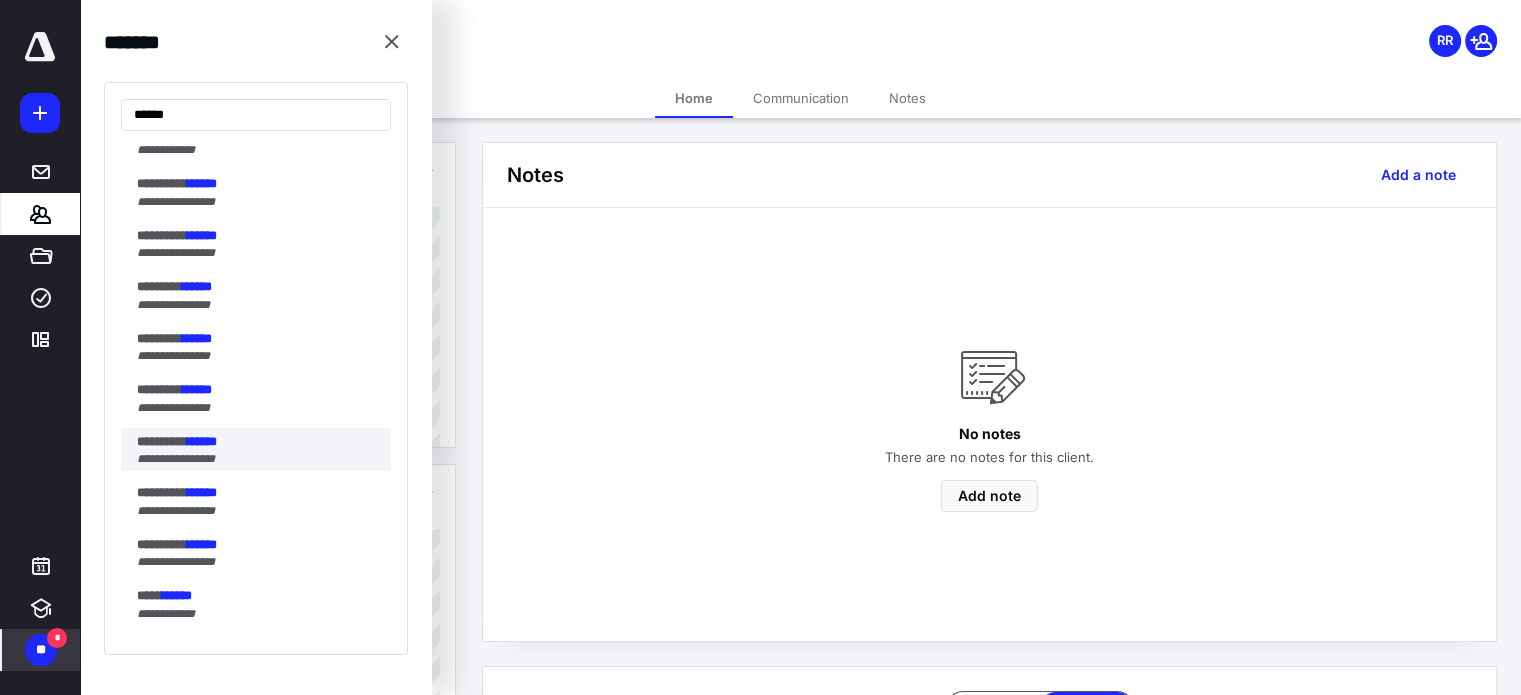 click on "*********" at bounding box center [162, 441] 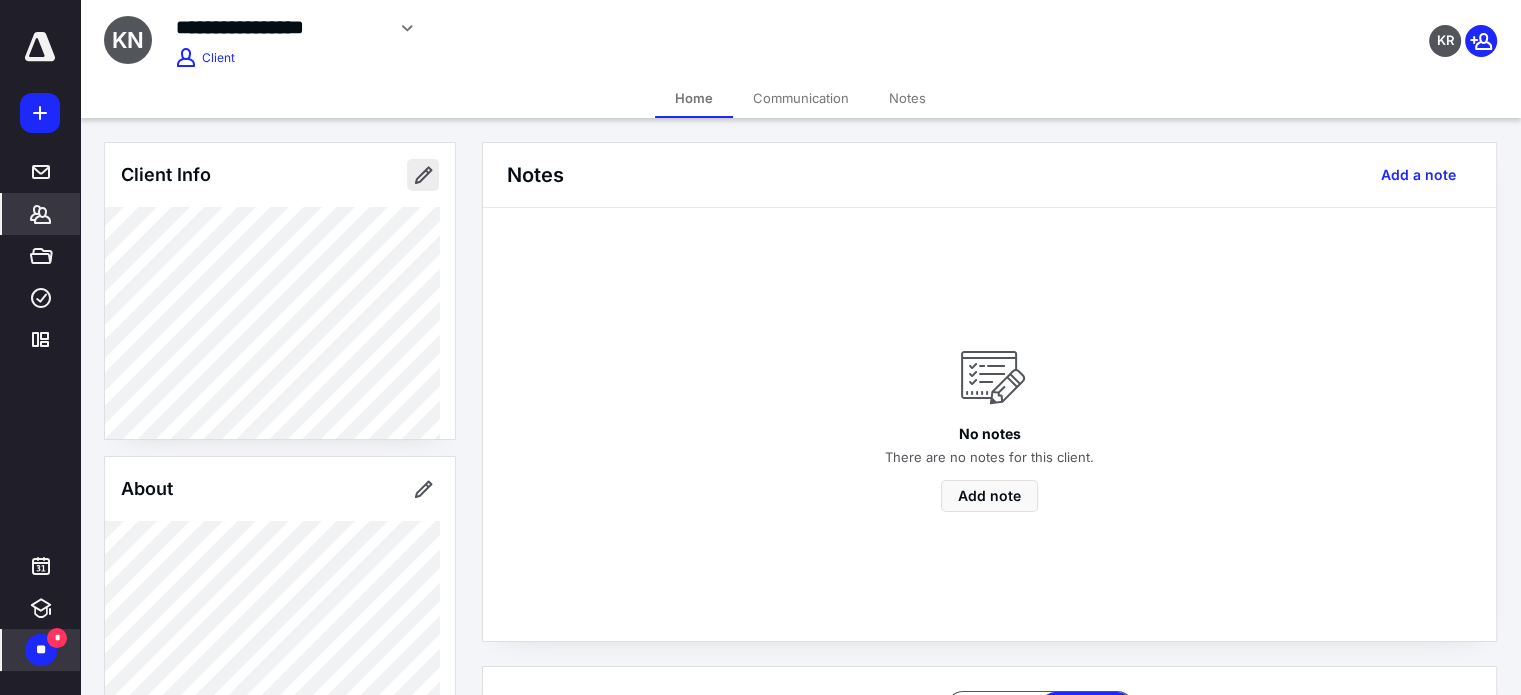 click at bounding box center (423, 175) 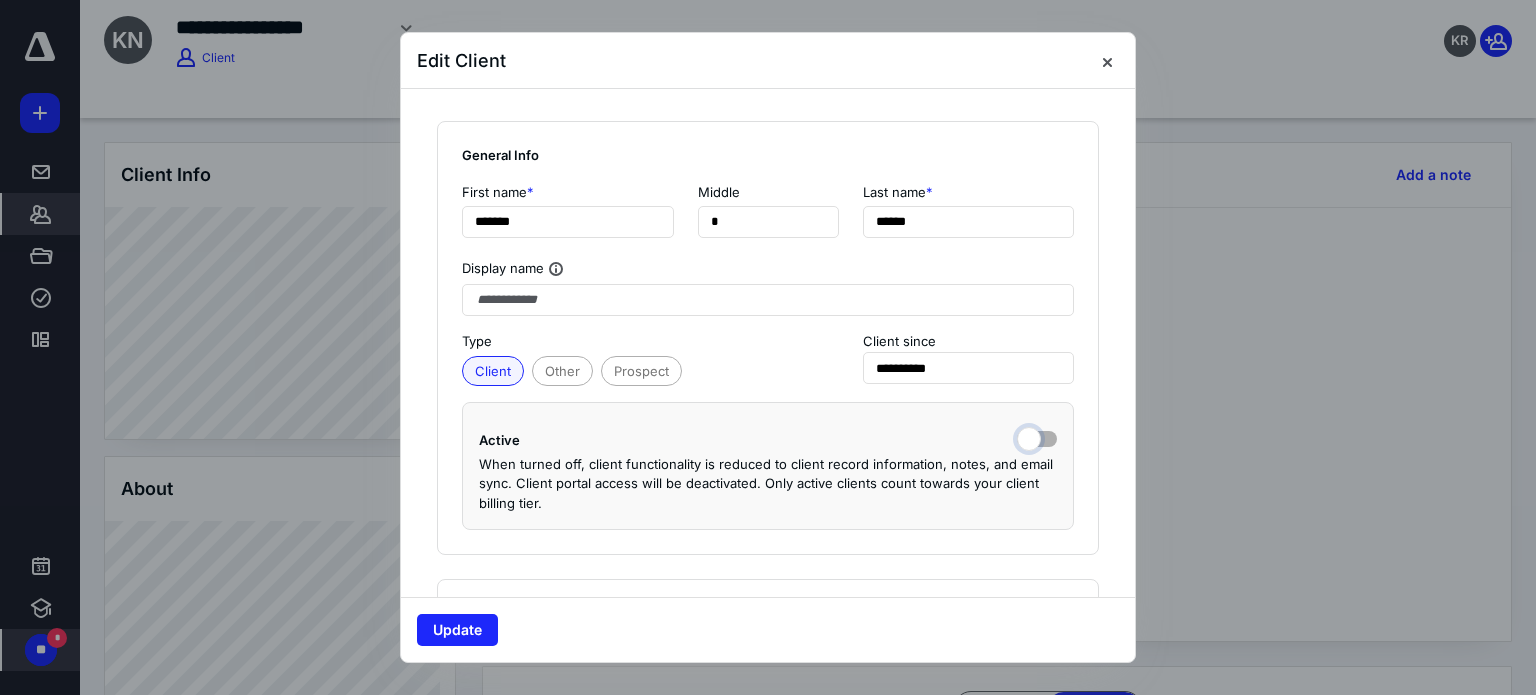 click at bounding box center (1037, 437) 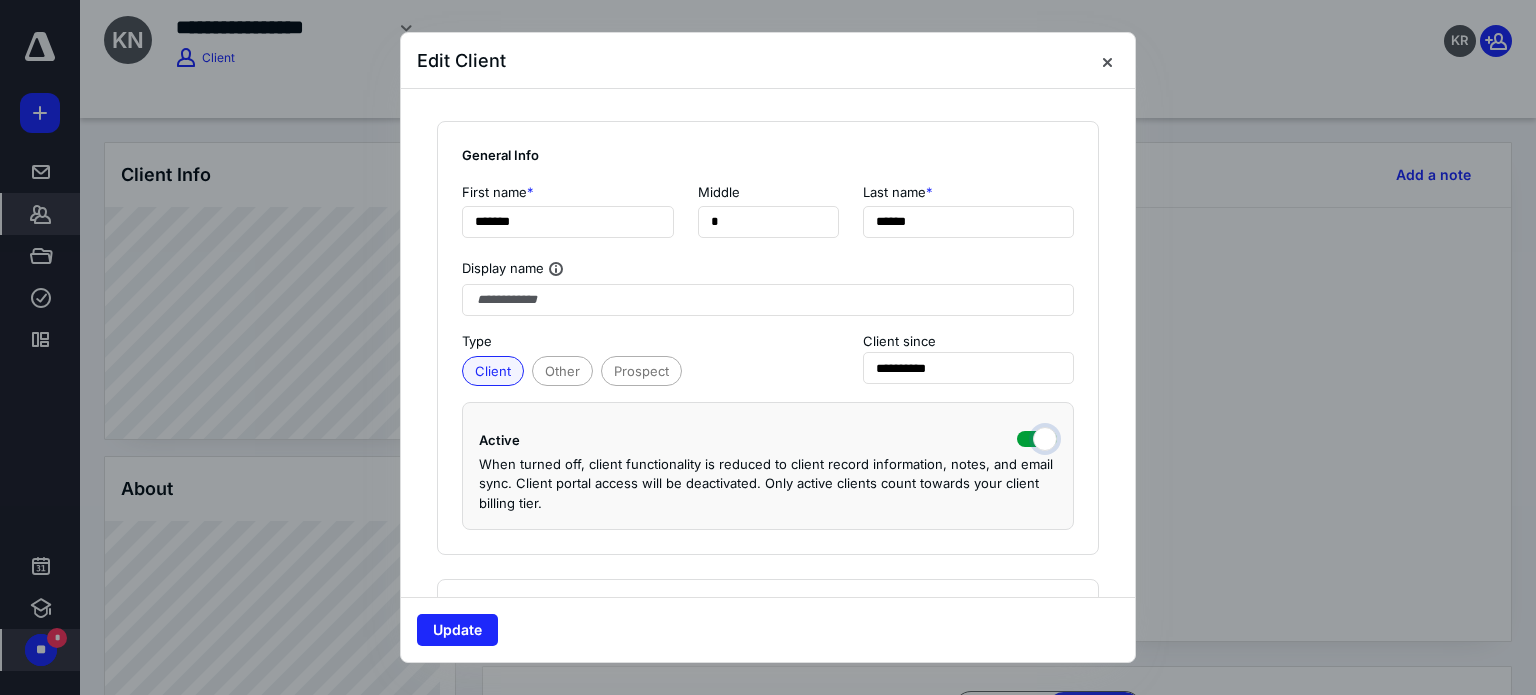 checkbox on "true" 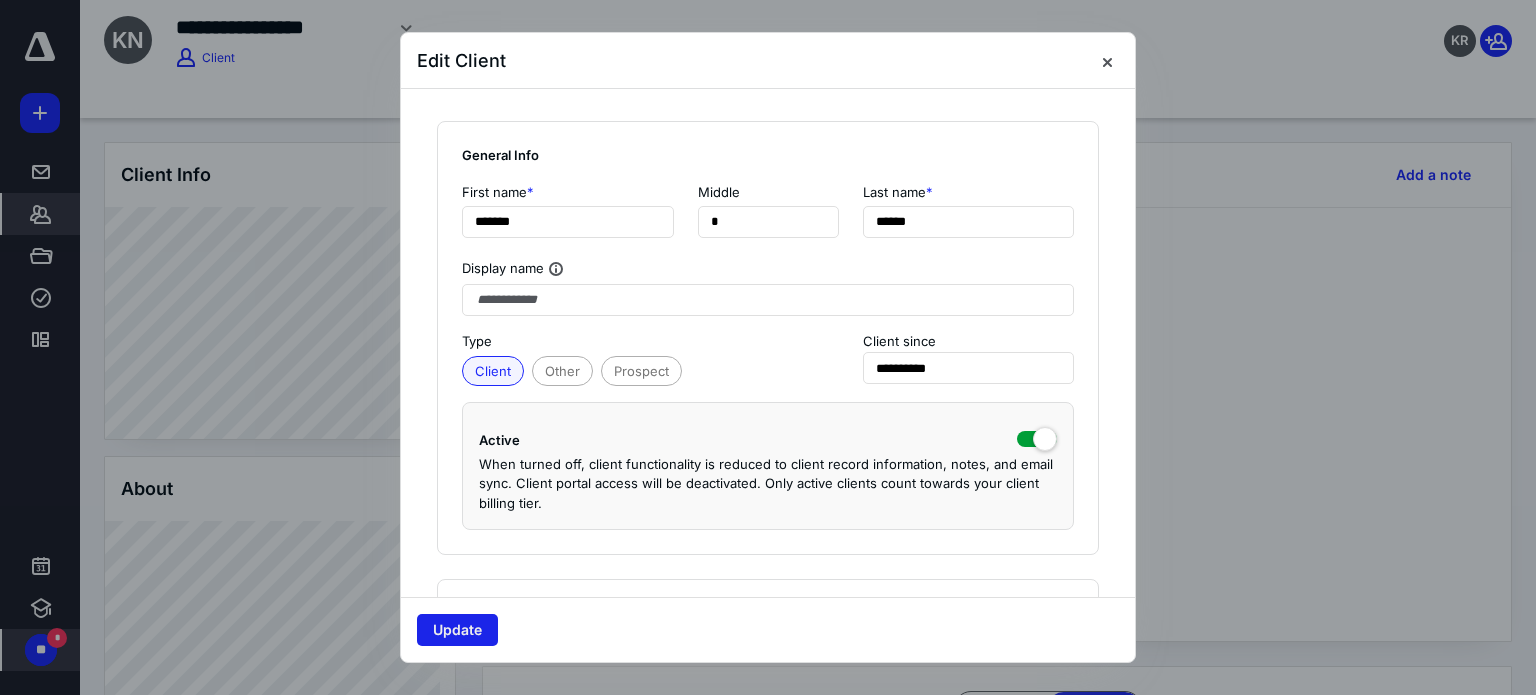 click on "Update" at bounding box center (457, 630) 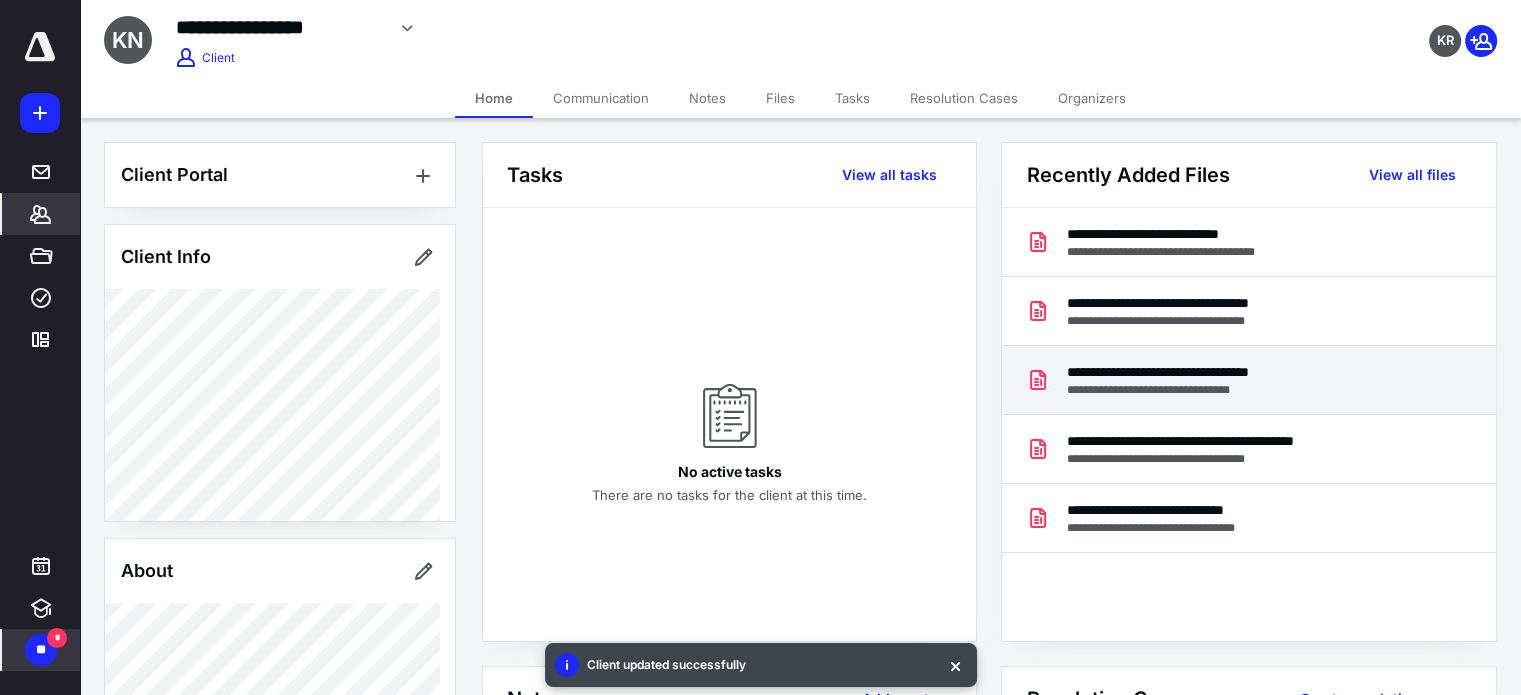 click on "**********" at bounding box center (1188, 390) 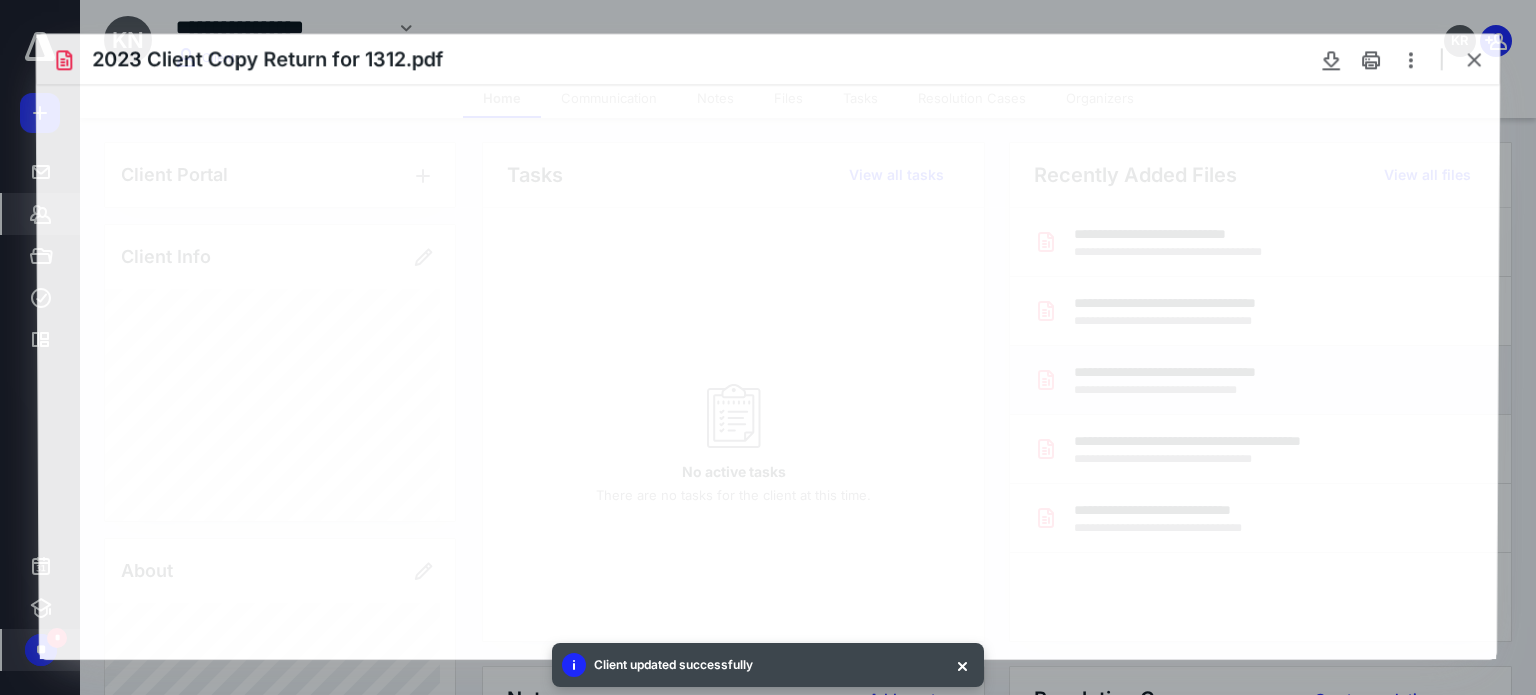 click at bounding box center (768, 371) 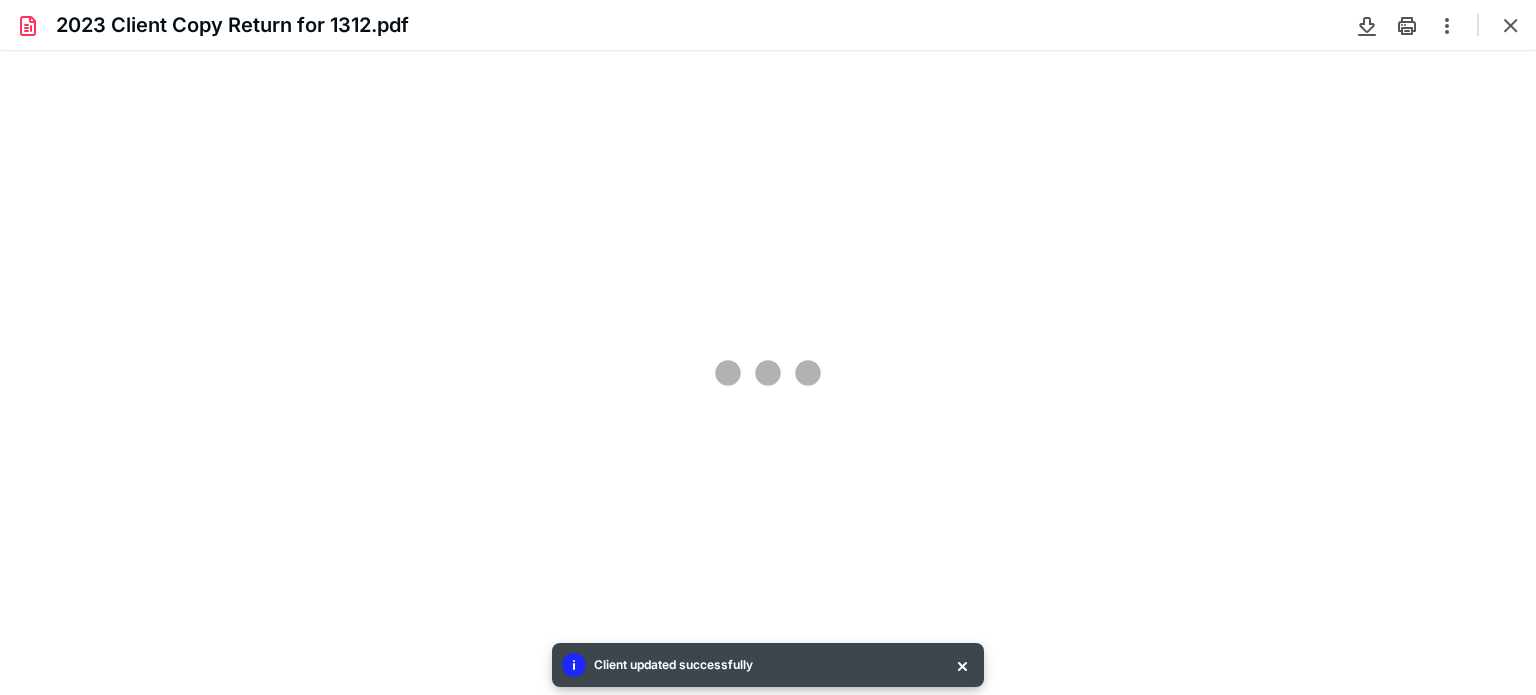 scroll, scrollTop: 0, scrollLeft: 0, axis: both 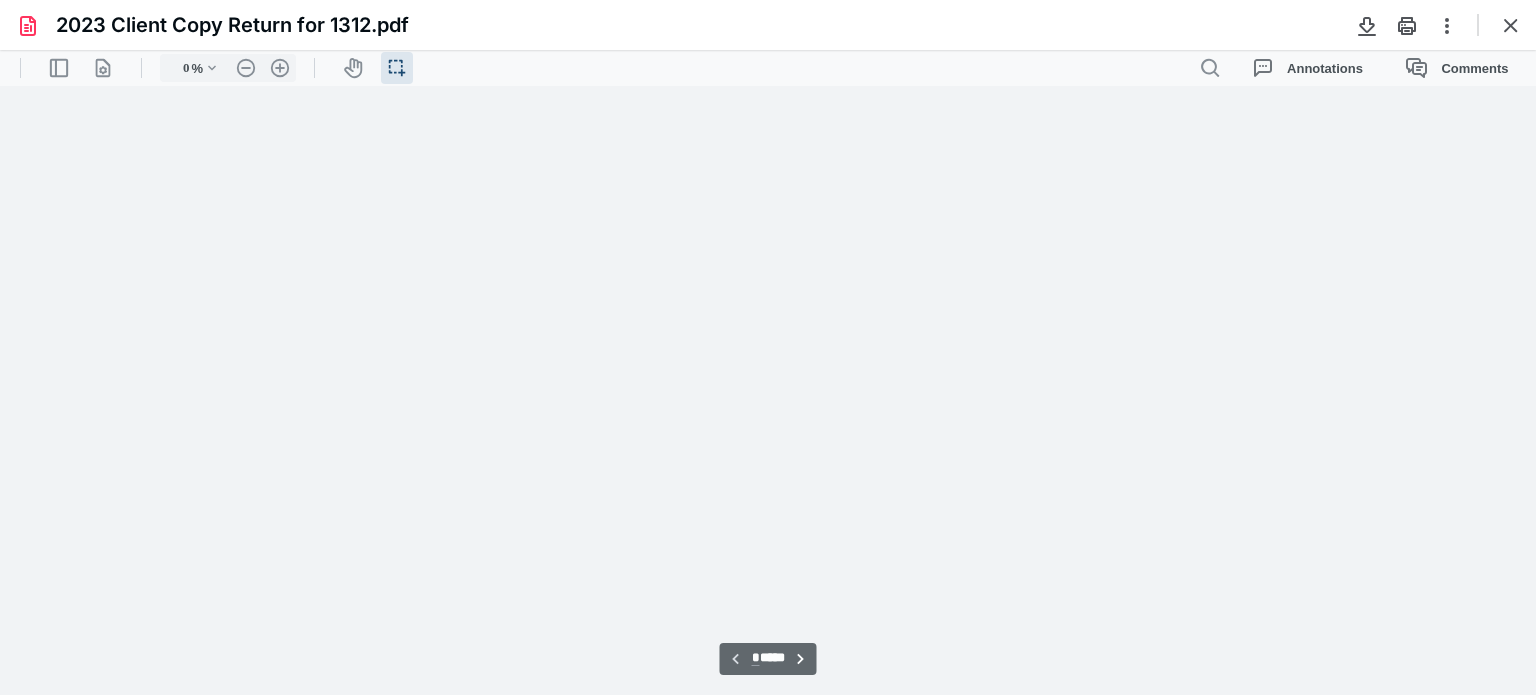 type on "77" 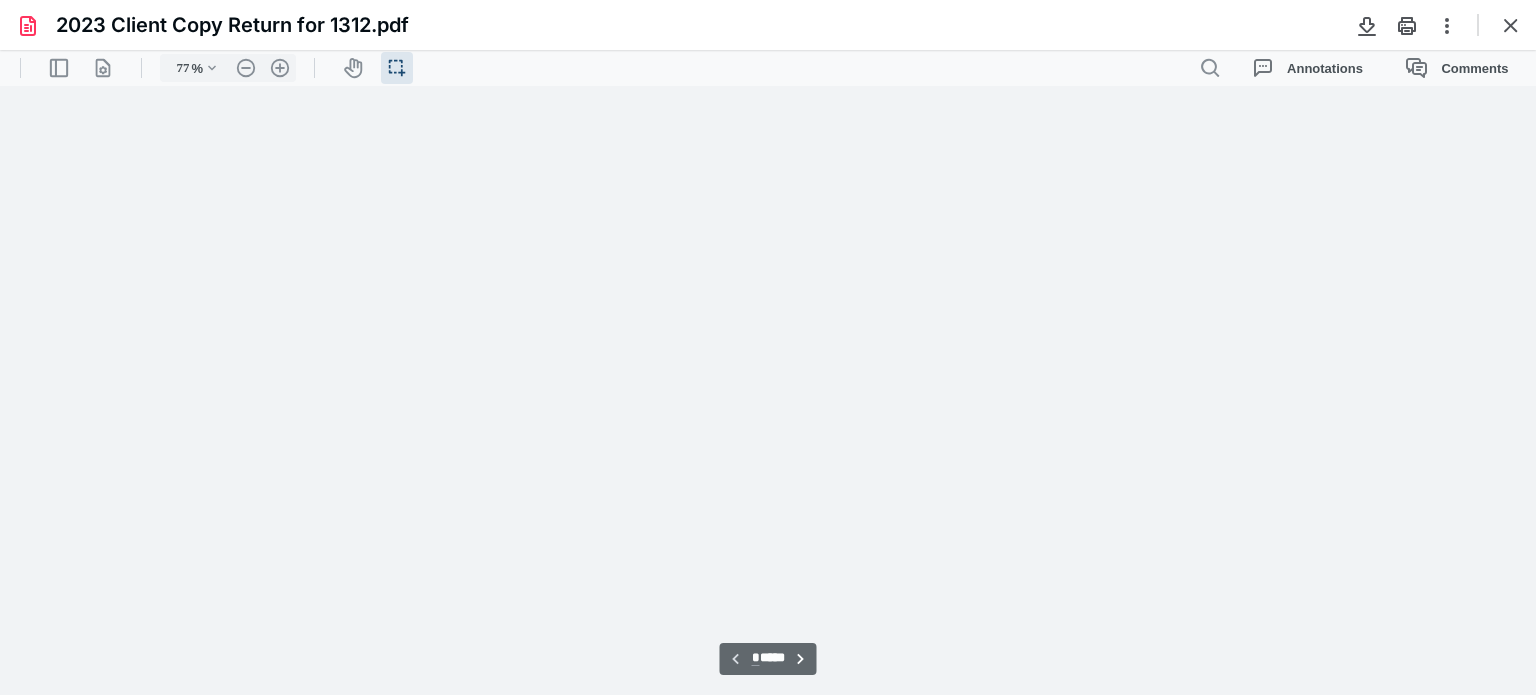 scroll, scrollTop: 39, scrollLeft: 0, axis: vertical 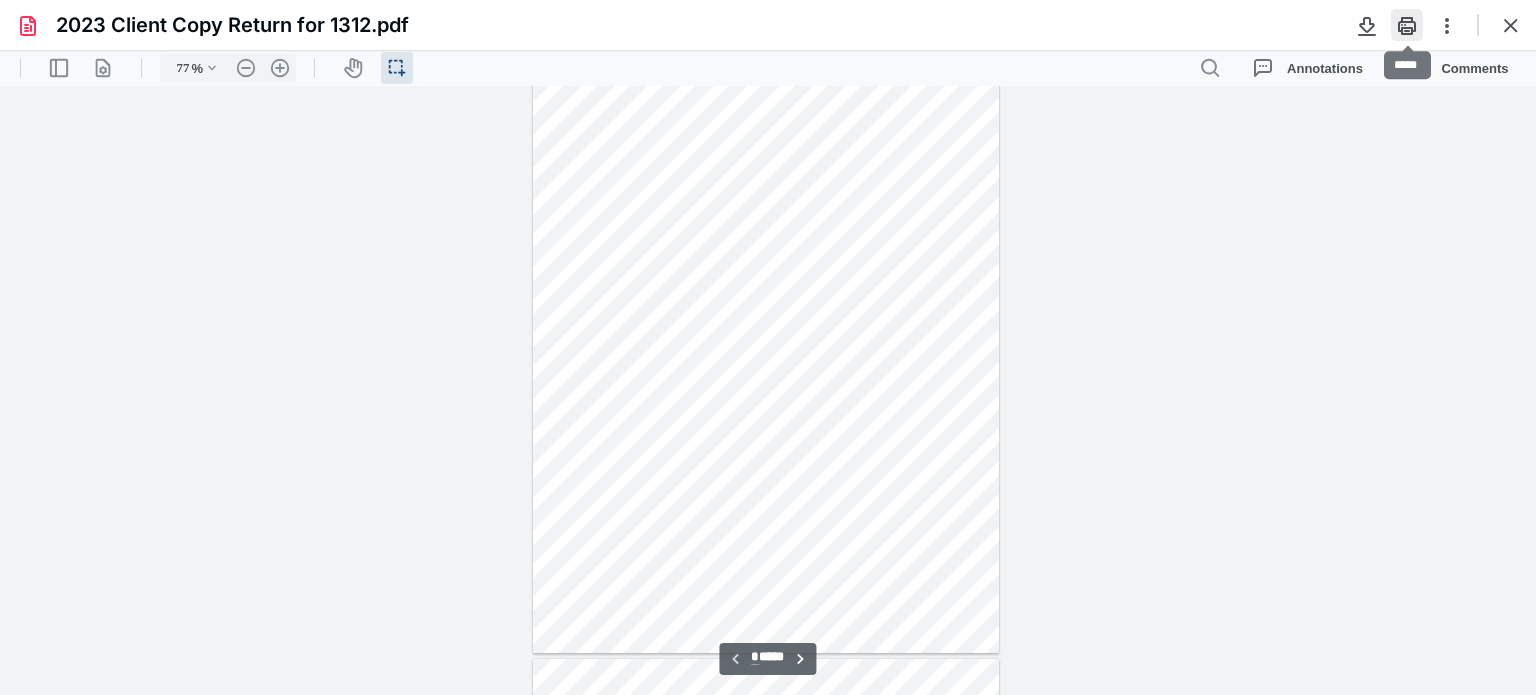 click at bounding box center [1407, 25] 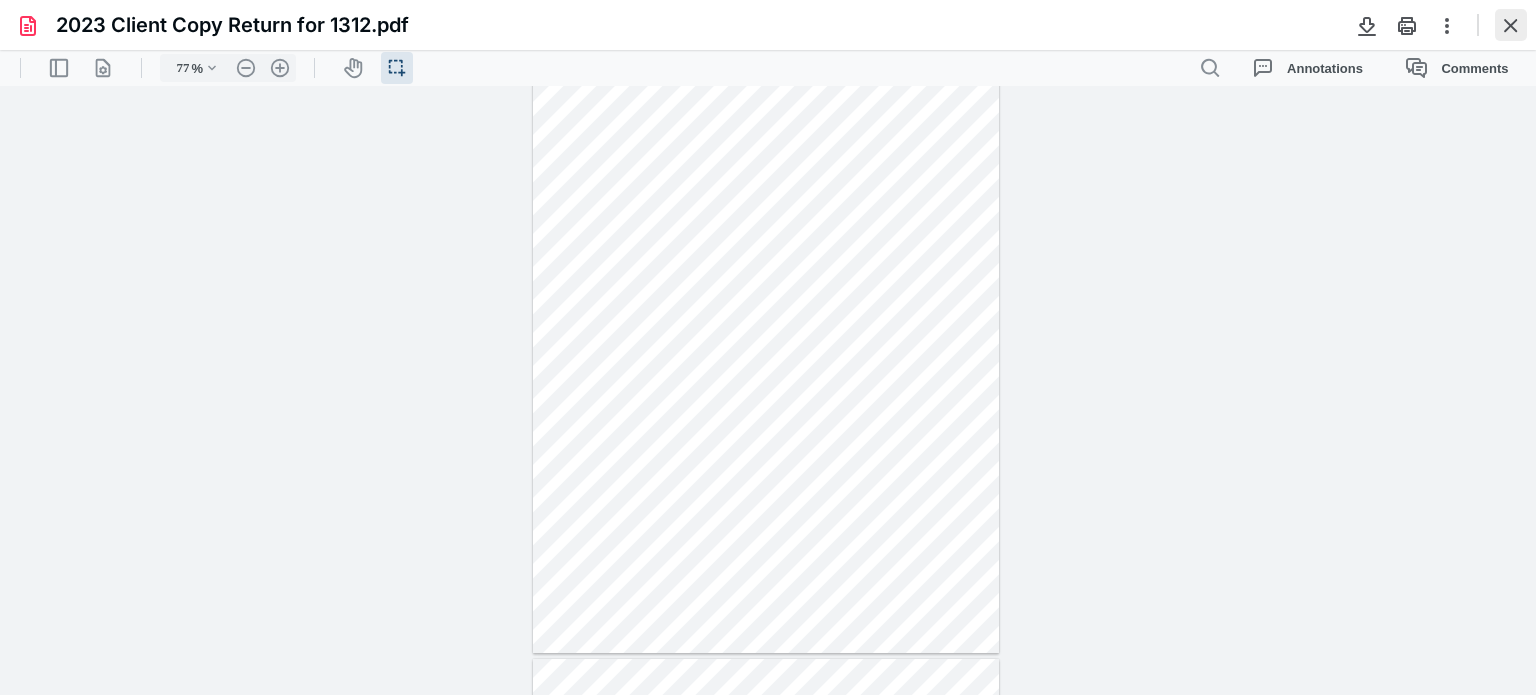 click at bounding box center (1511, 25) 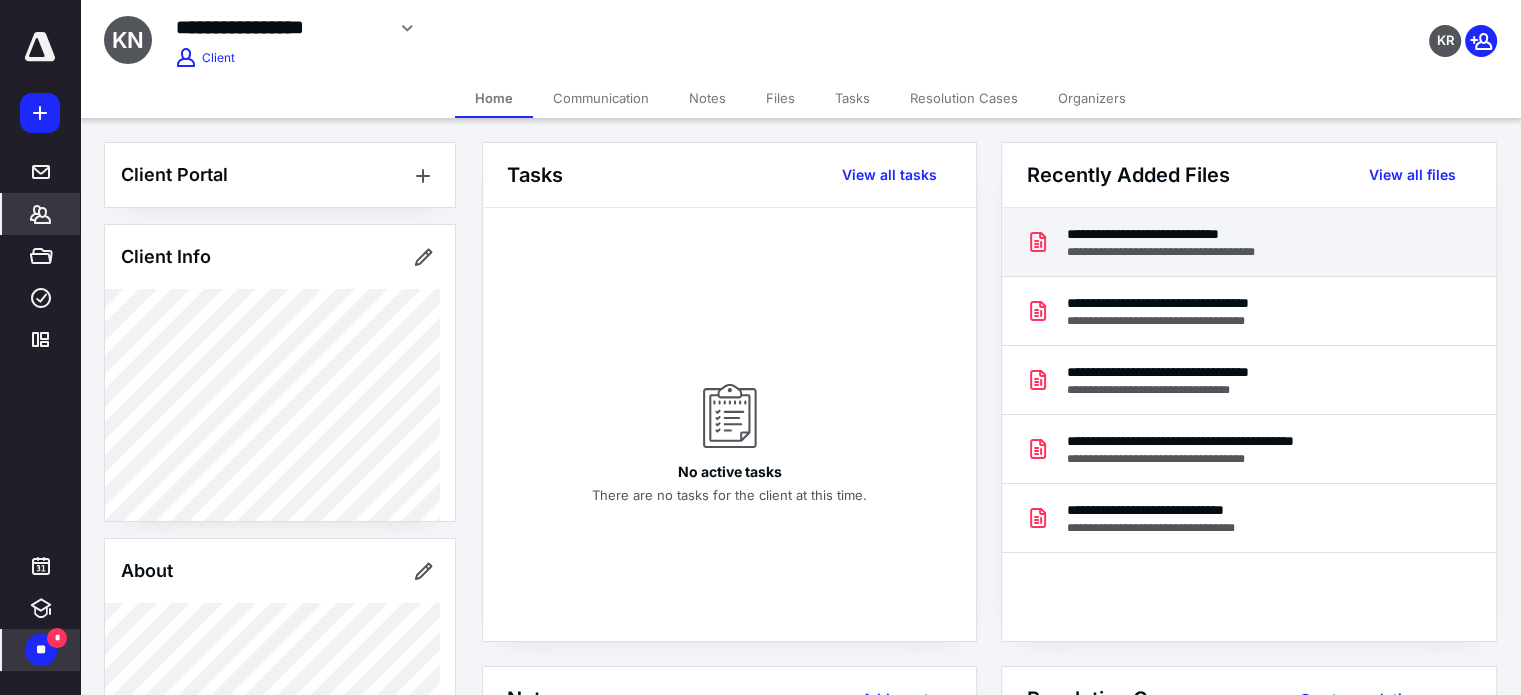 click on "**********" at bounding box center (1178, 252) 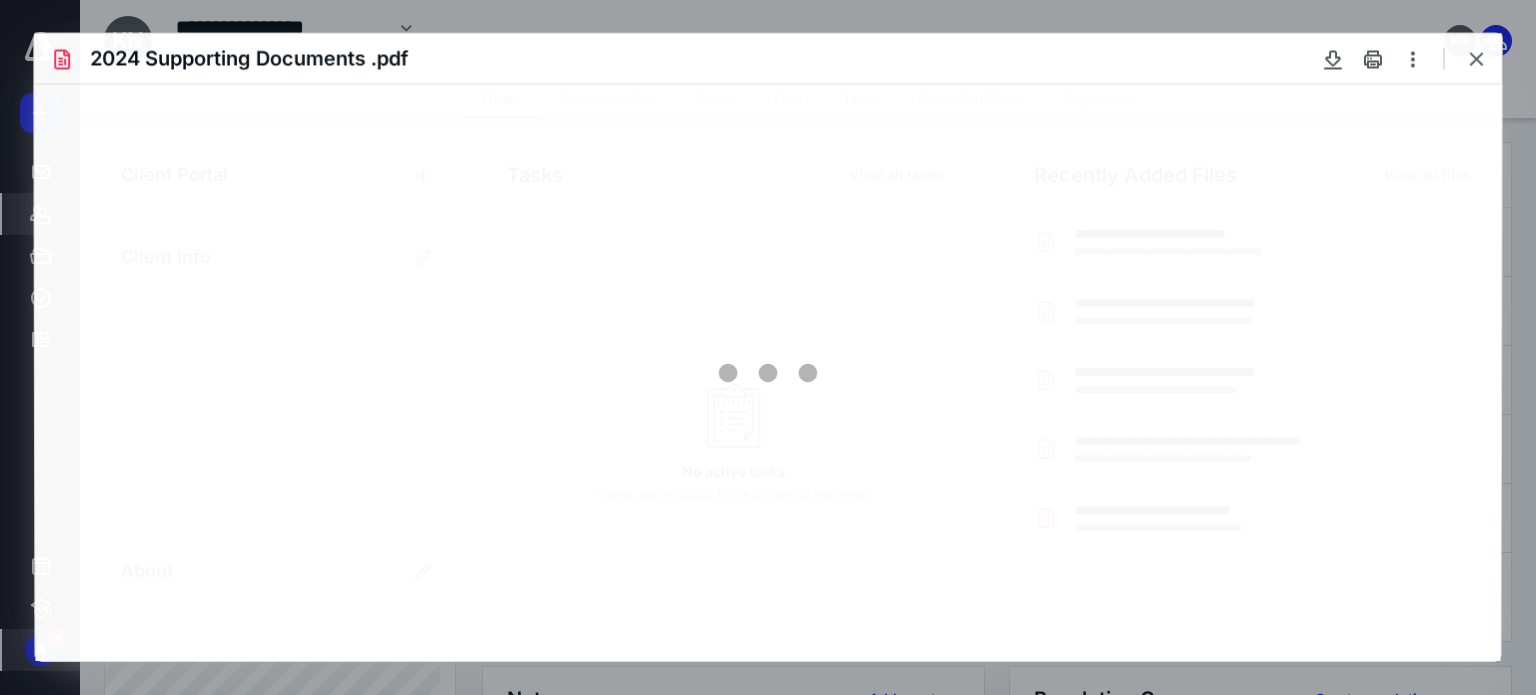scroll, scrollTop: 0, scrollLeft: 0, axis: both 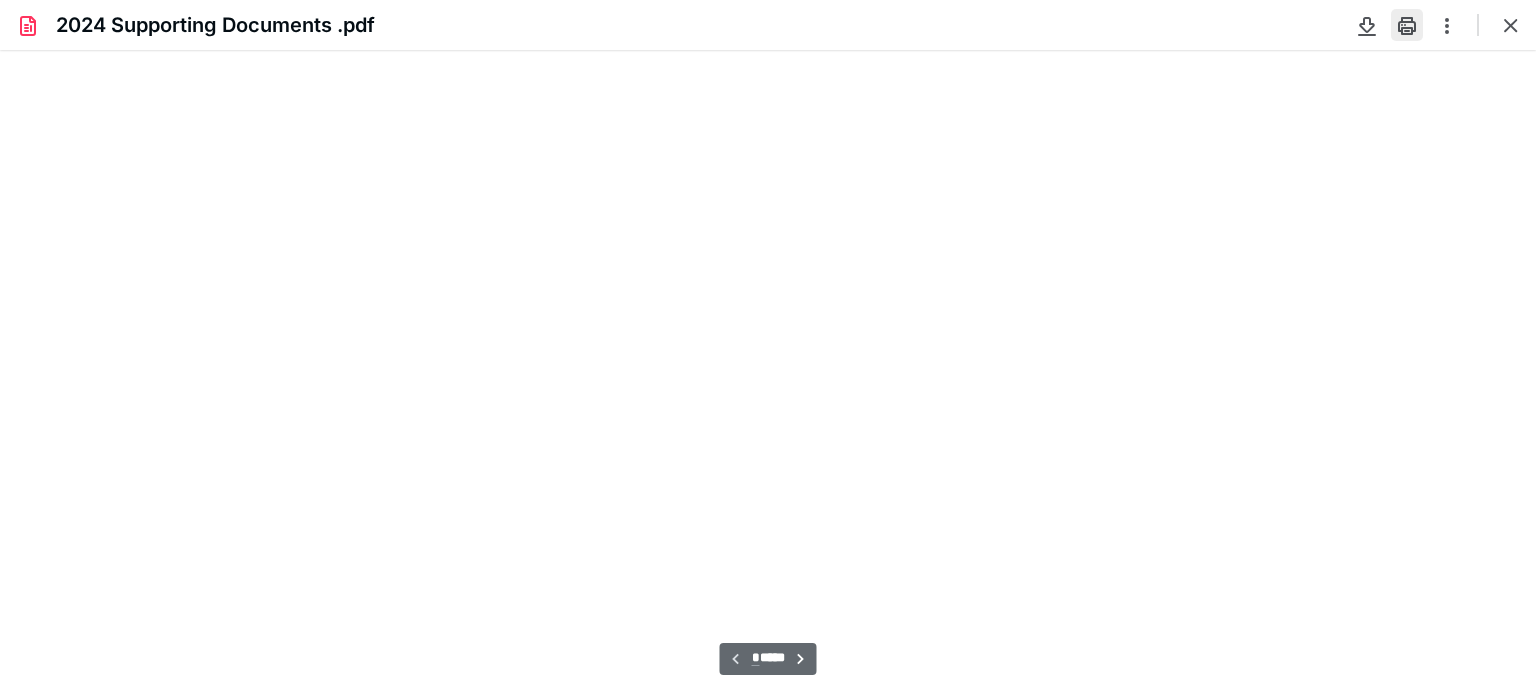 type on "77" 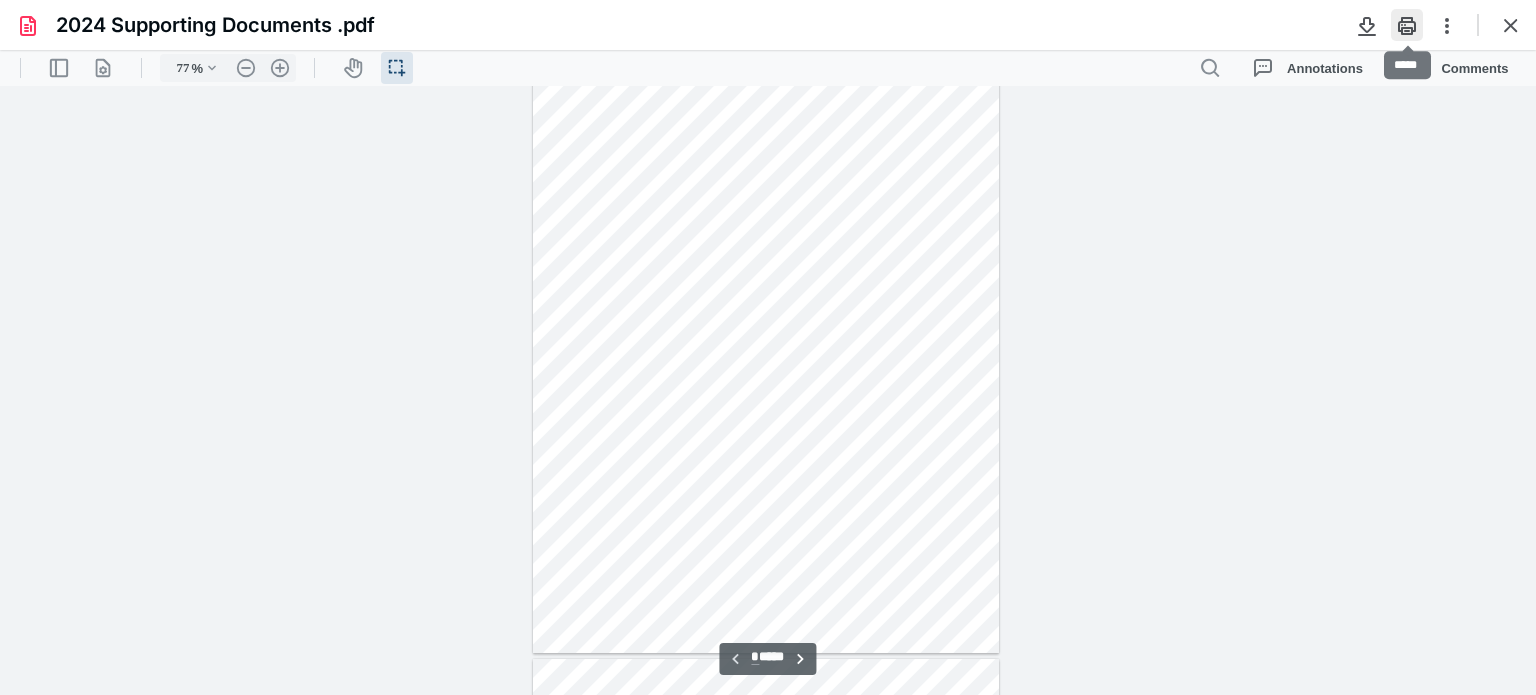click at bounding box center [1407, 25] 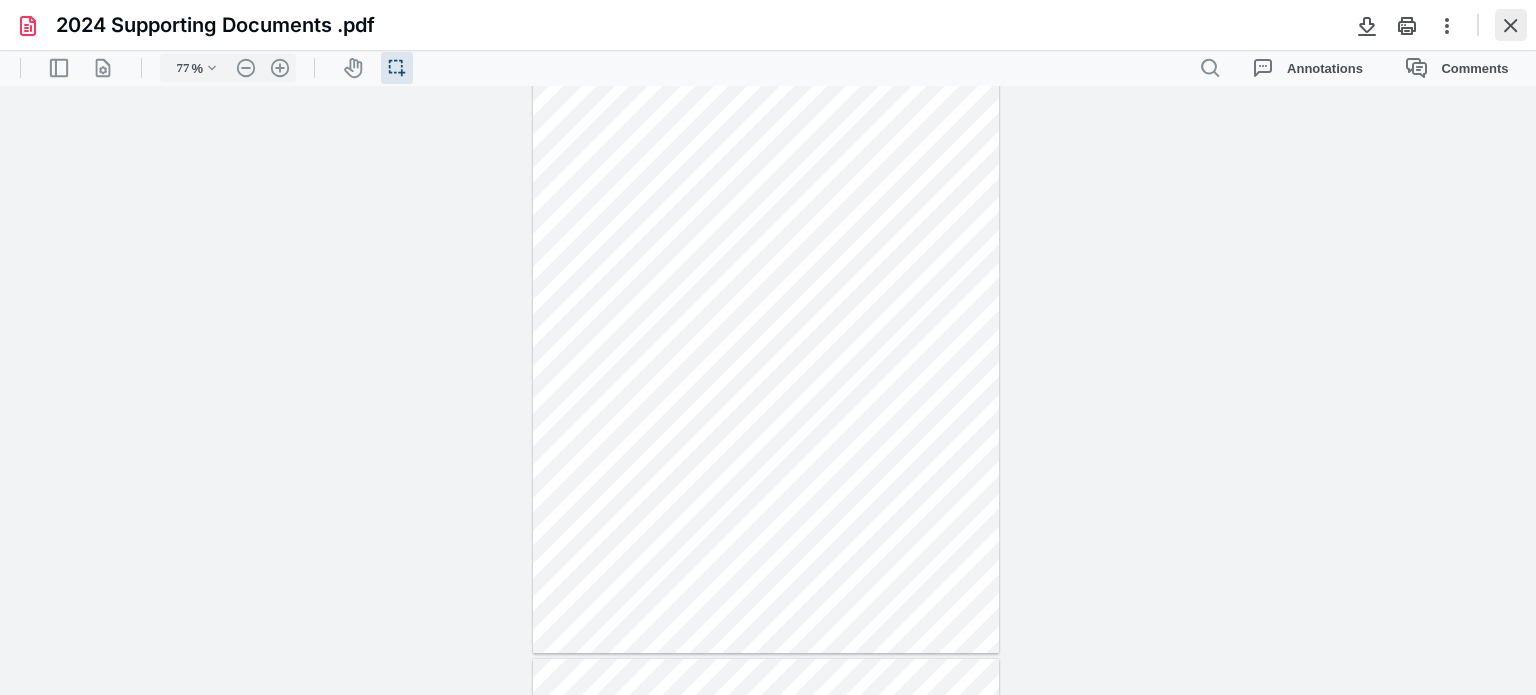 click at bounding box center (1511, 25) 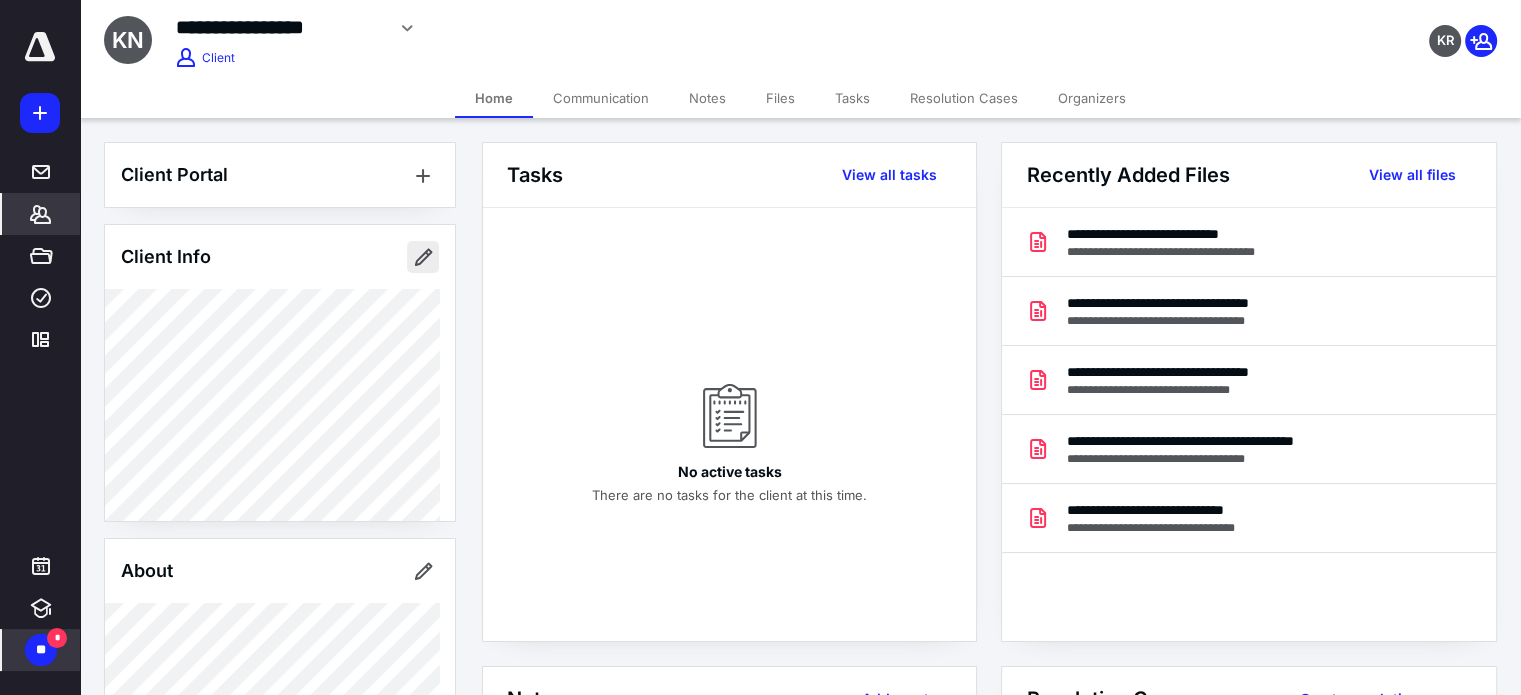 click at bounding box center (423, 257) 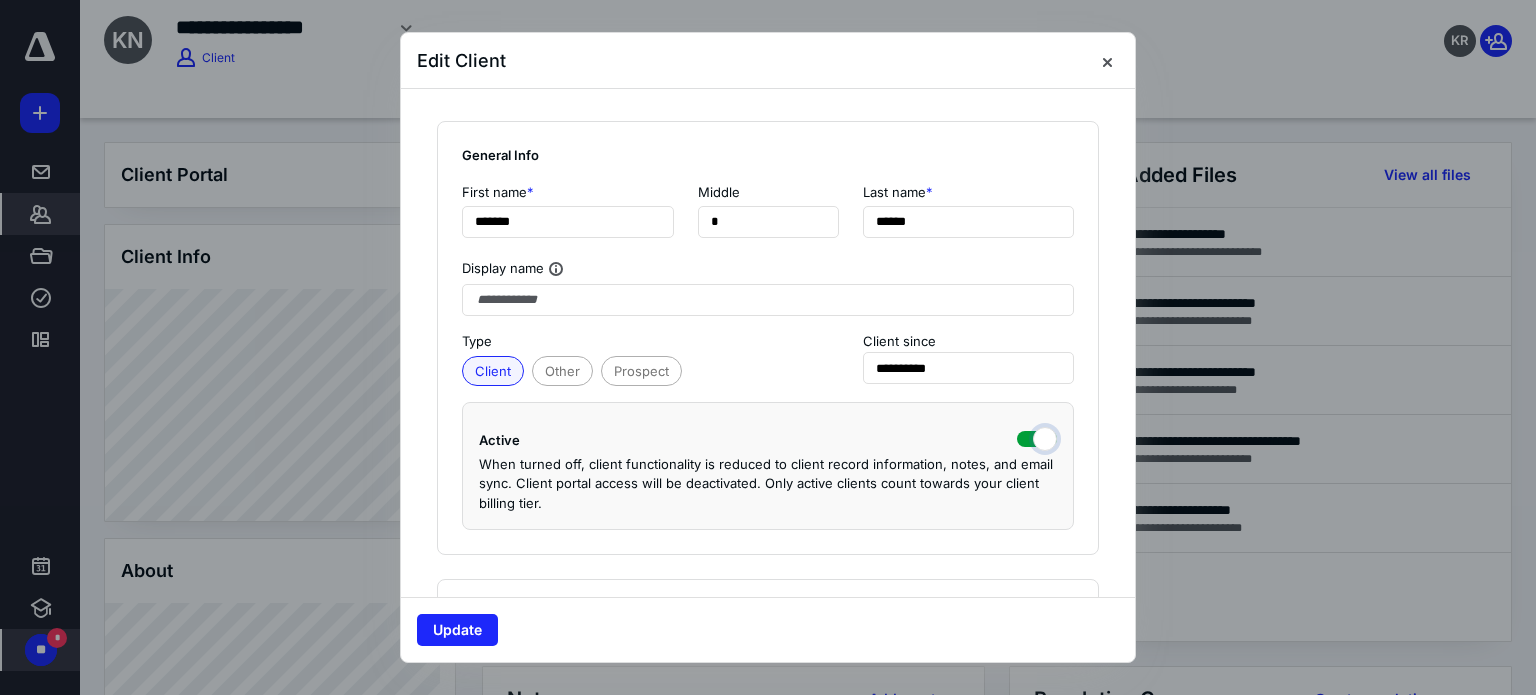 click at bounding box center (1037, 437) 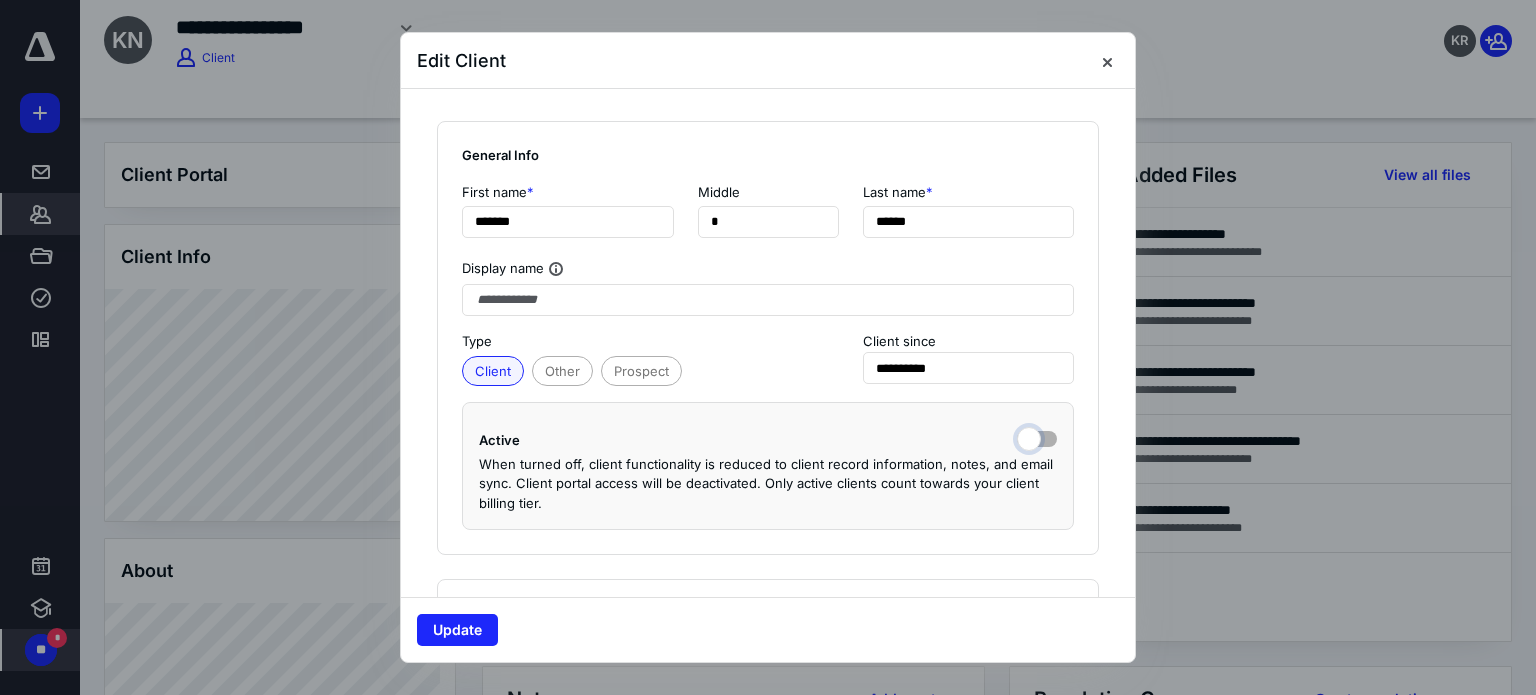 checkbox on "false" 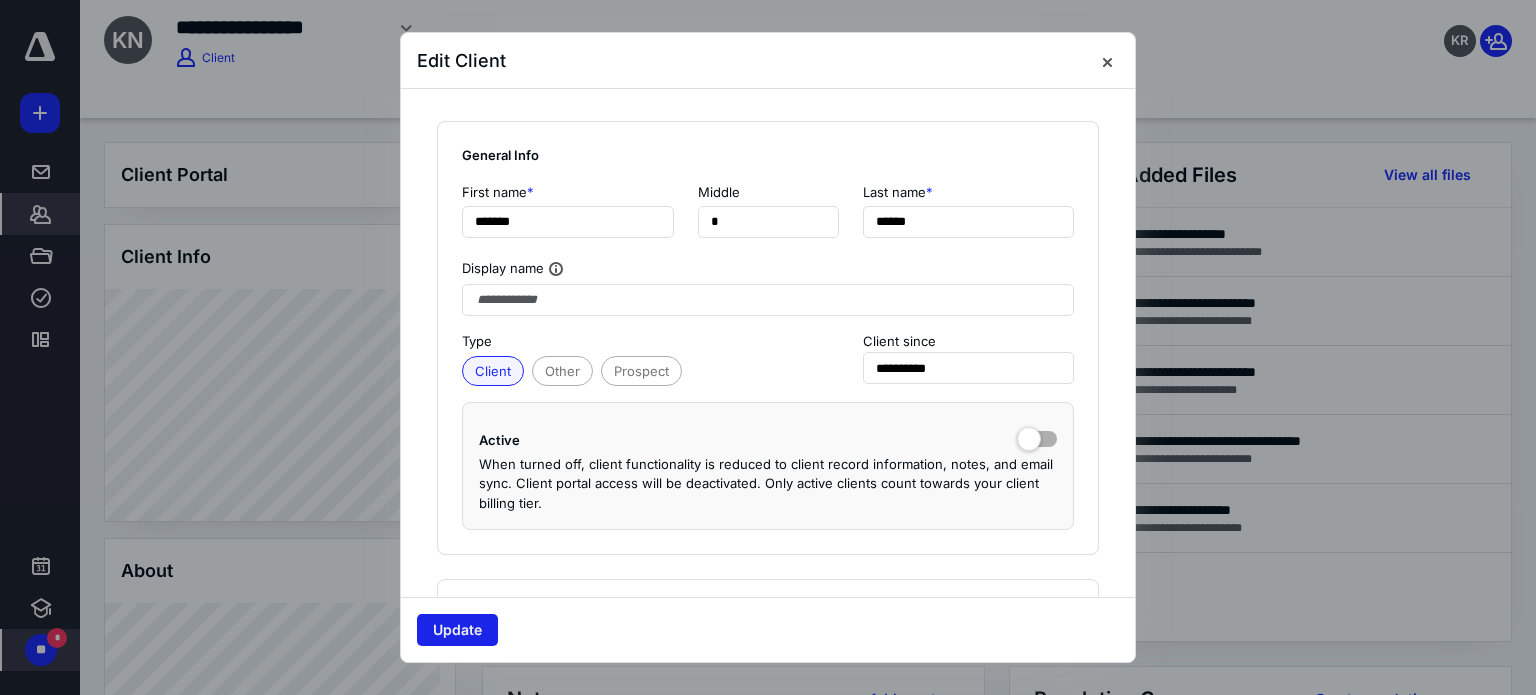 click on "Update" at bounding box center [457, 630] 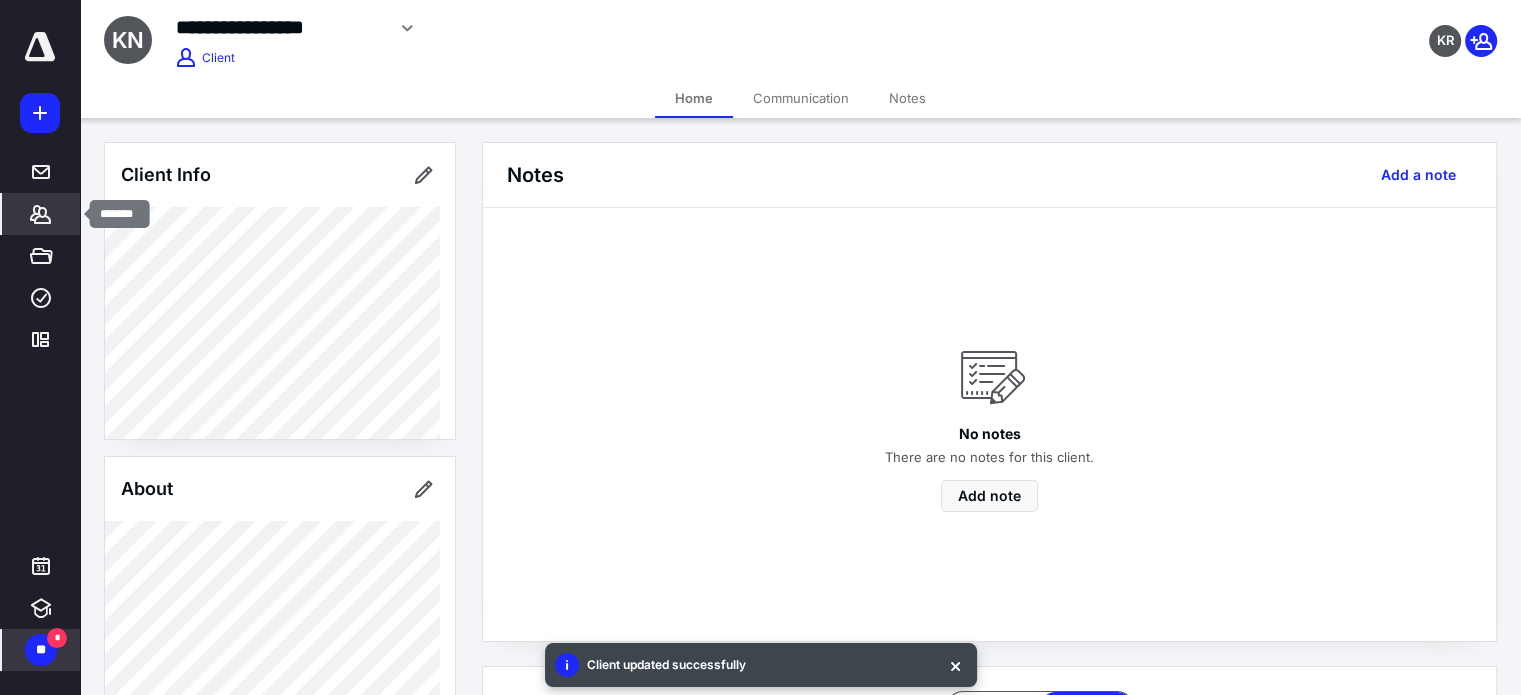 click 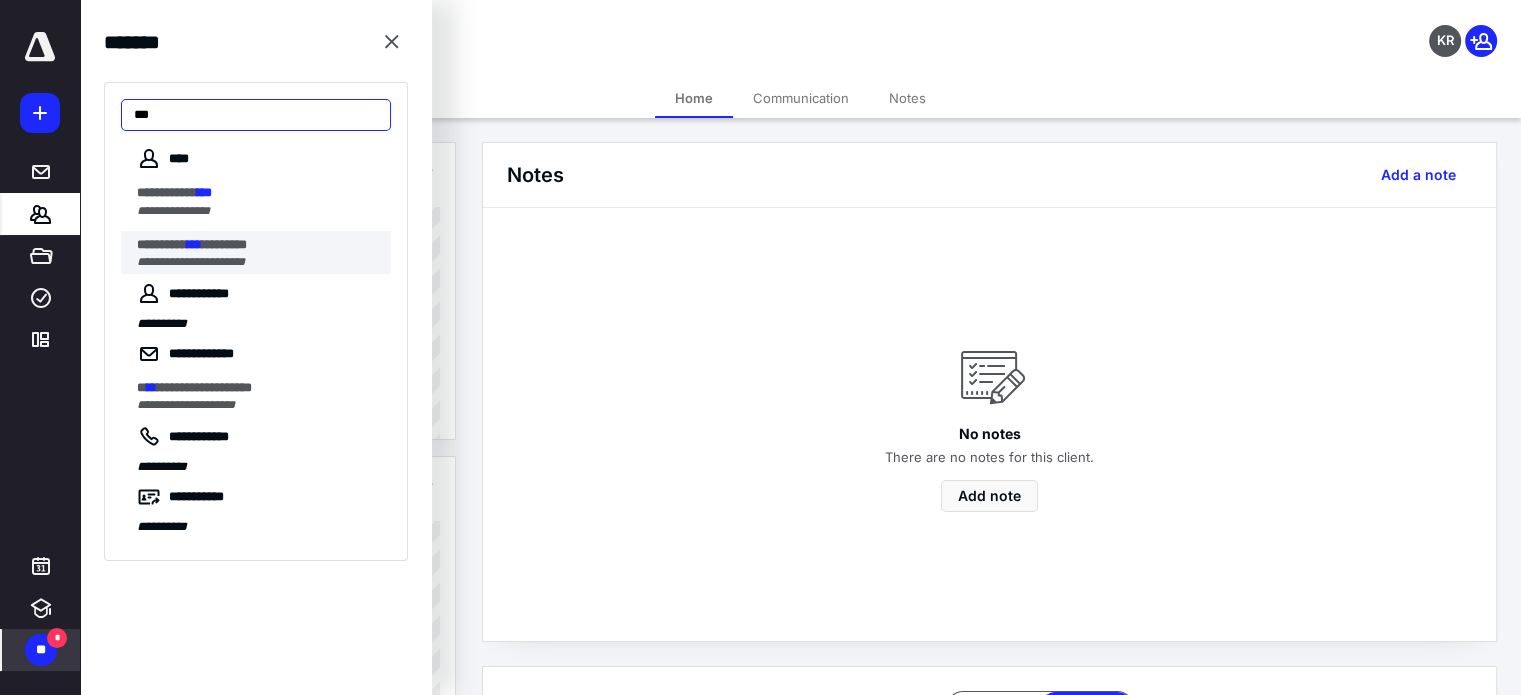 type on "***" 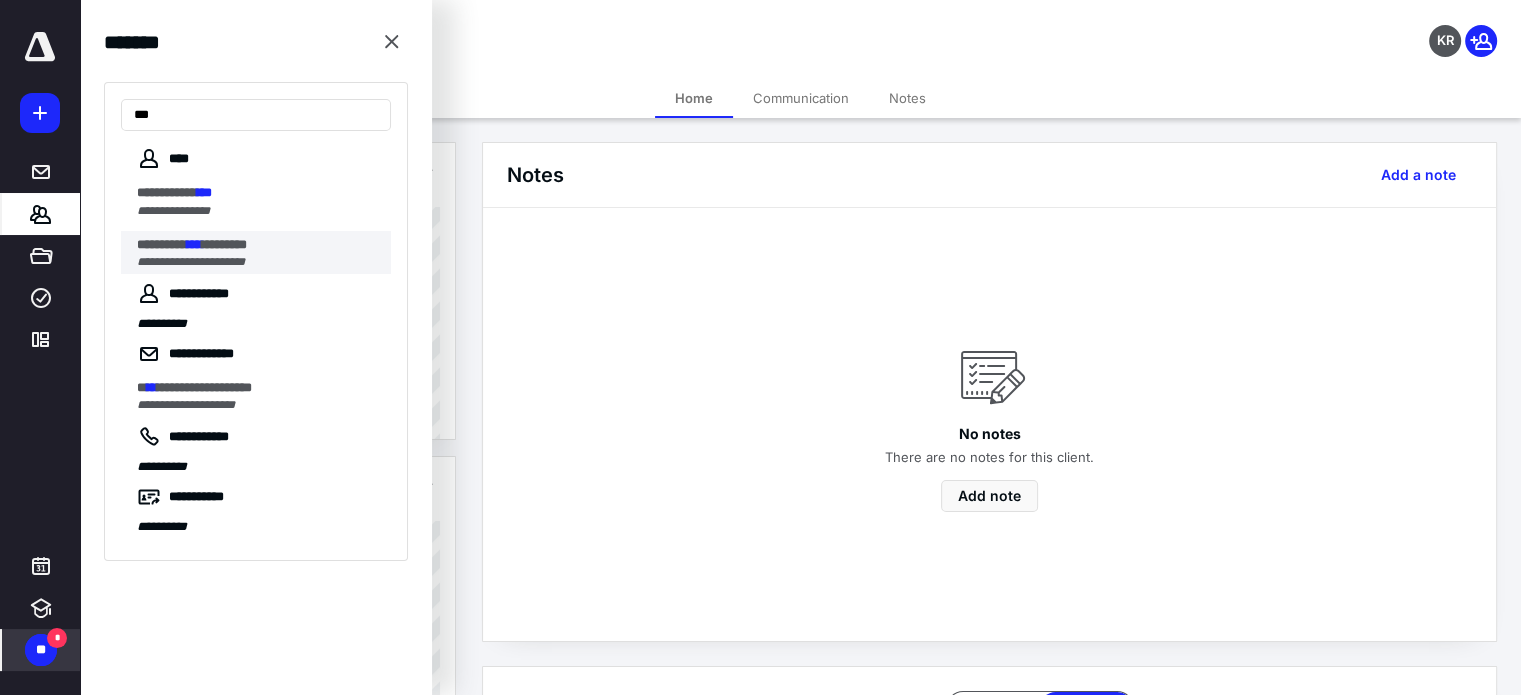 click on "**********" at bounding box center [191, 262] 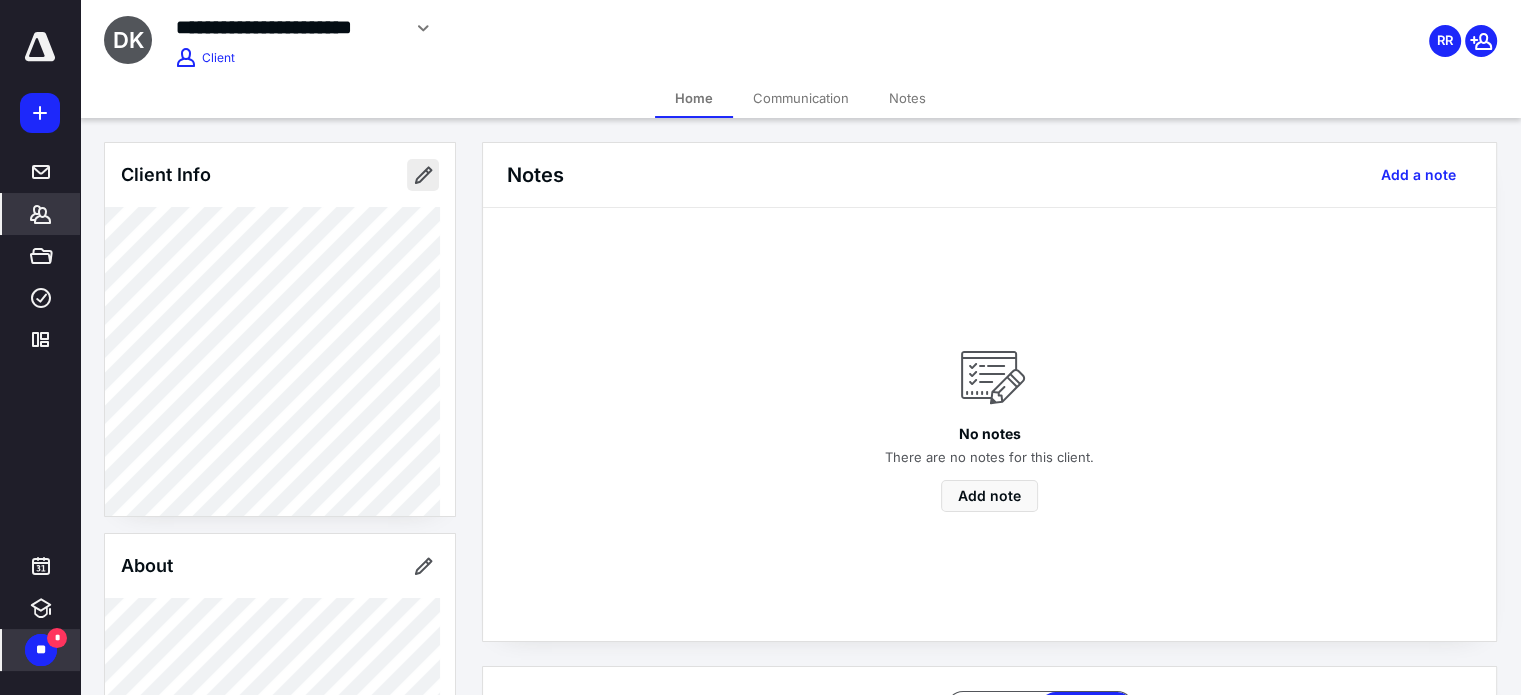 click at bounding box center [423, 175] 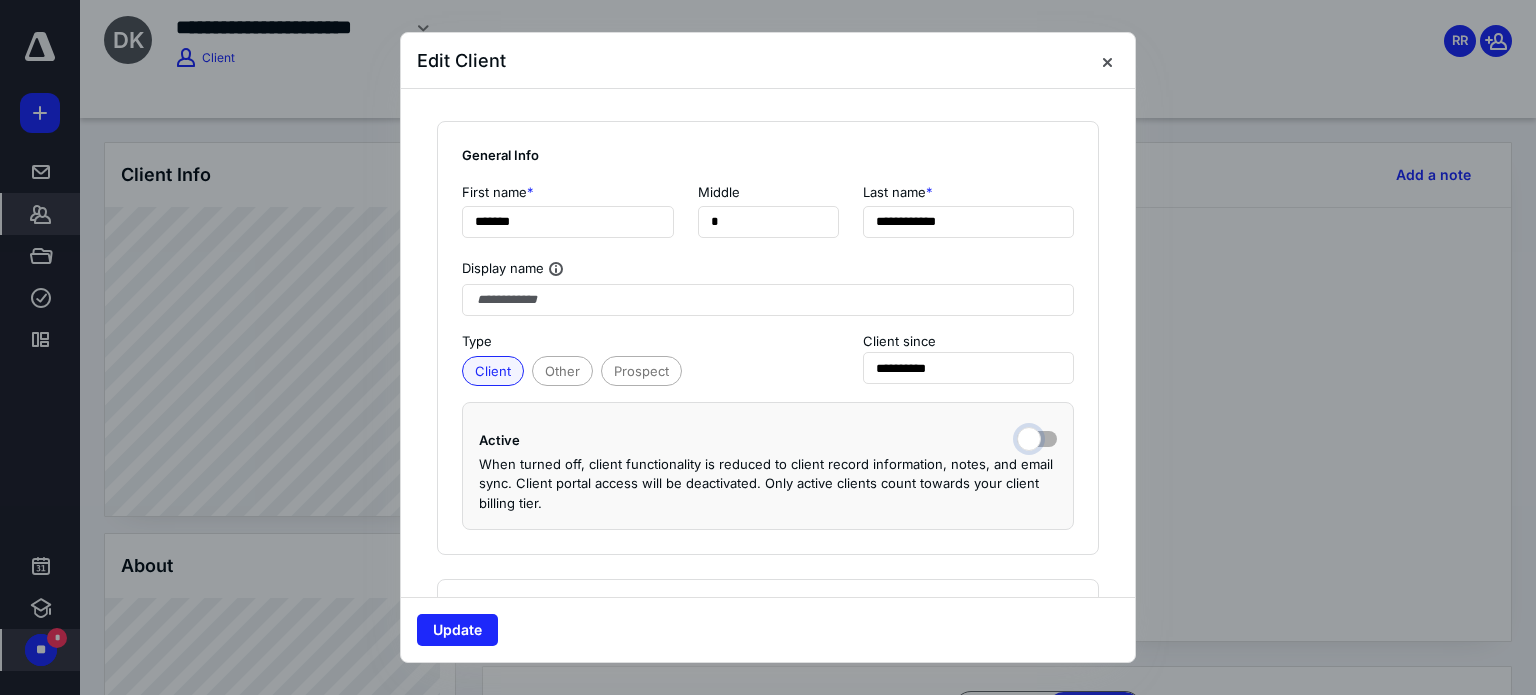 click at bounding box center (1037, 437) 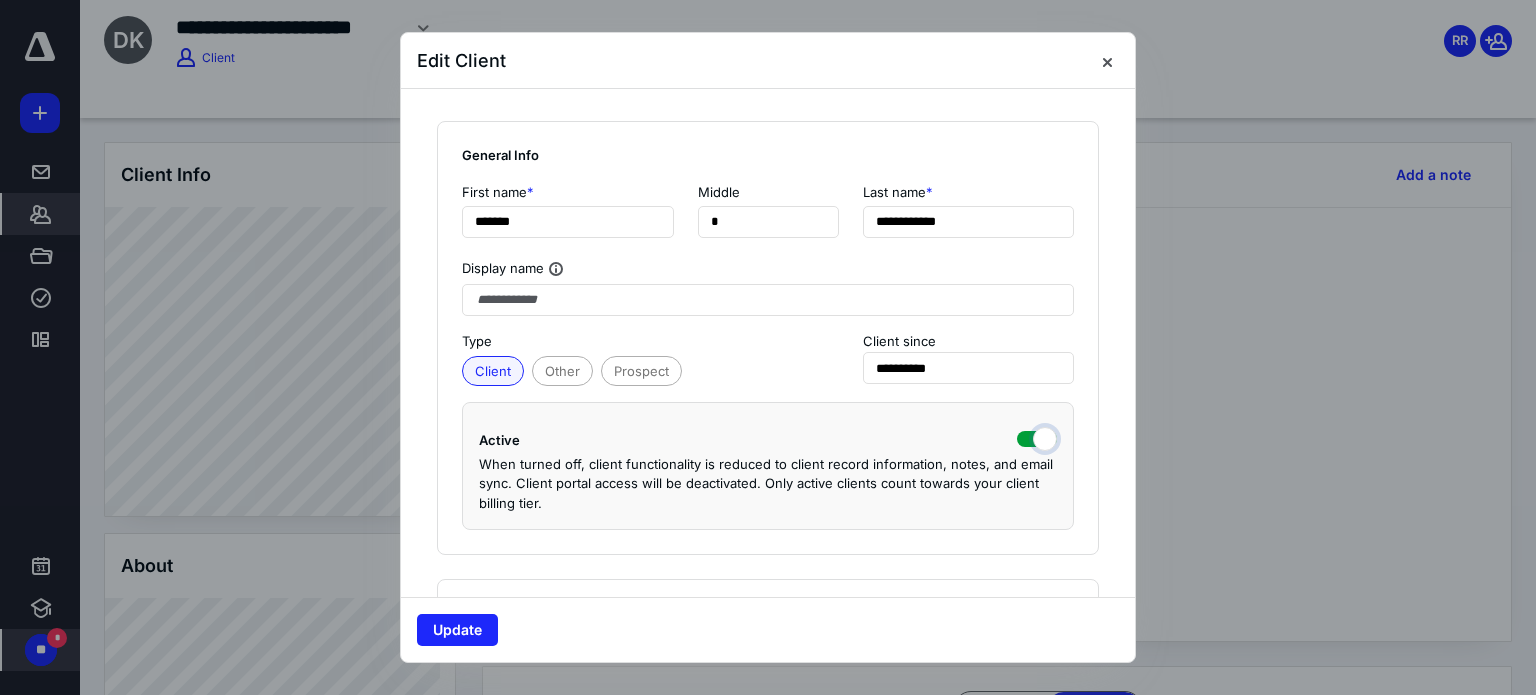 checkbox on "true" 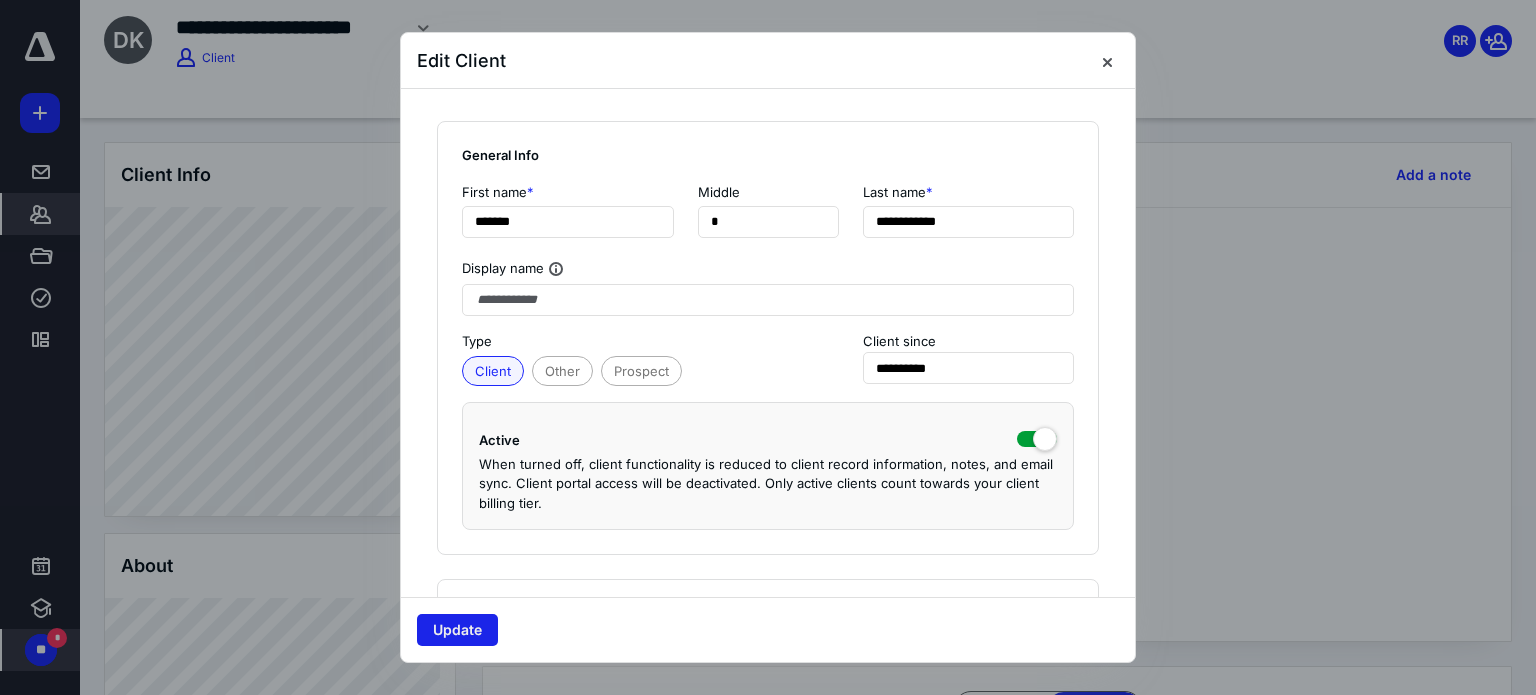 click on "Update" at bounding box center [457, 630] 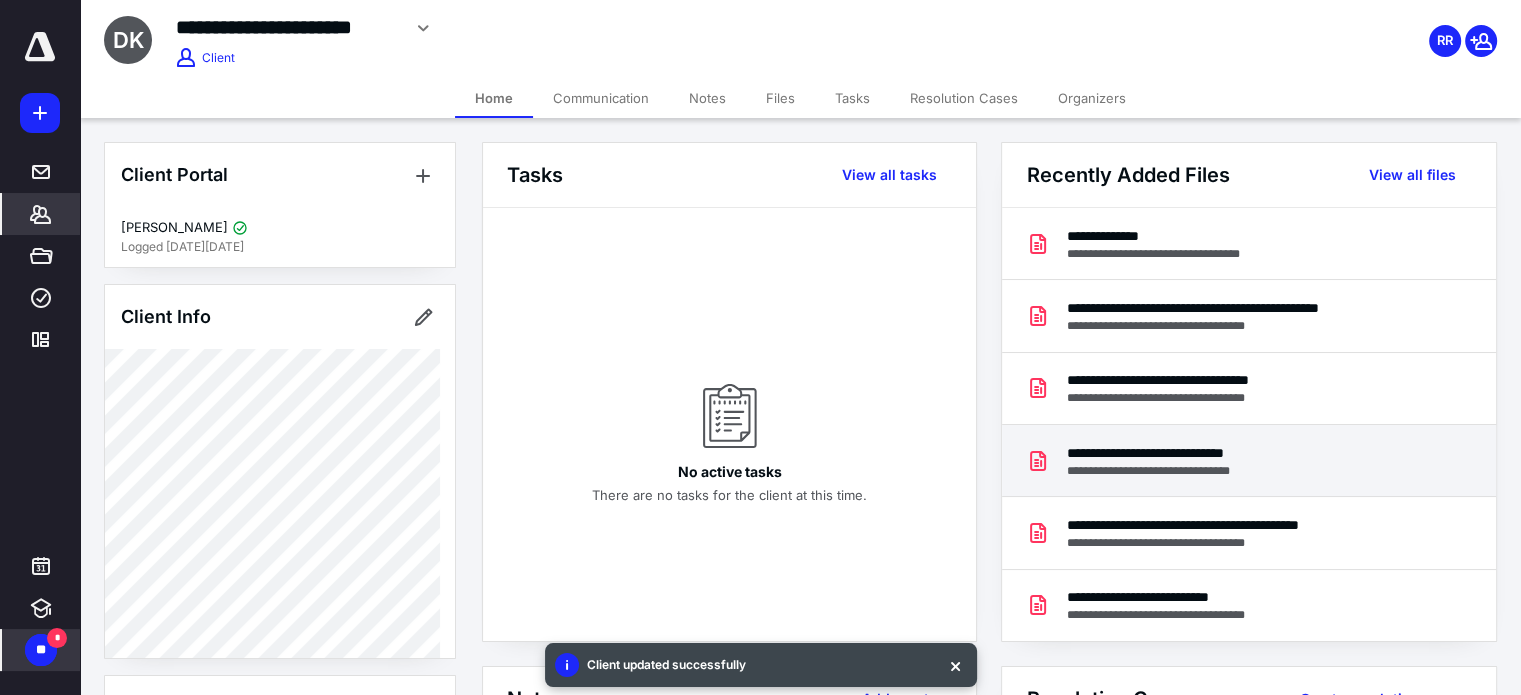 click on "**********" at bounding box center (1168, 453) 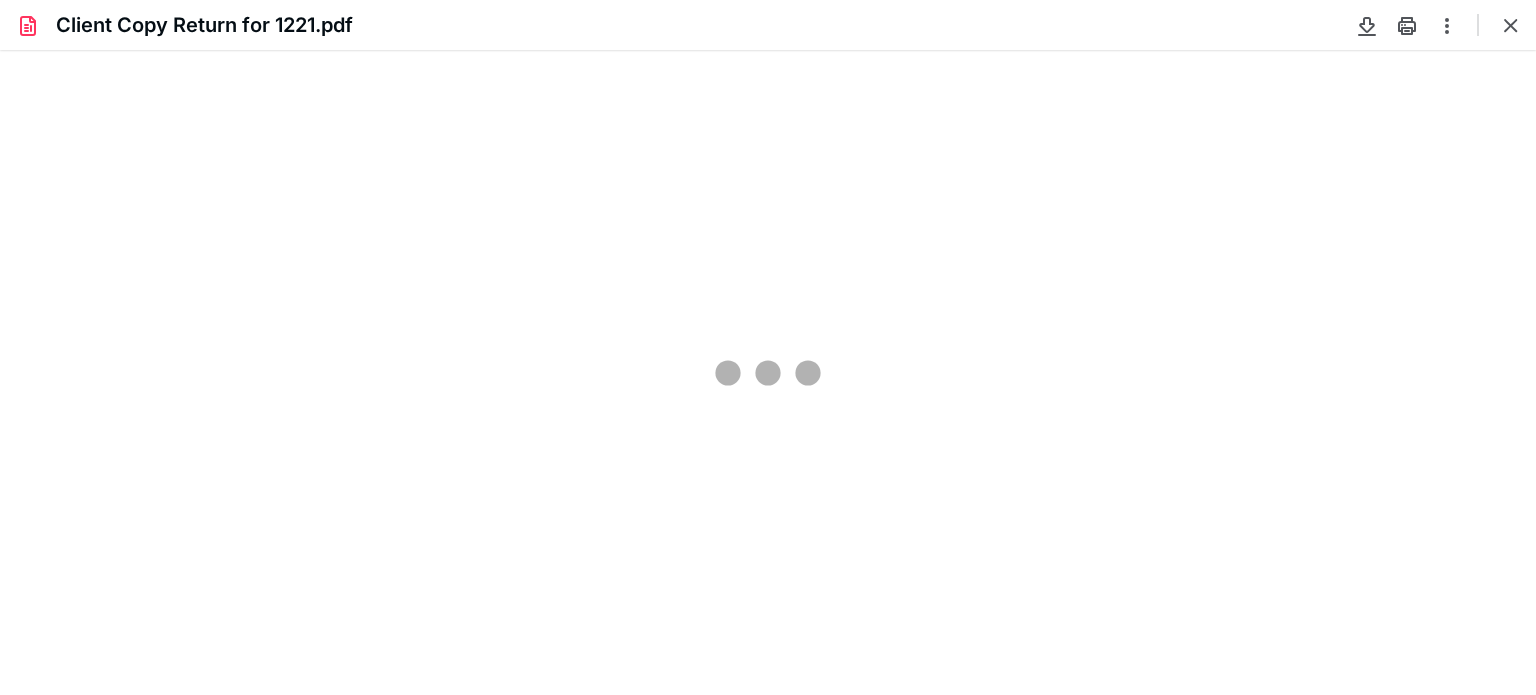 scroll, scrollTop: 0, scrollLeft: 0, axis: both 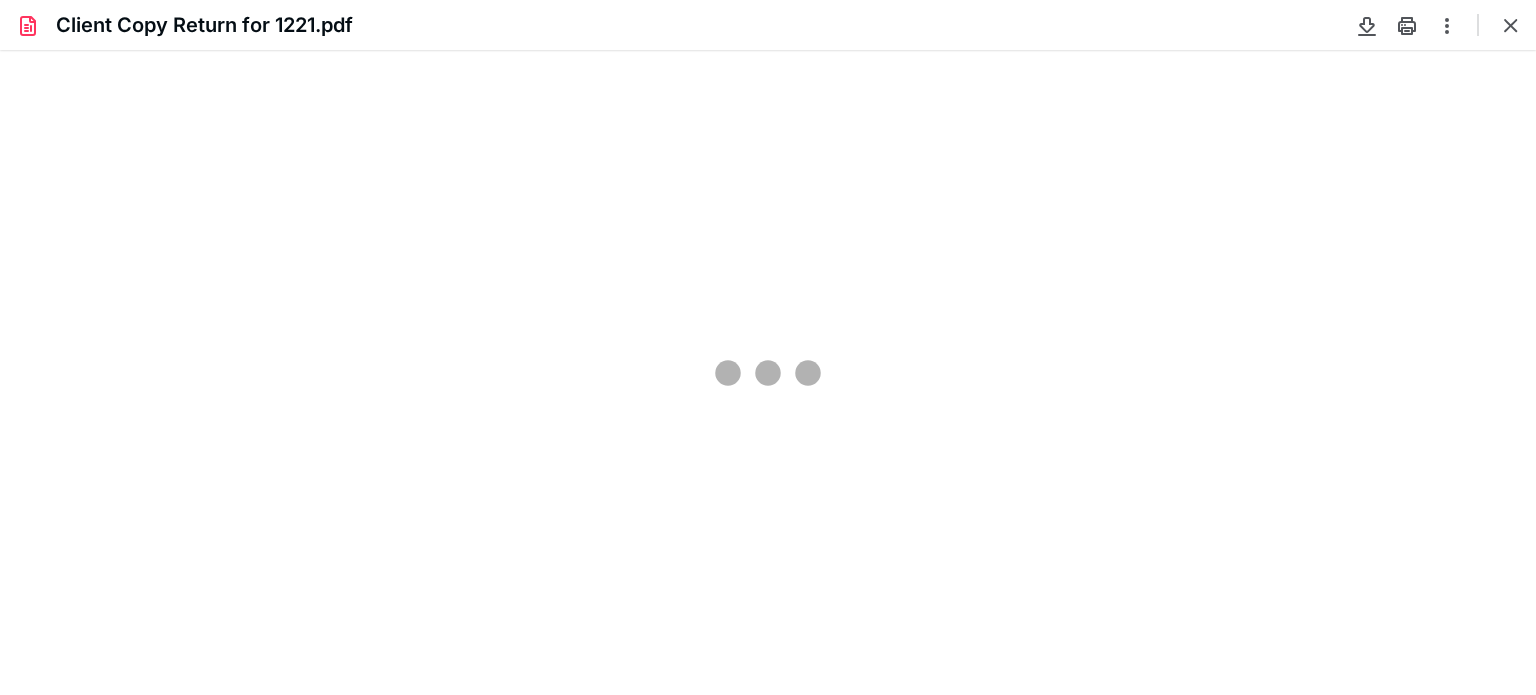 type on "77" 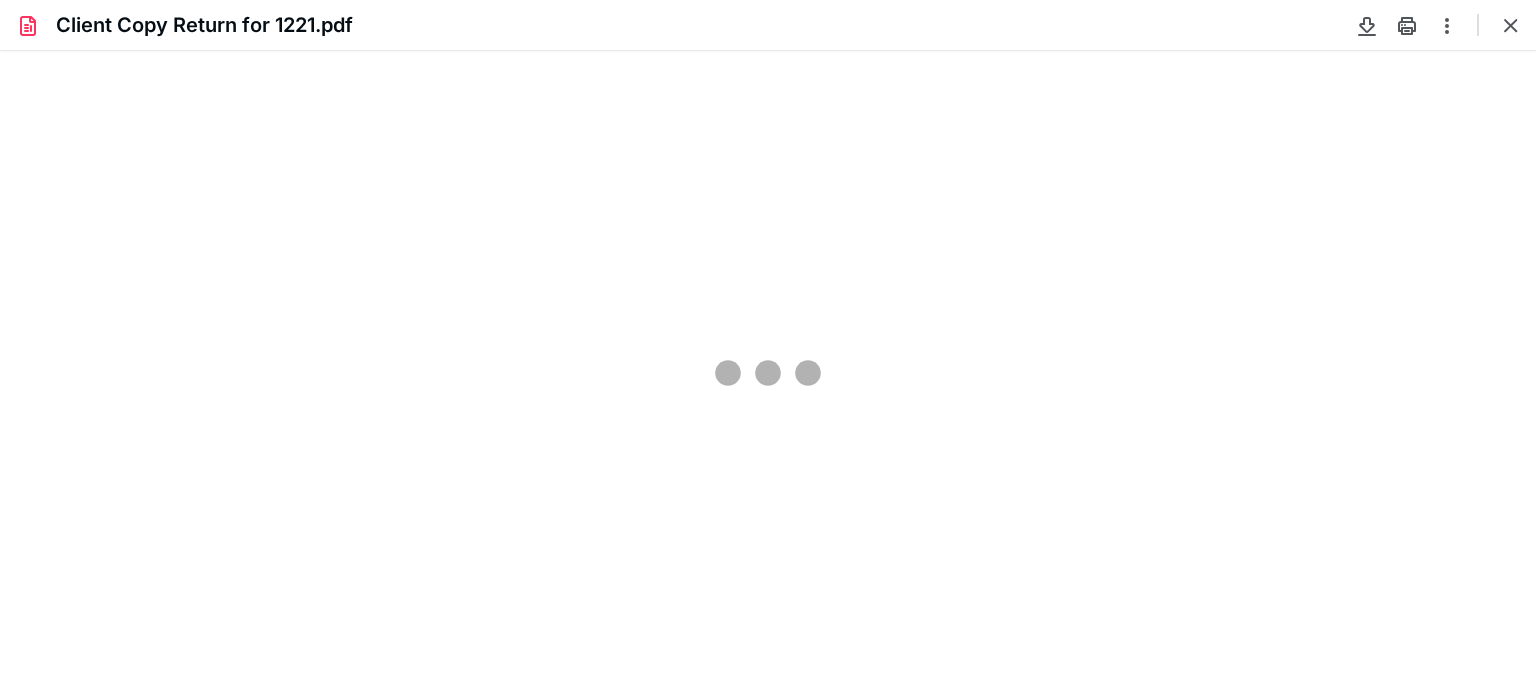 scroll, scrollTop: 39, scrollLeft: 0, axis: vertical 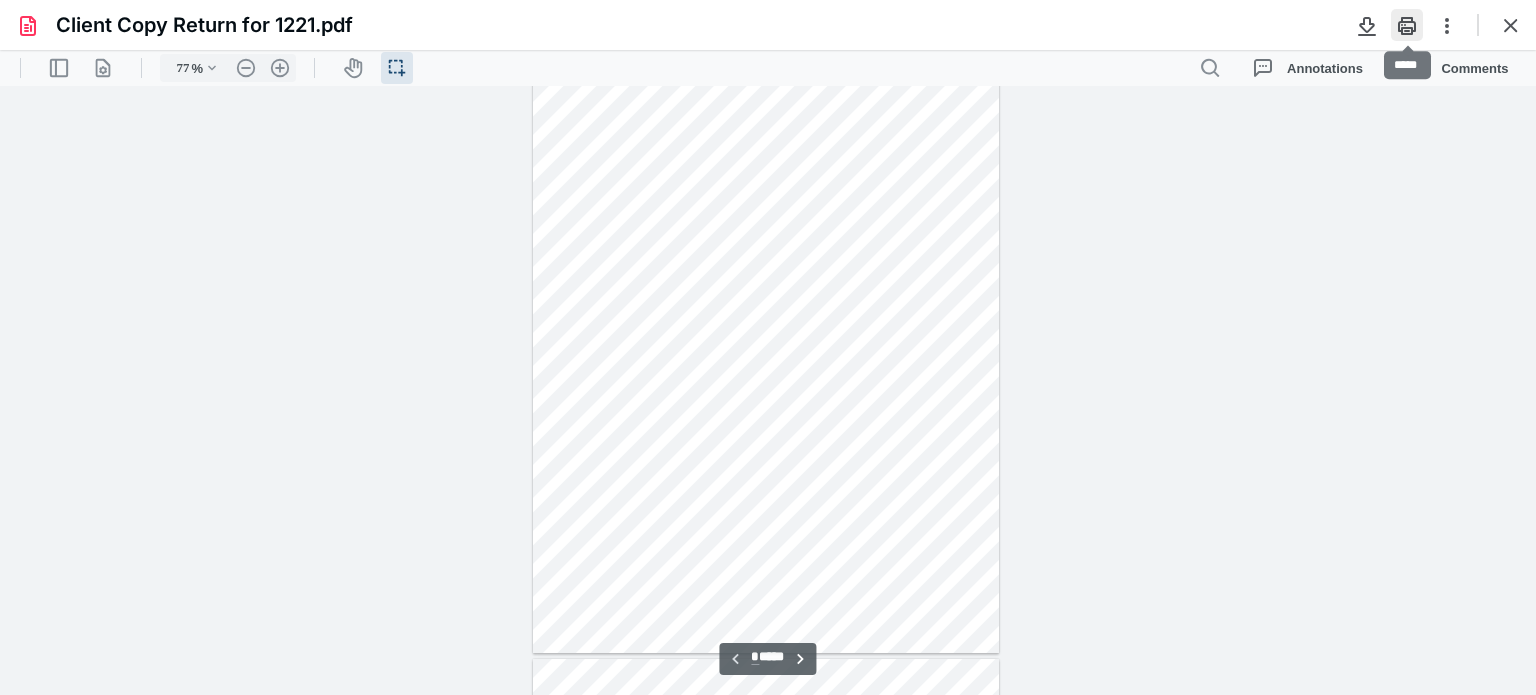click at bounding box center [1407, 25] 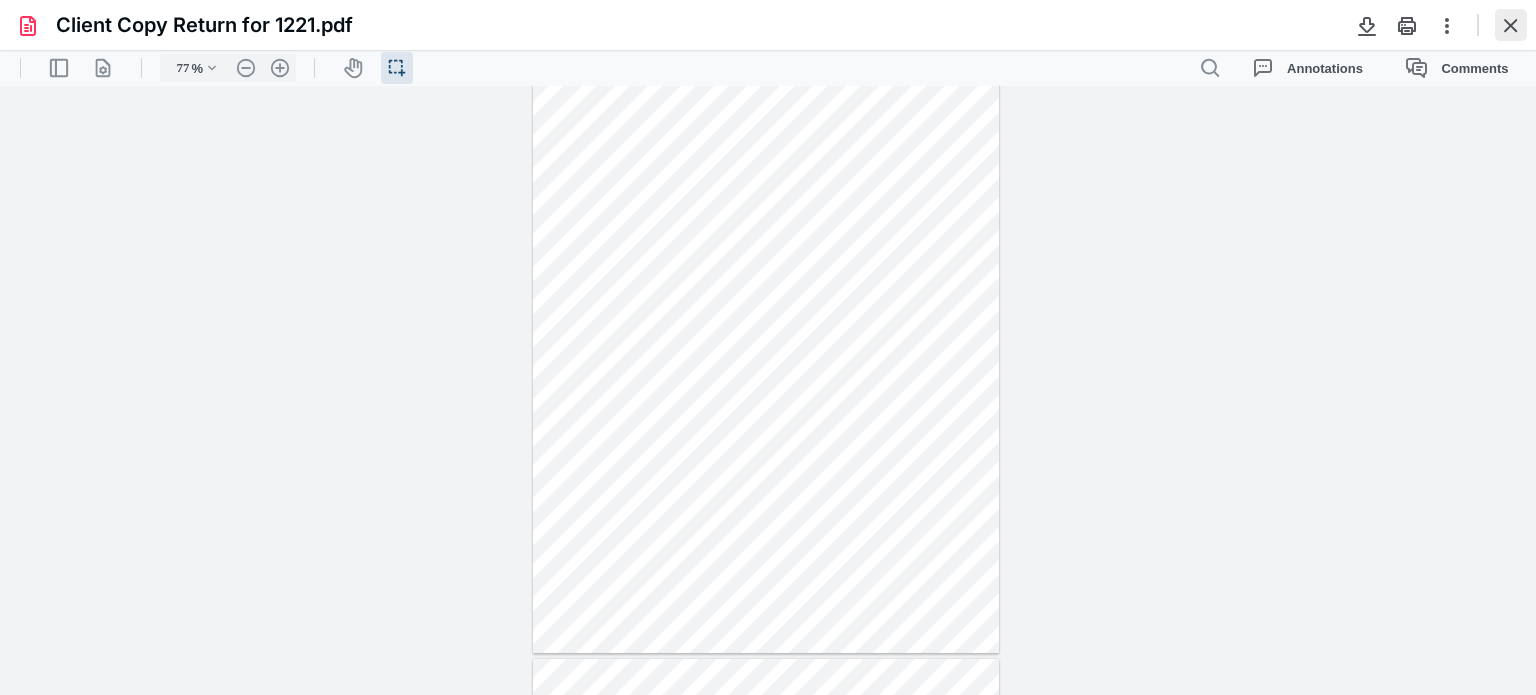 click at bounding box center (1511, 25) 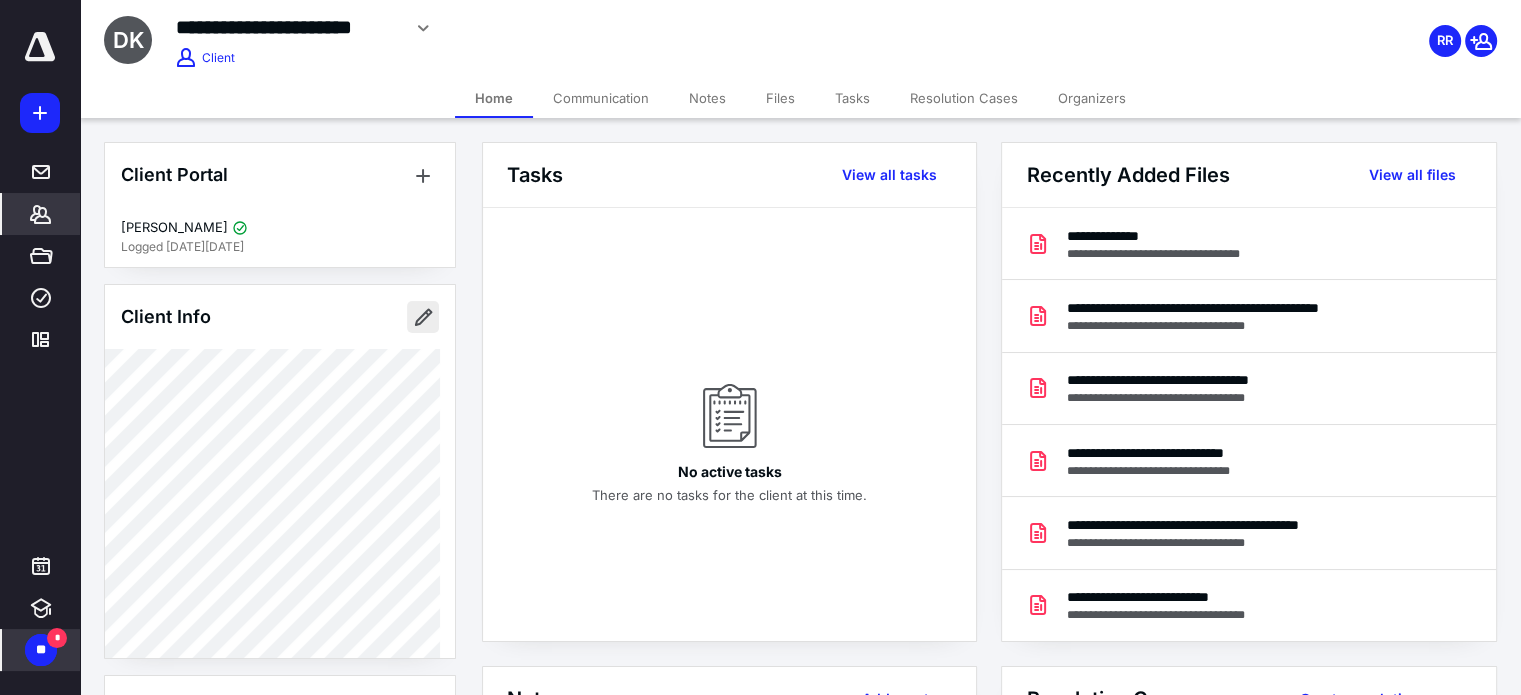 click at bounding box center (423, 317) 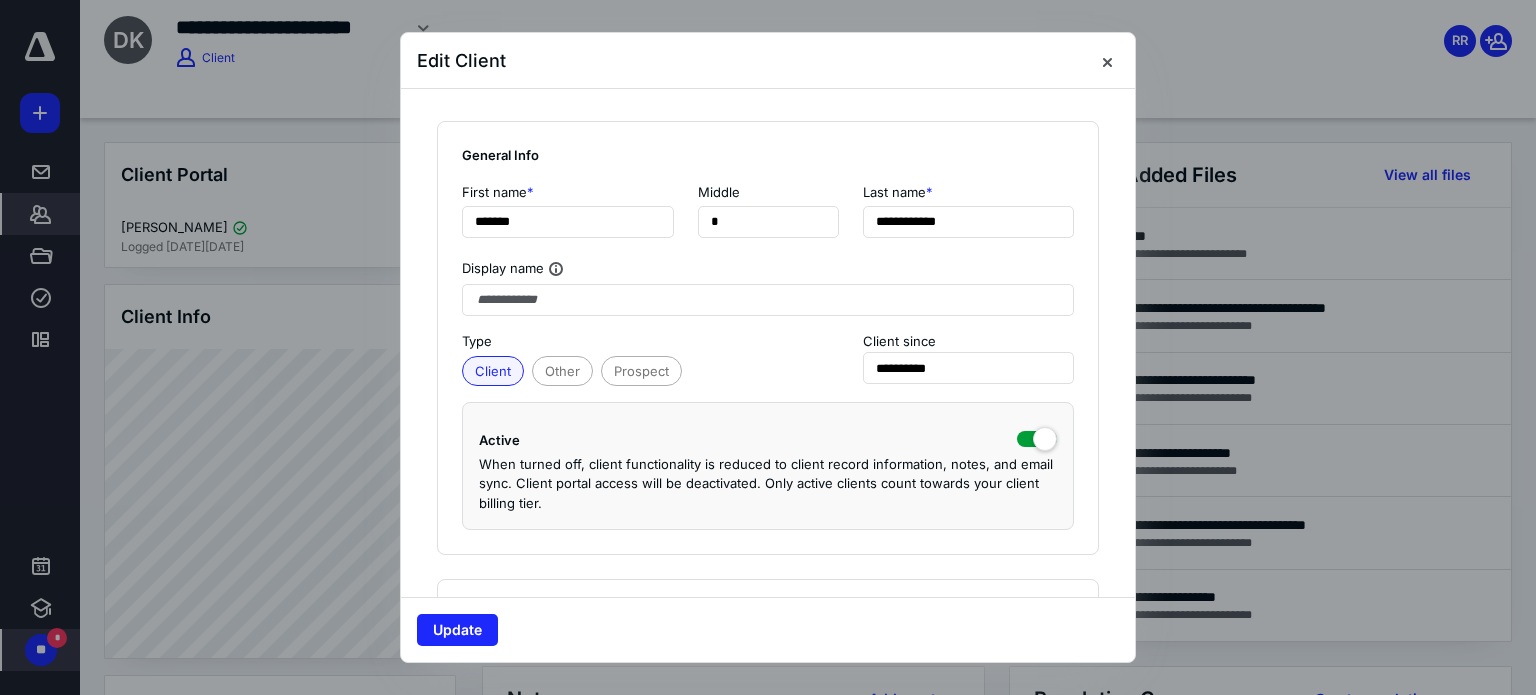 click at bounding box center (1037, 435) 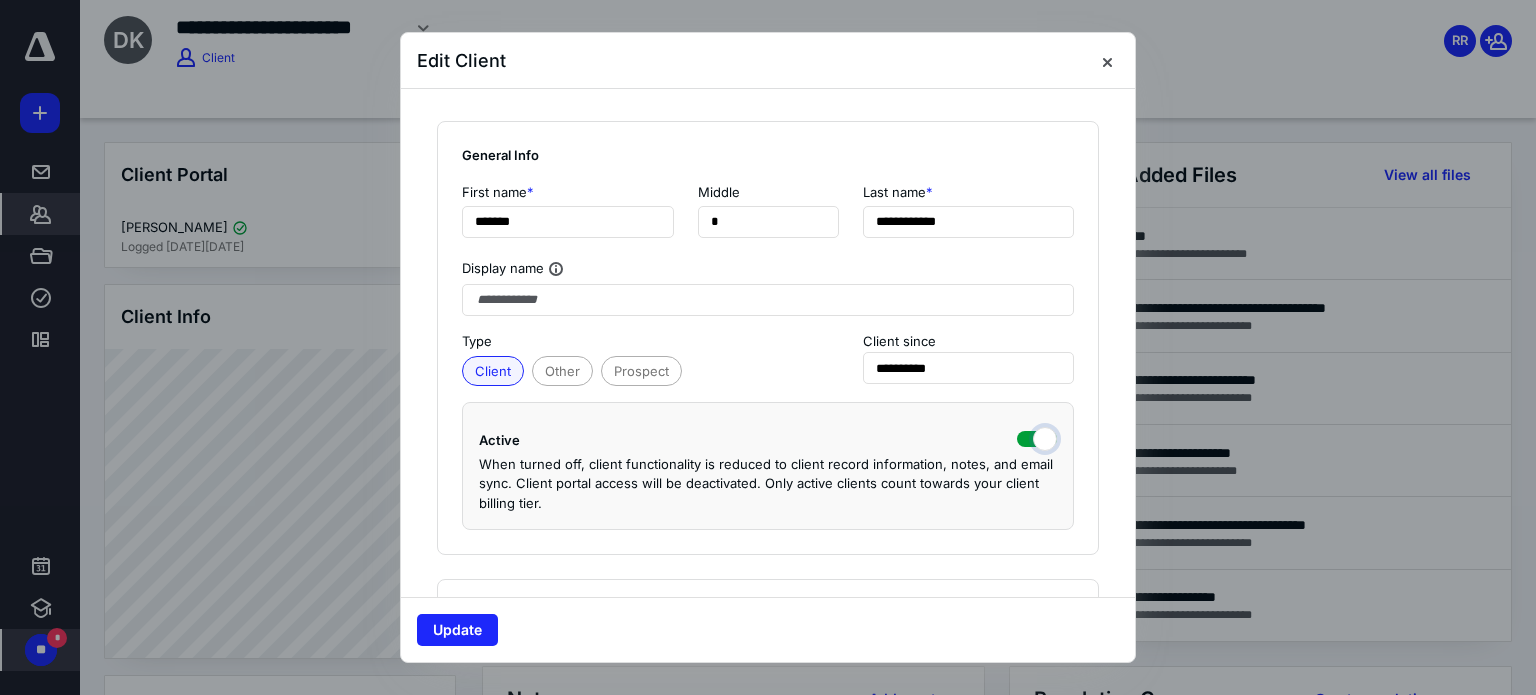 click at bounding box center (1037, 437) 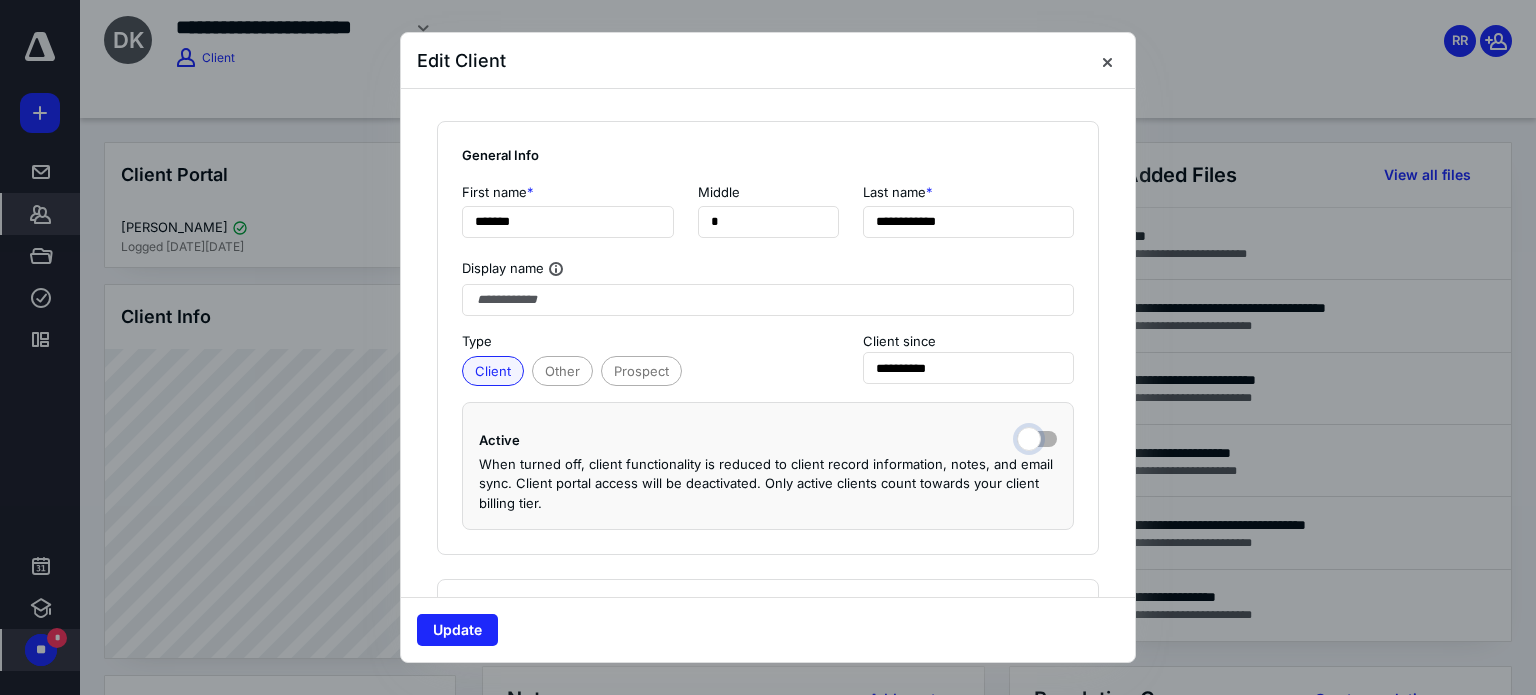 checkbox on "false" 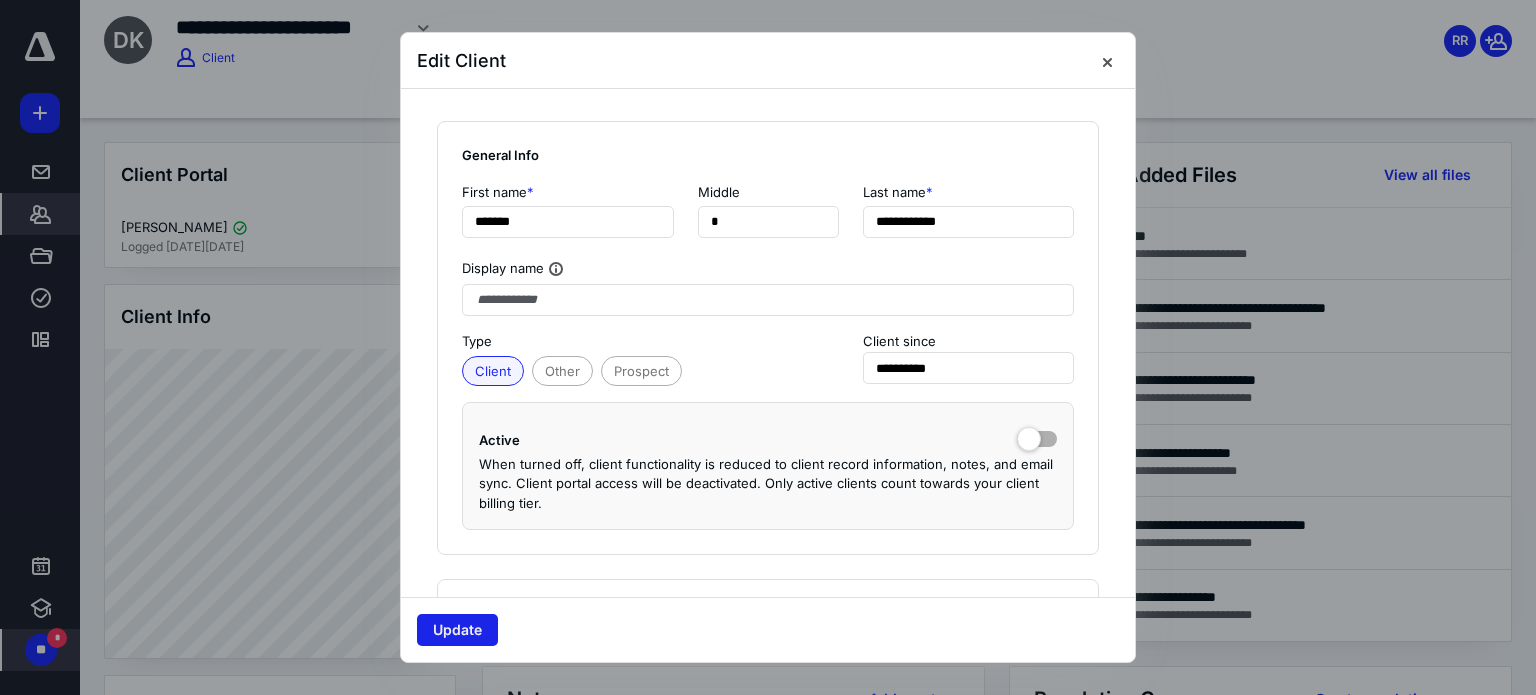 click on "Update" at bounding box center (457, 630) 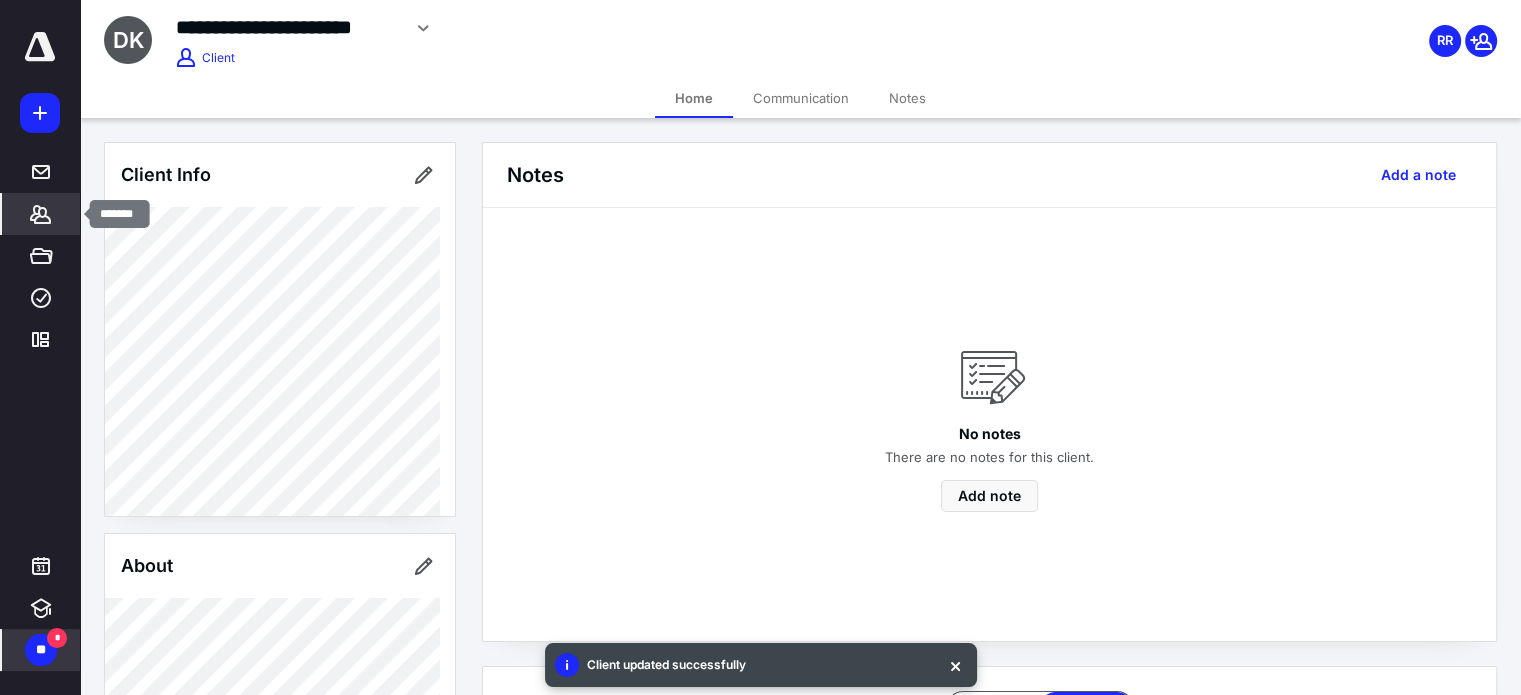 click 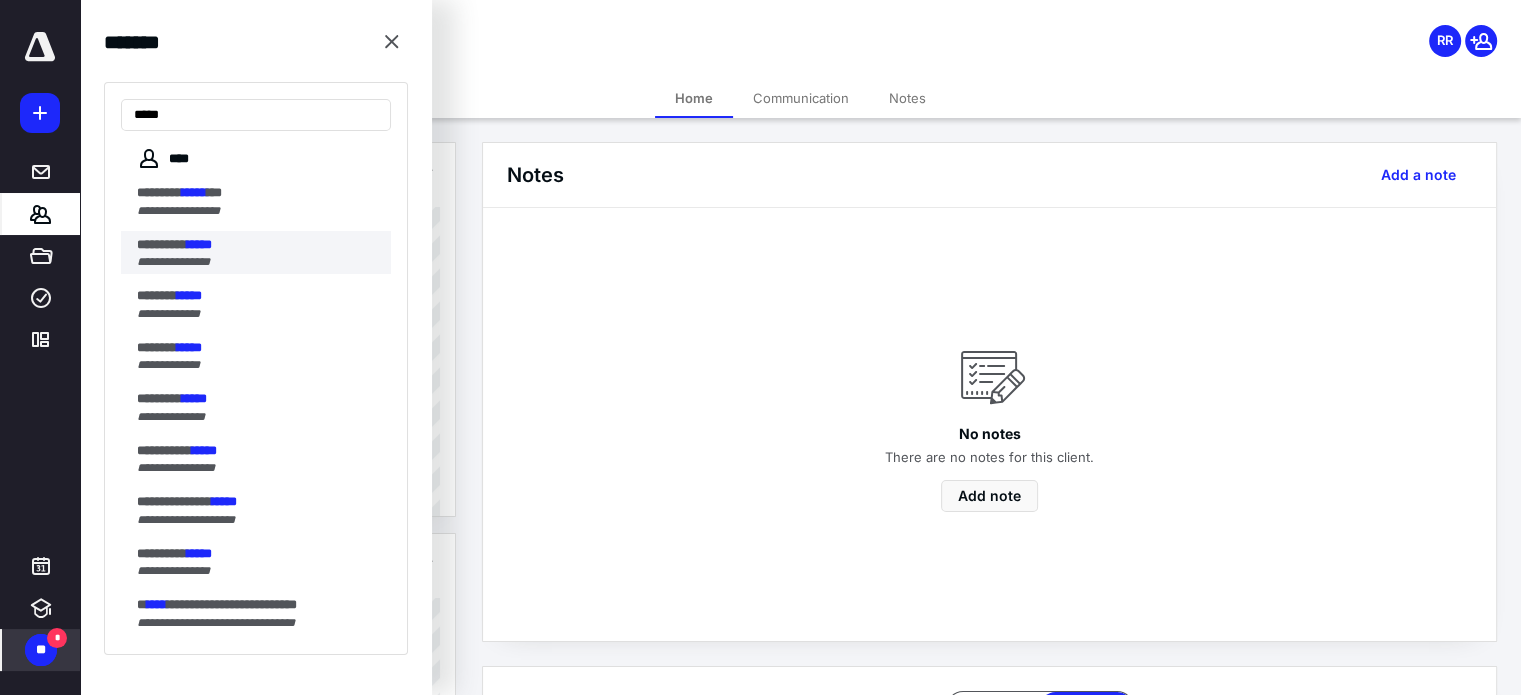 type on "*****" 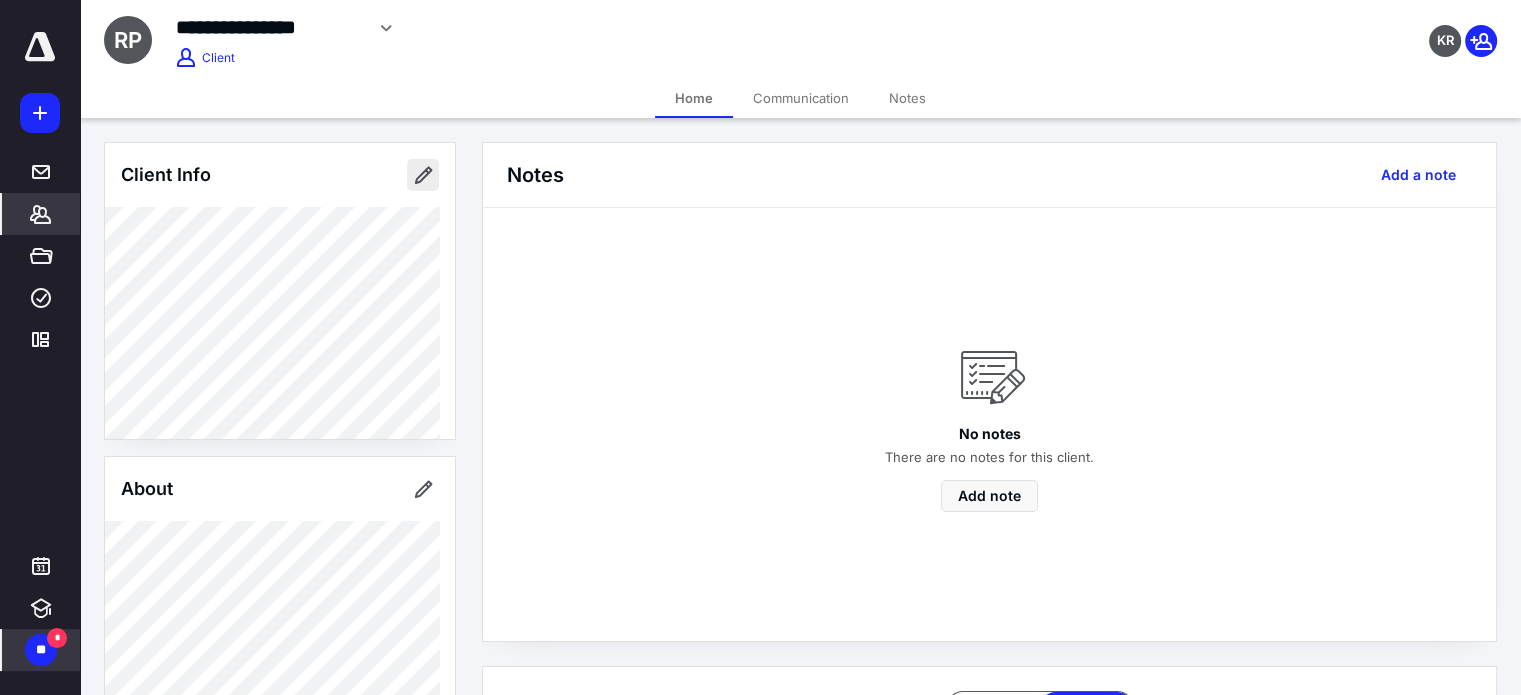 click at bounding box center [423, 175] 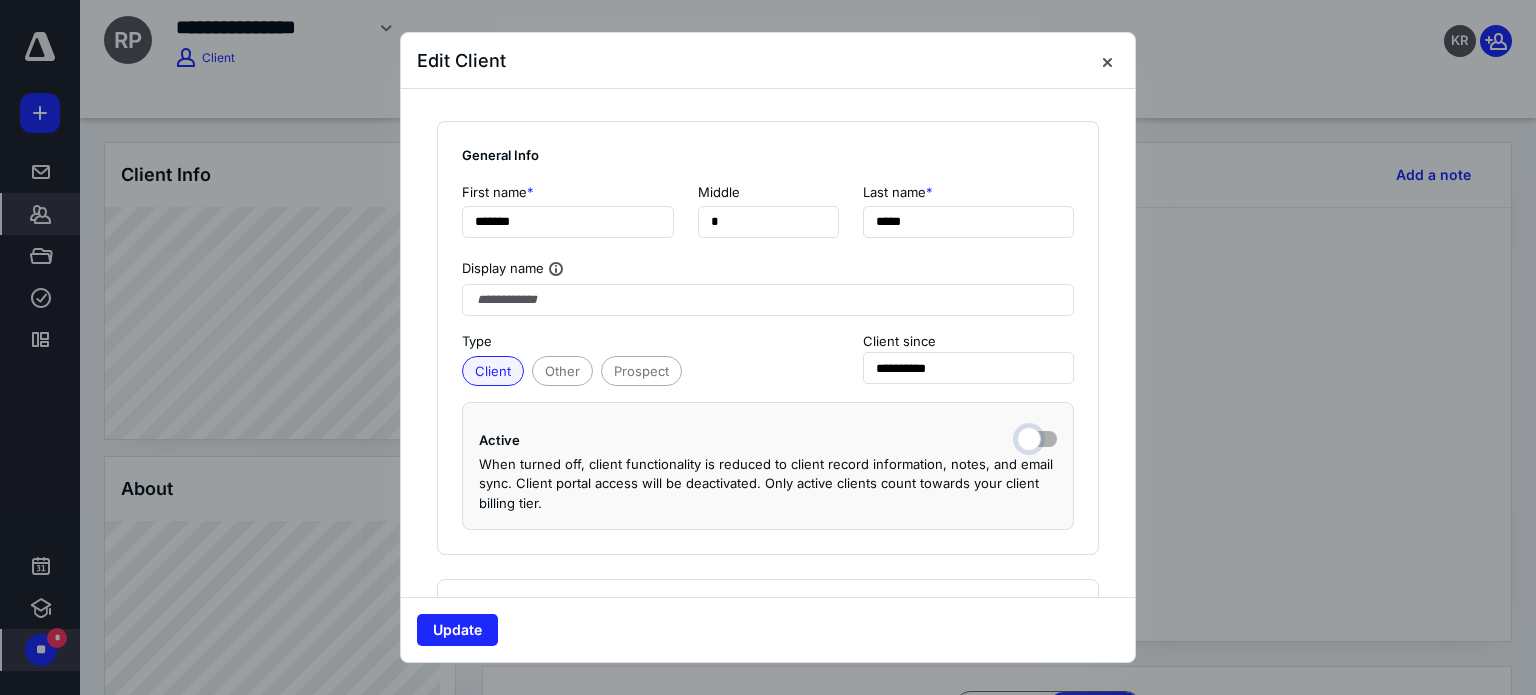click at bounding box center [1037, 437] 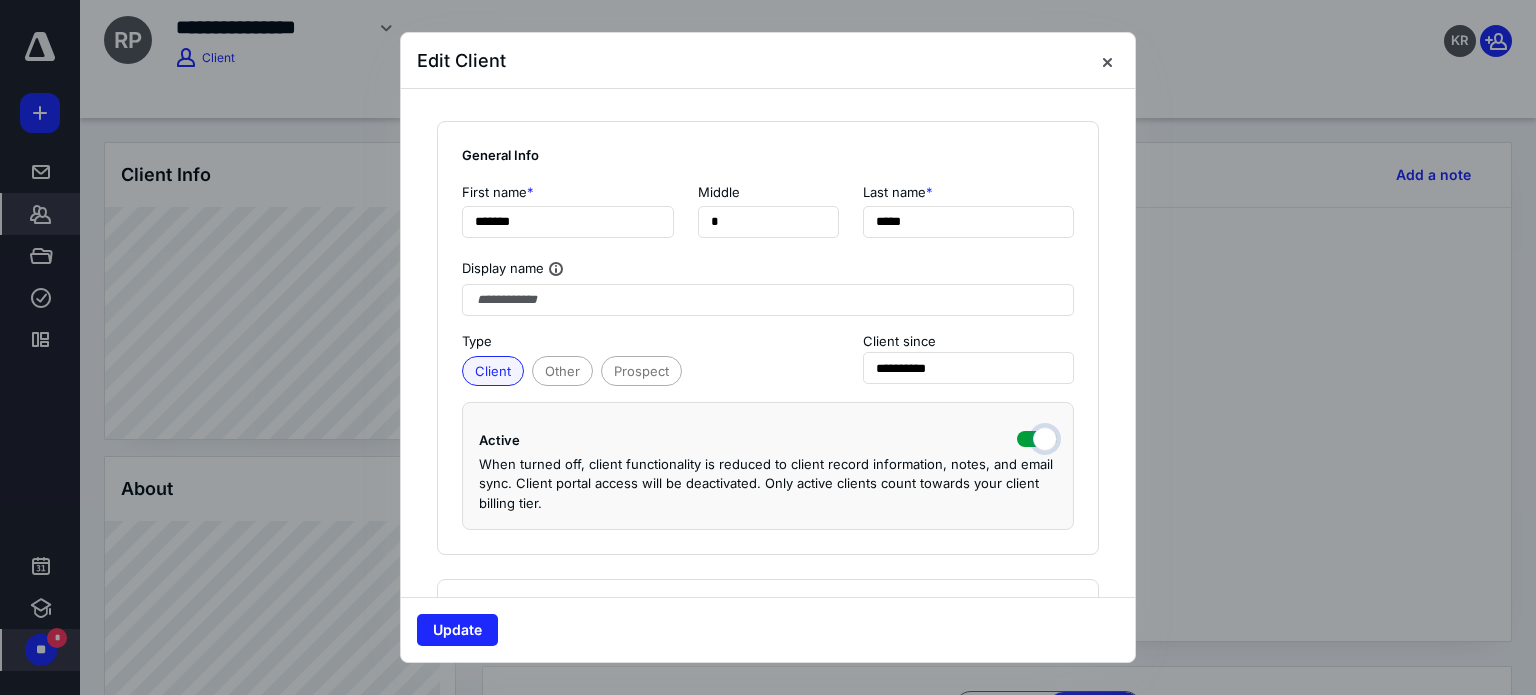 checkbox on "true" 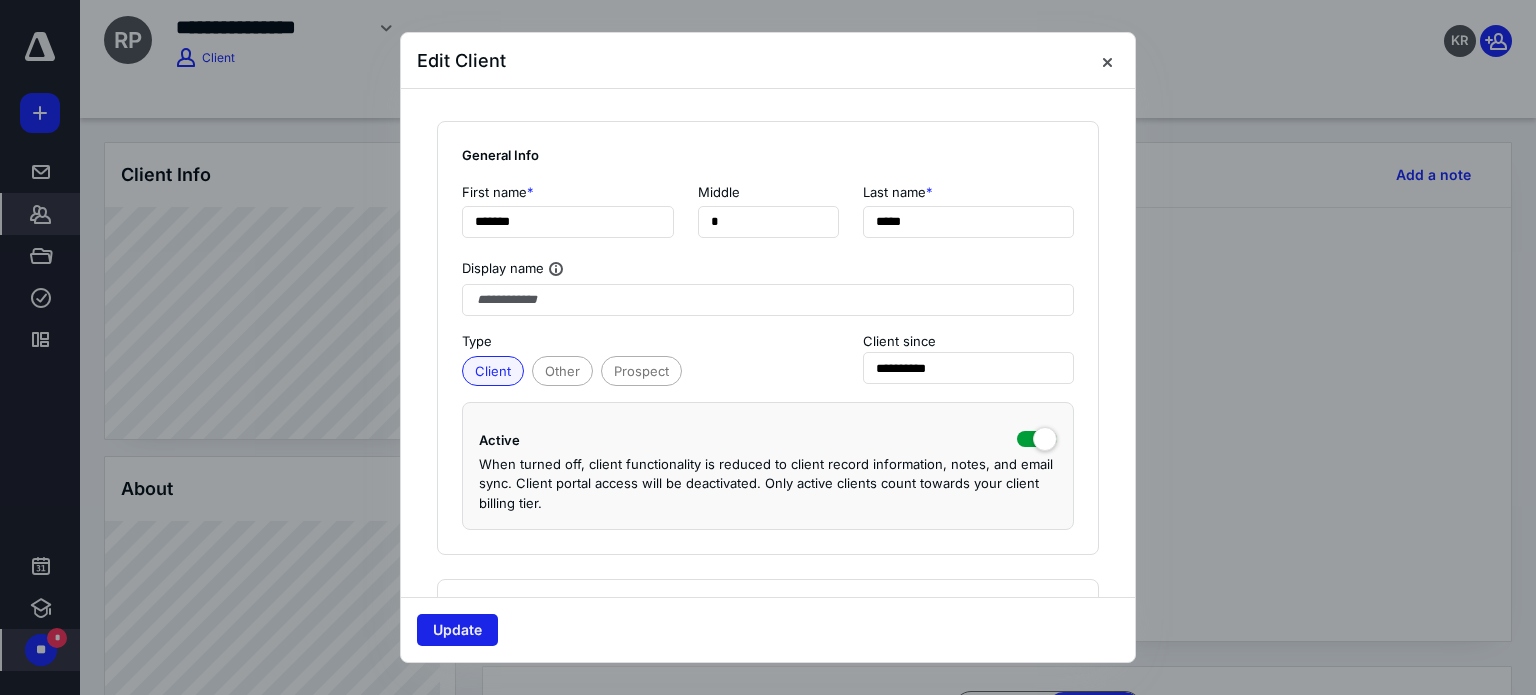 click on "Update" at bounding box center [457, 630] 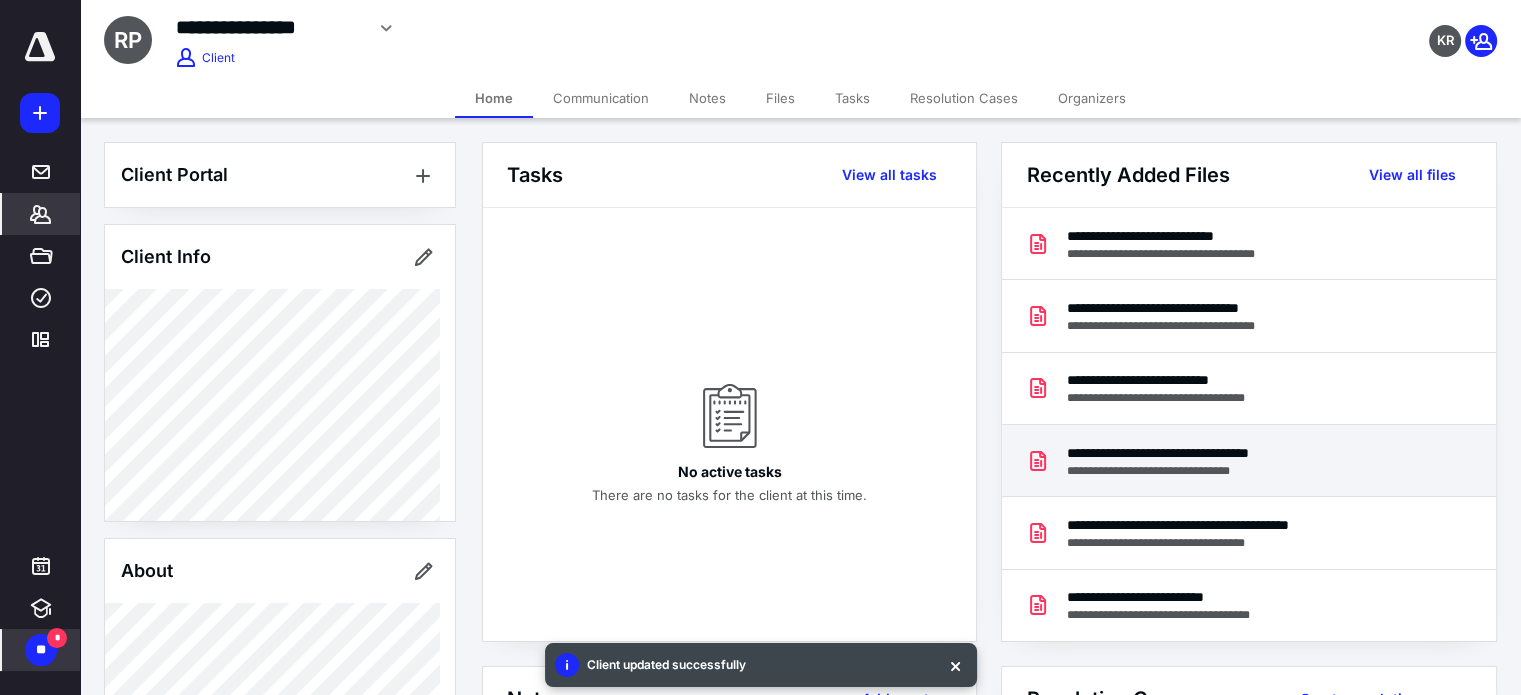 click on "**********" at bounding box center [1189, 453] 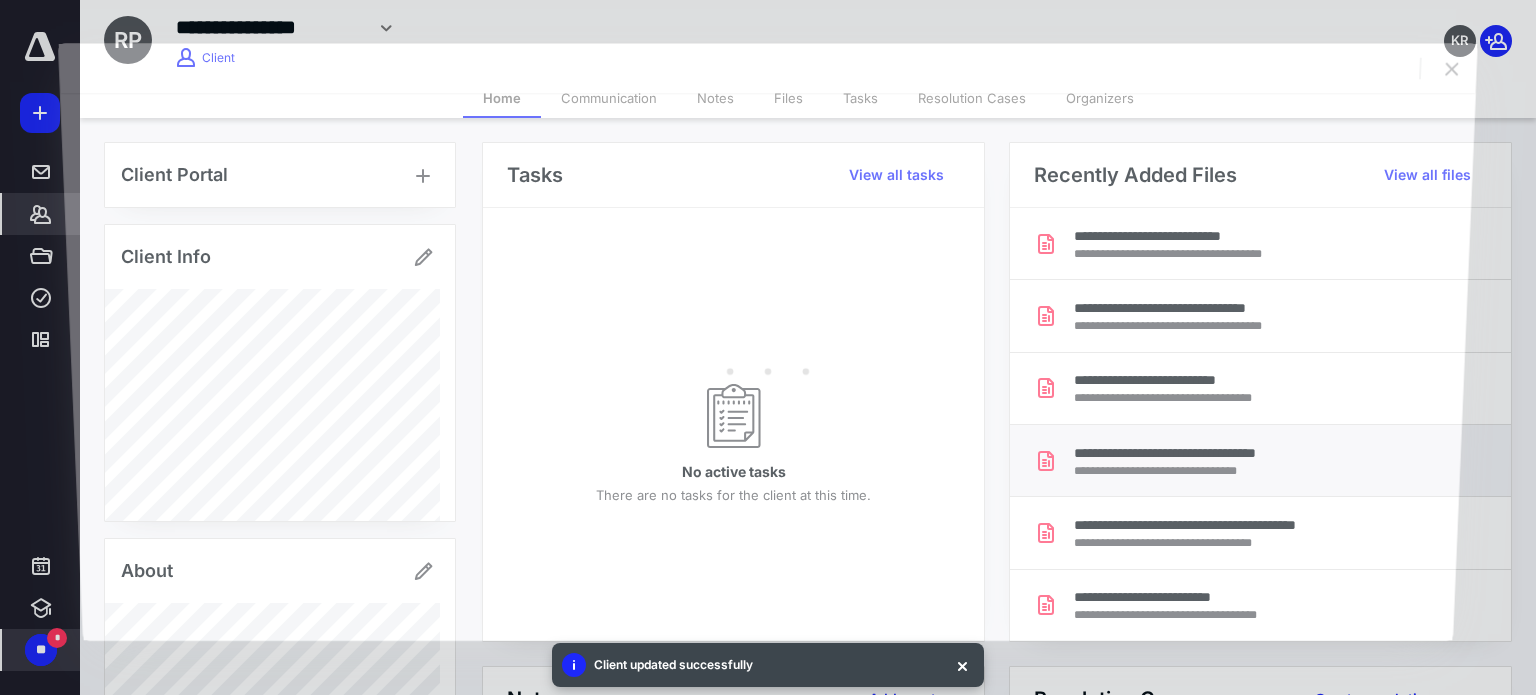 click at bounding box center (768, 366) 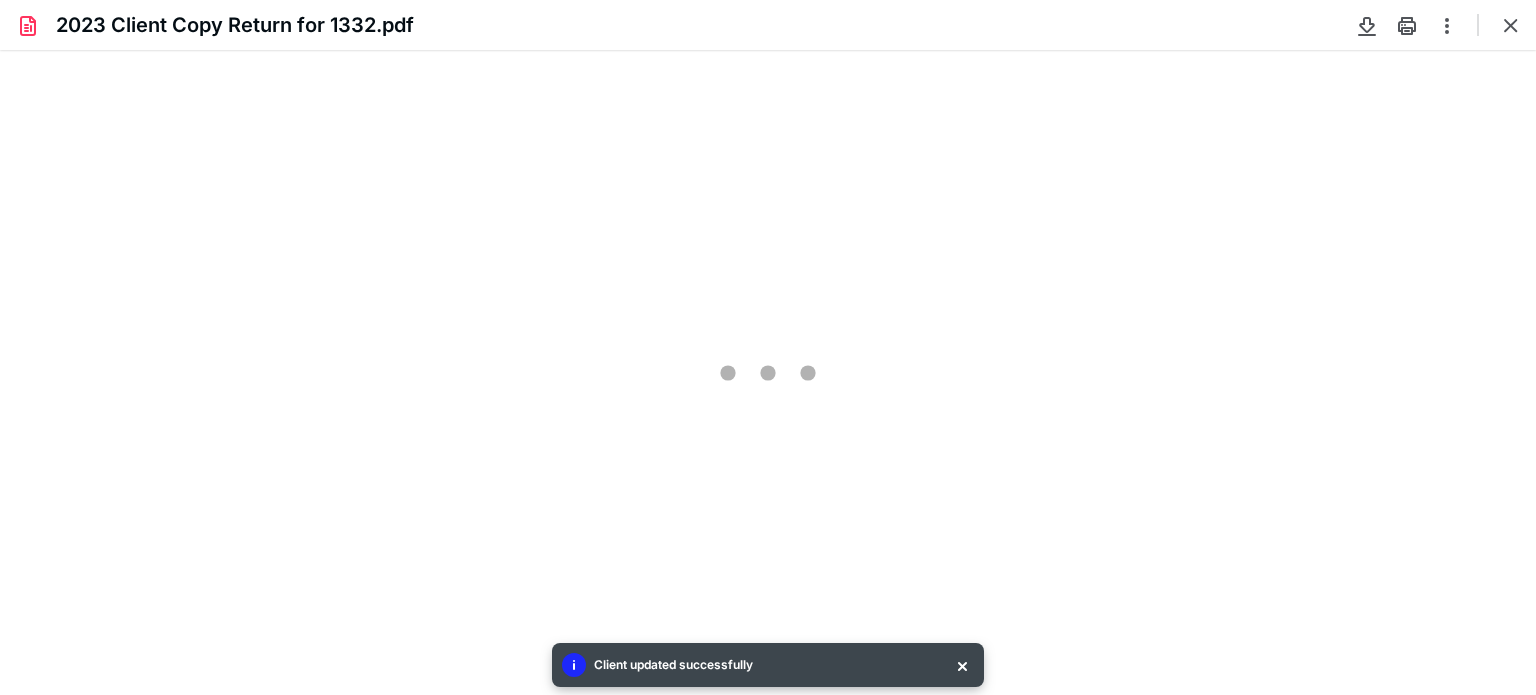 scroll, scrollTop: 0, scrollLeft: 0, axis: both 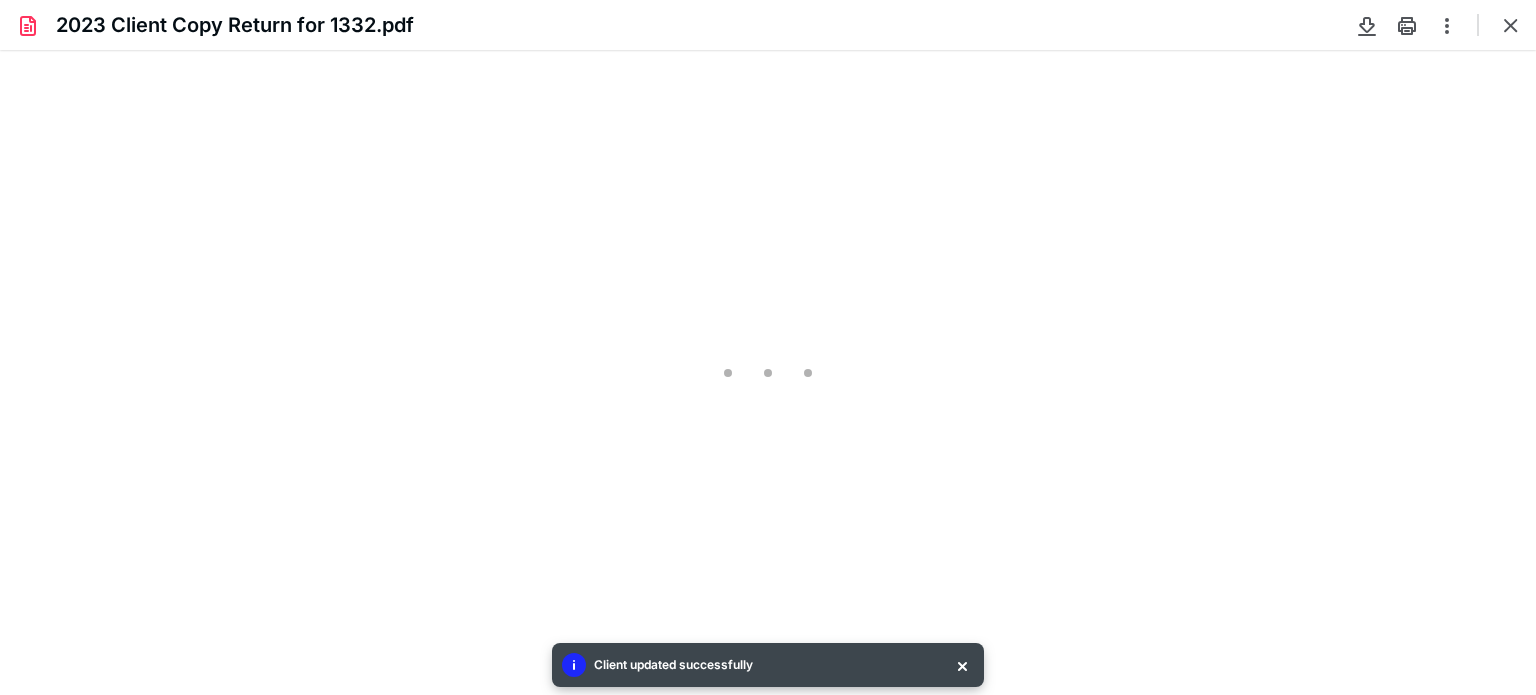 type on "77" 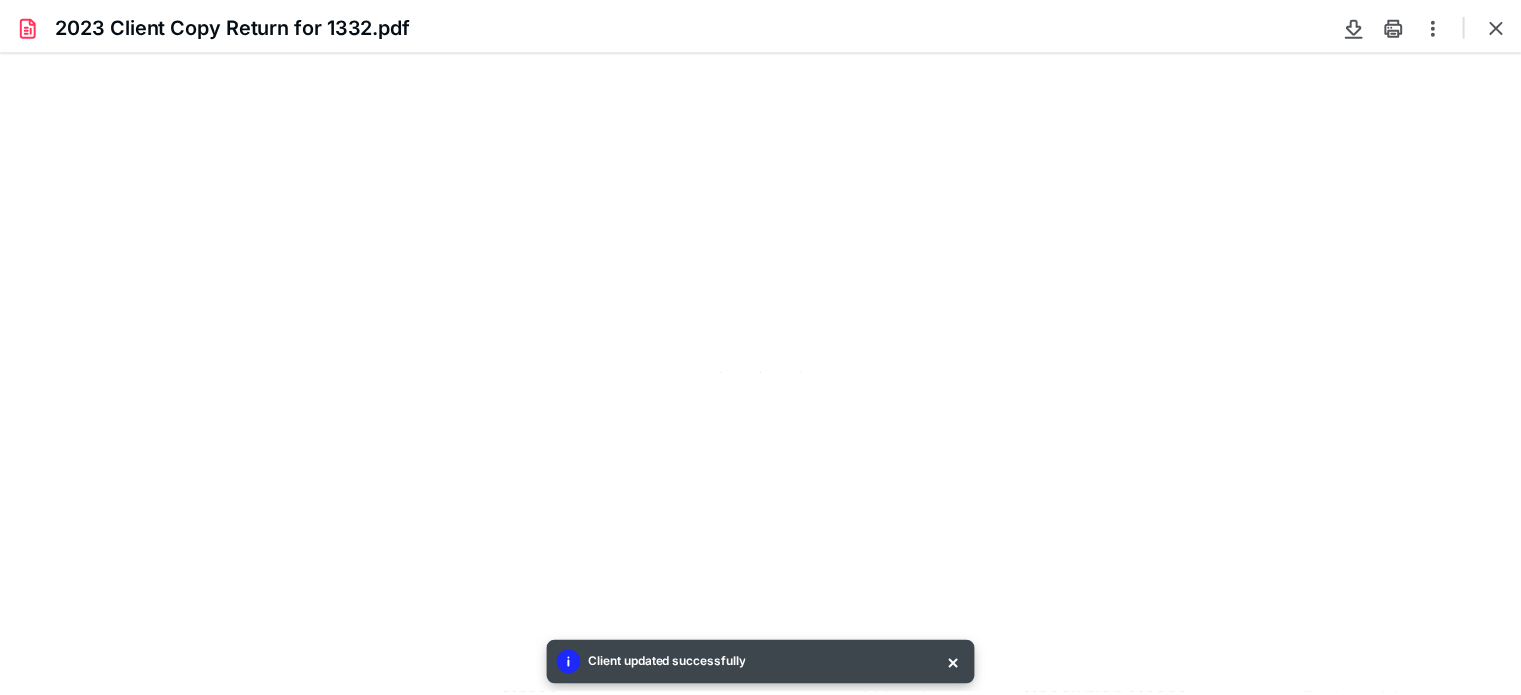scroll, scrollTop: 39, scrollLeft: 0, axis: vertical 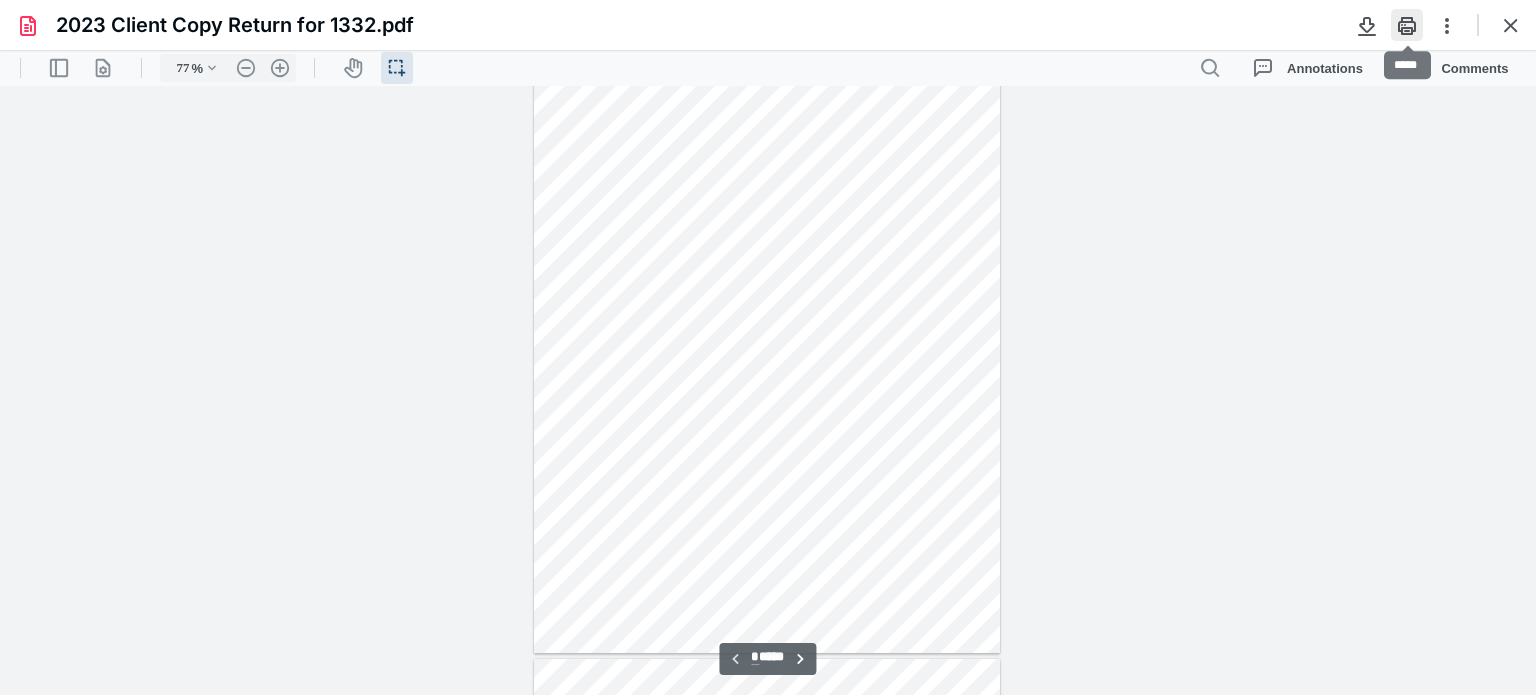 click at bounding box center [1407, 25] 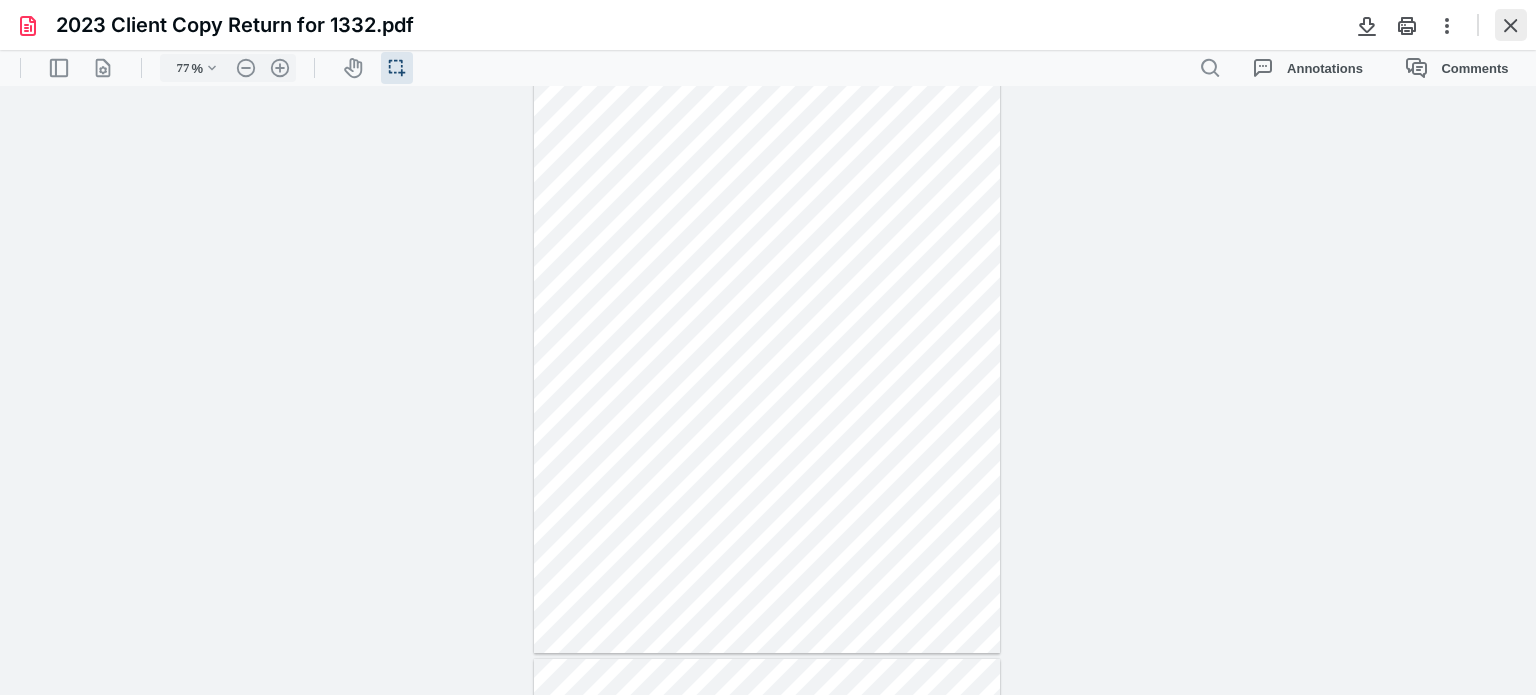 click at bounding box center (1511, 25) 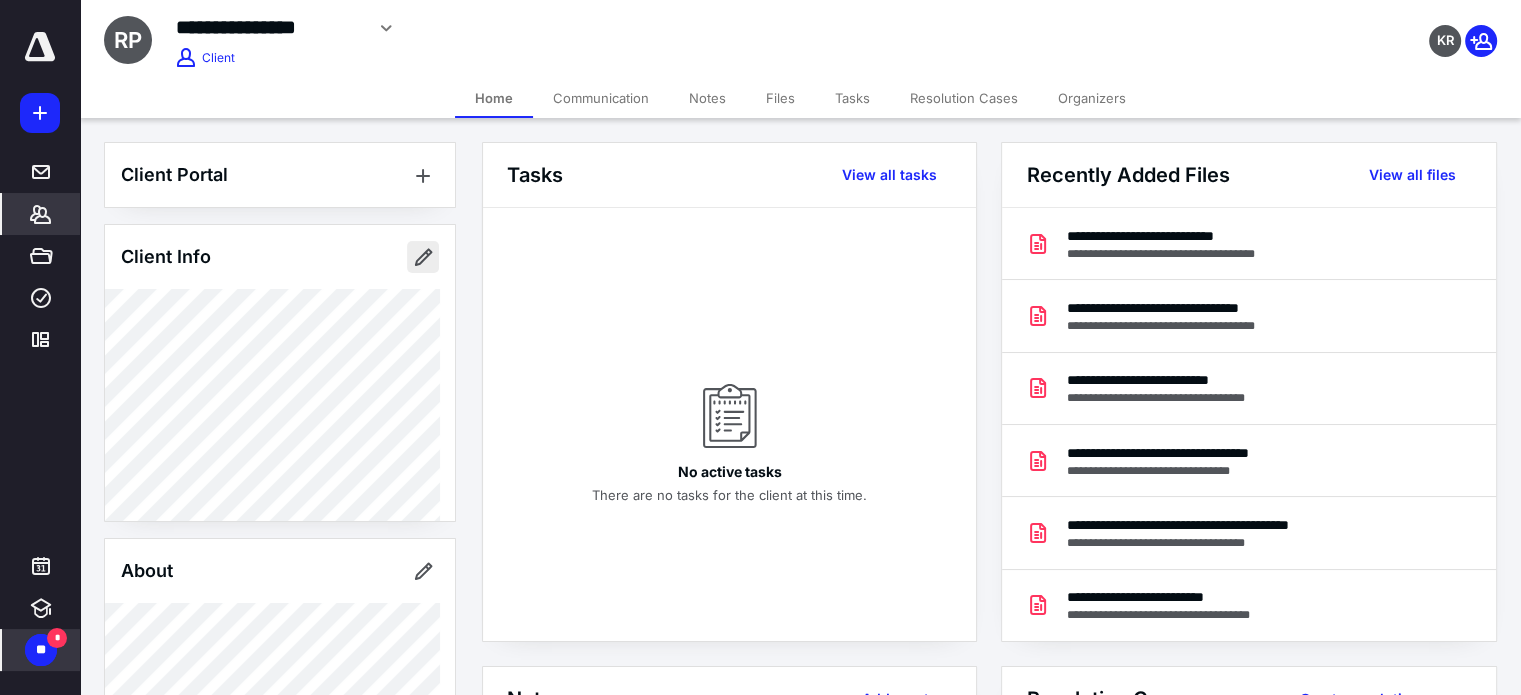 click at bounding box center [423, 257] 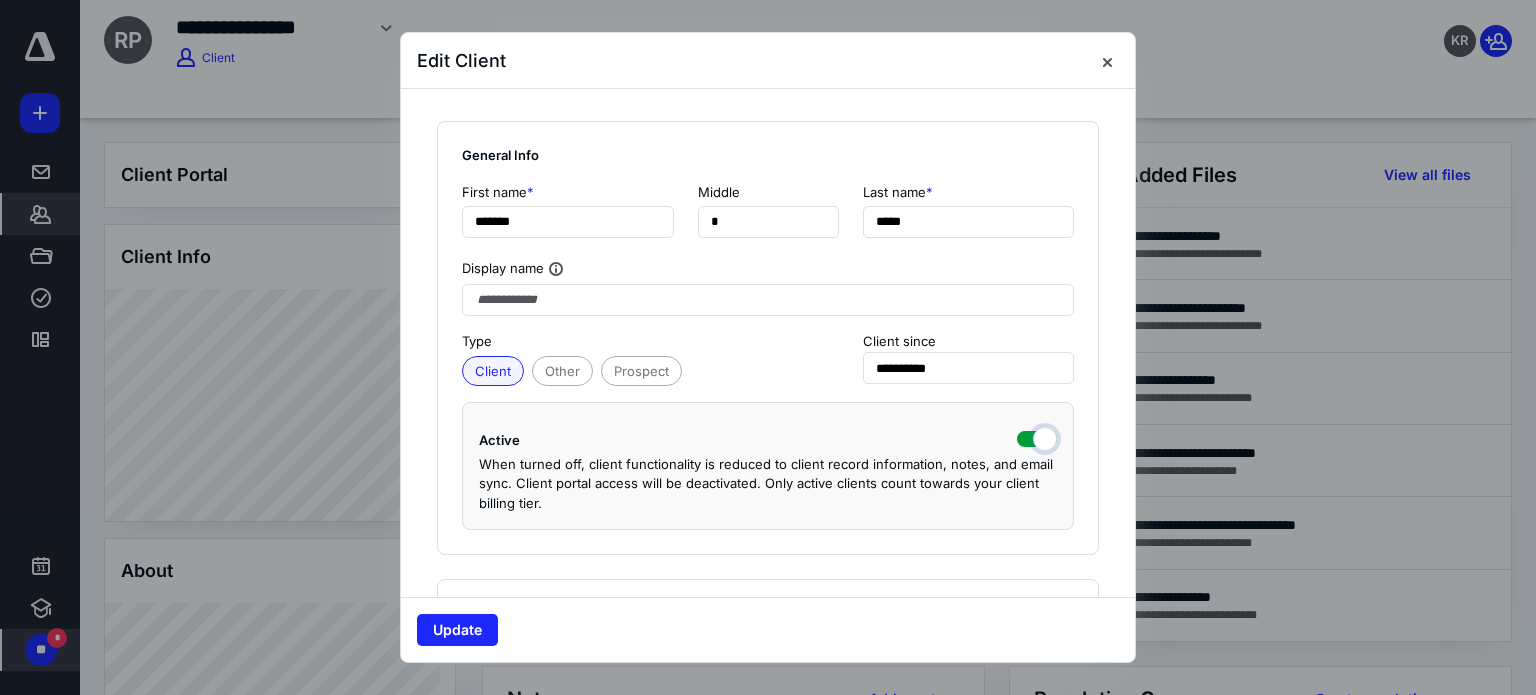 click at bounding box center (1037, 437) 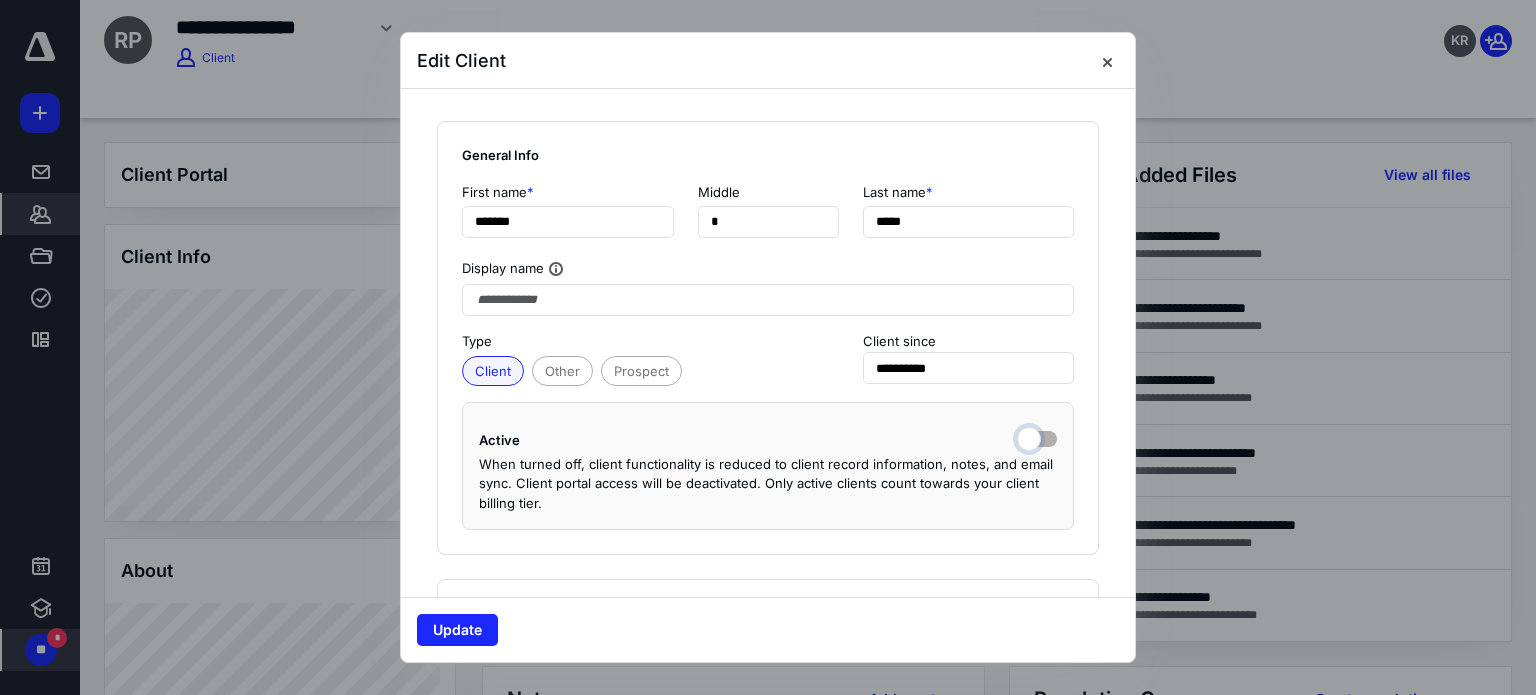 checkbox on "false" 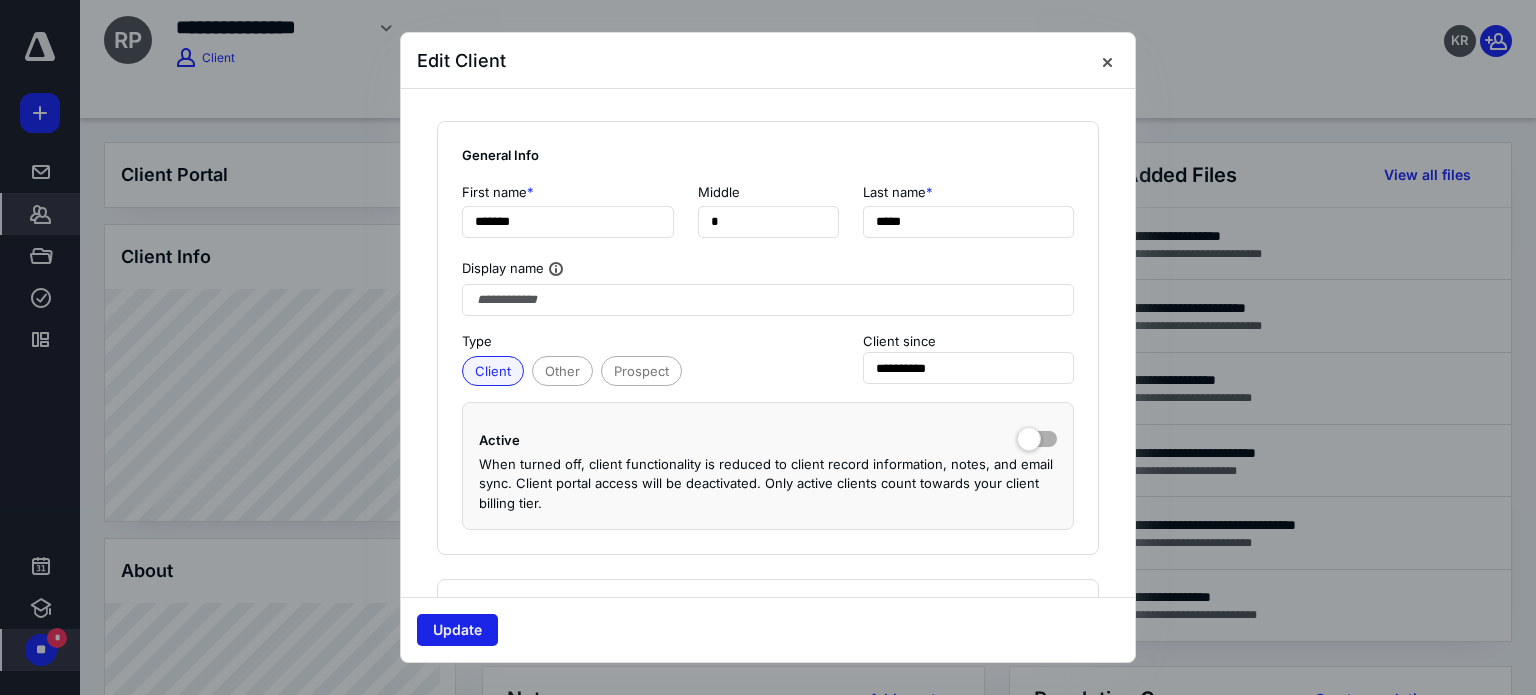 click on "Update" at bounding box center (457, 630) 